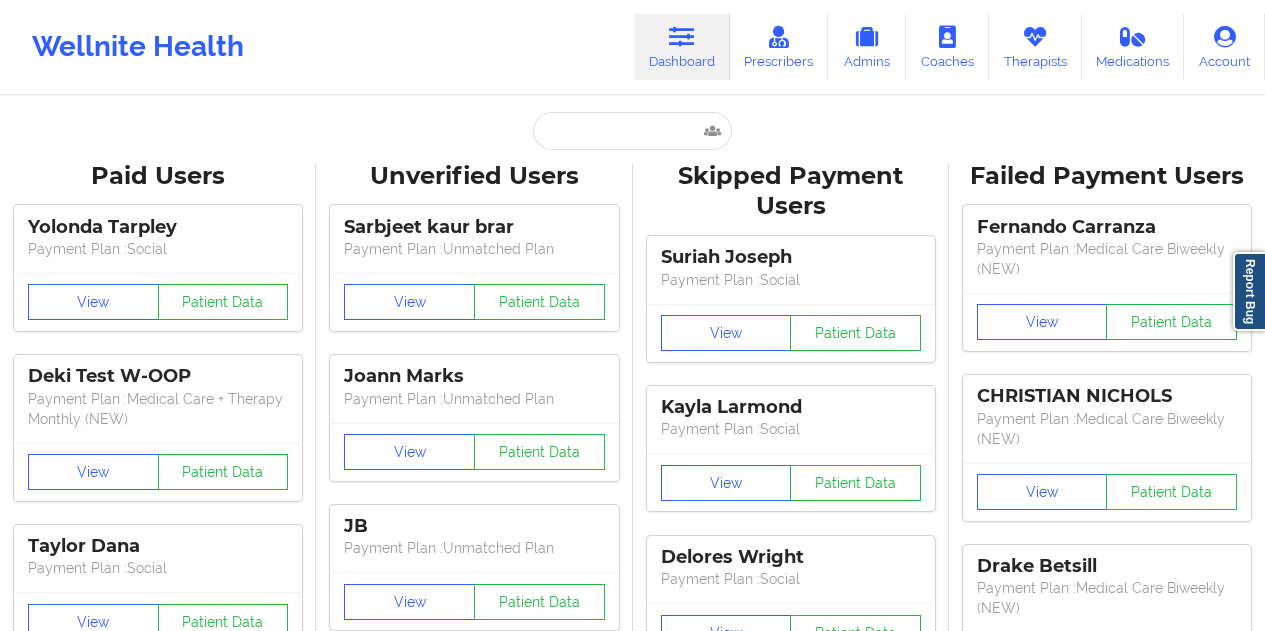 scroll, scrollTop: 0, scrollLeft: 0, axis: both 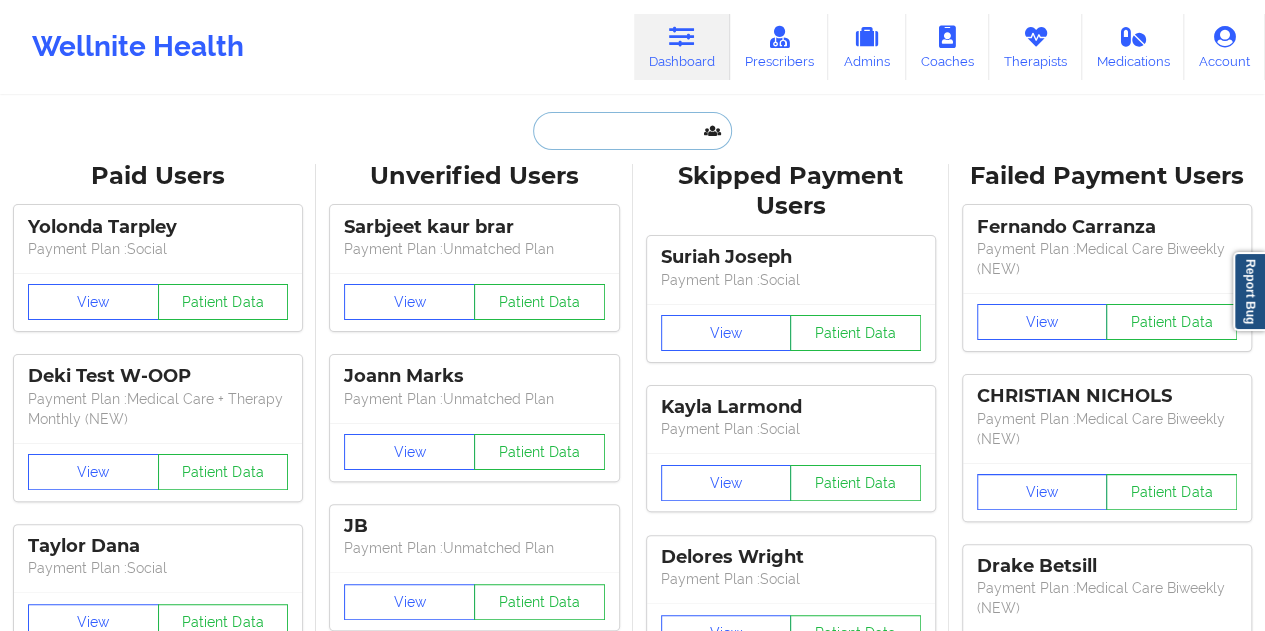 click at bounding box center [632, 131] 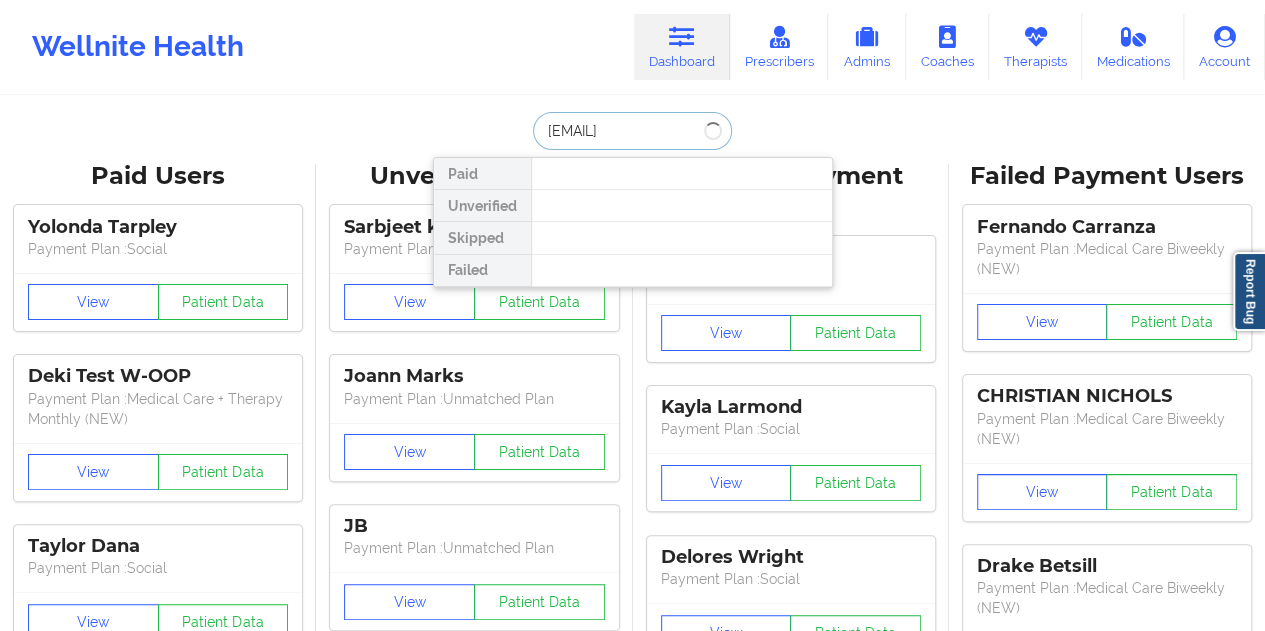 type on "[EMAIL]" 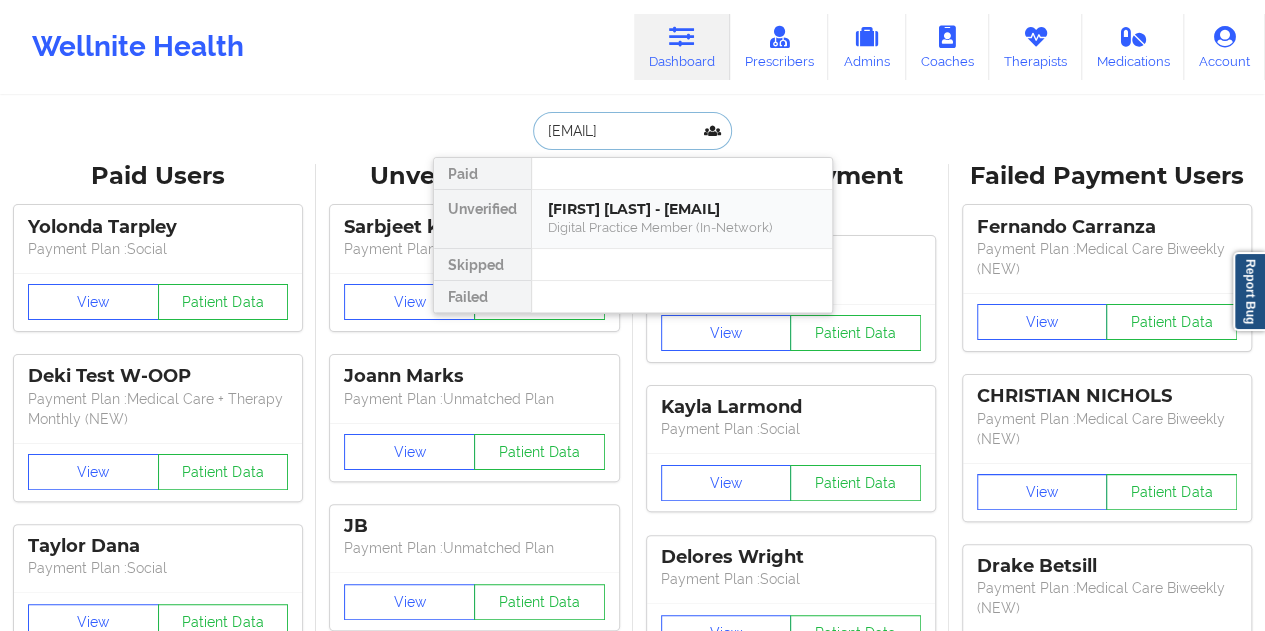 click on "[FIRST] [LAST] - [EMAIL]" at bounding box center [682, 209] 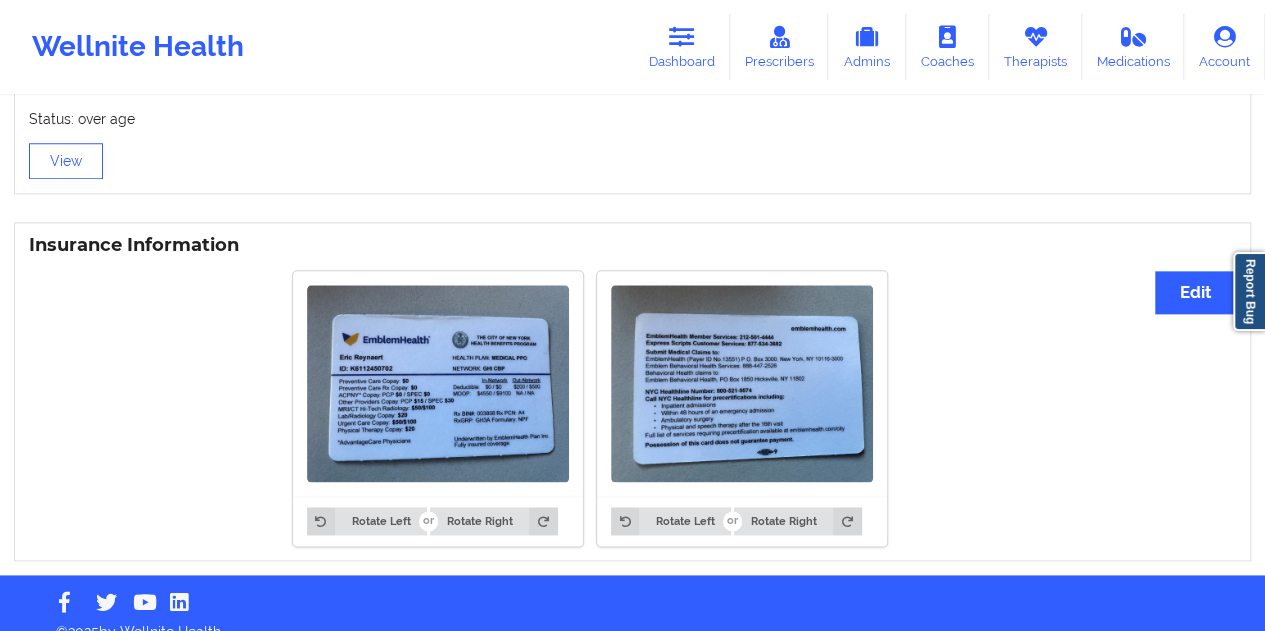 scroll, scrollTop: 1092, scrollLeft: 0, axis: vertical 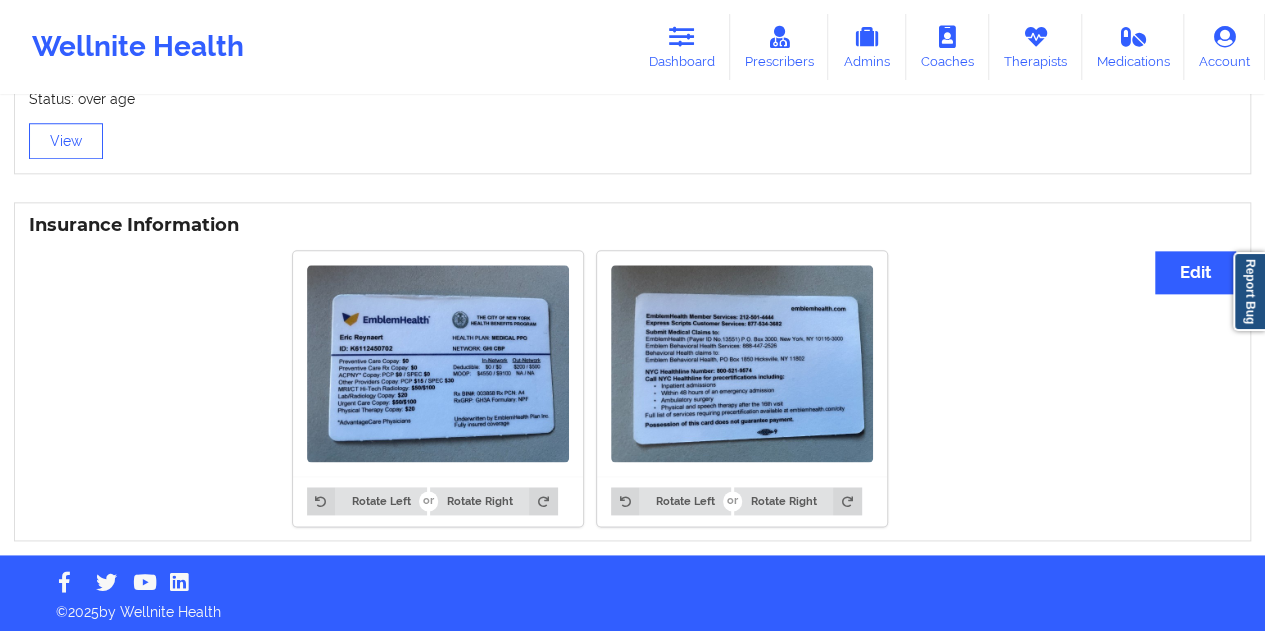 click at bounding box center [742, 363] 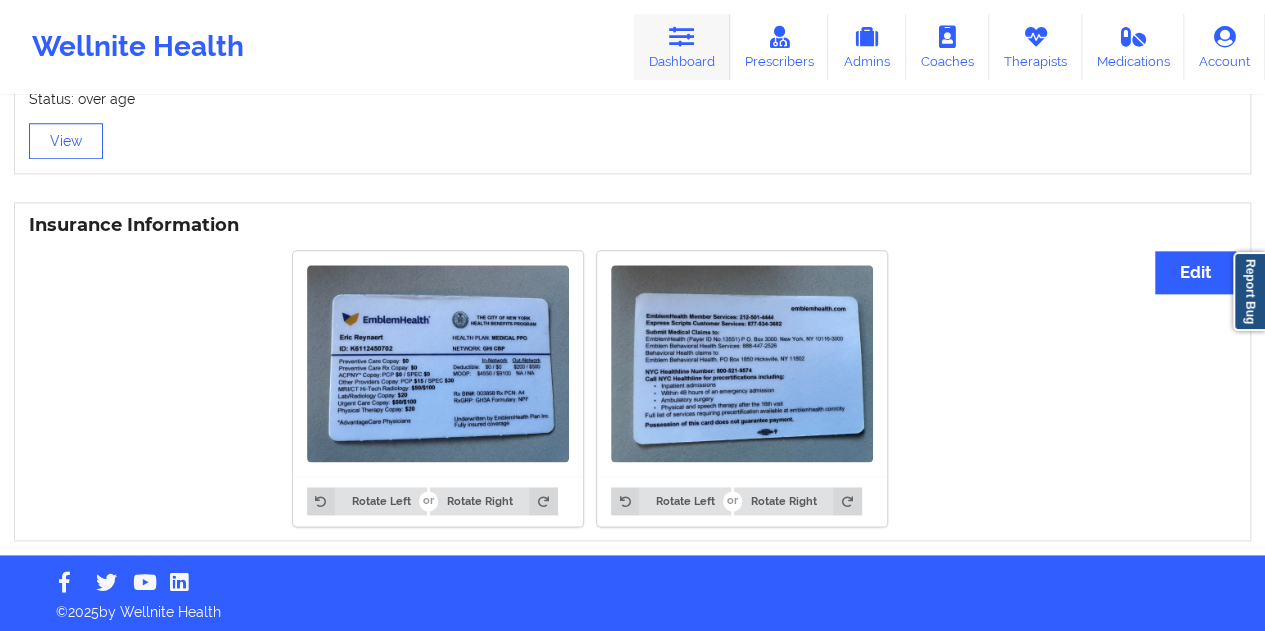 click on "Dashboard" at bounding box center (682, 47) 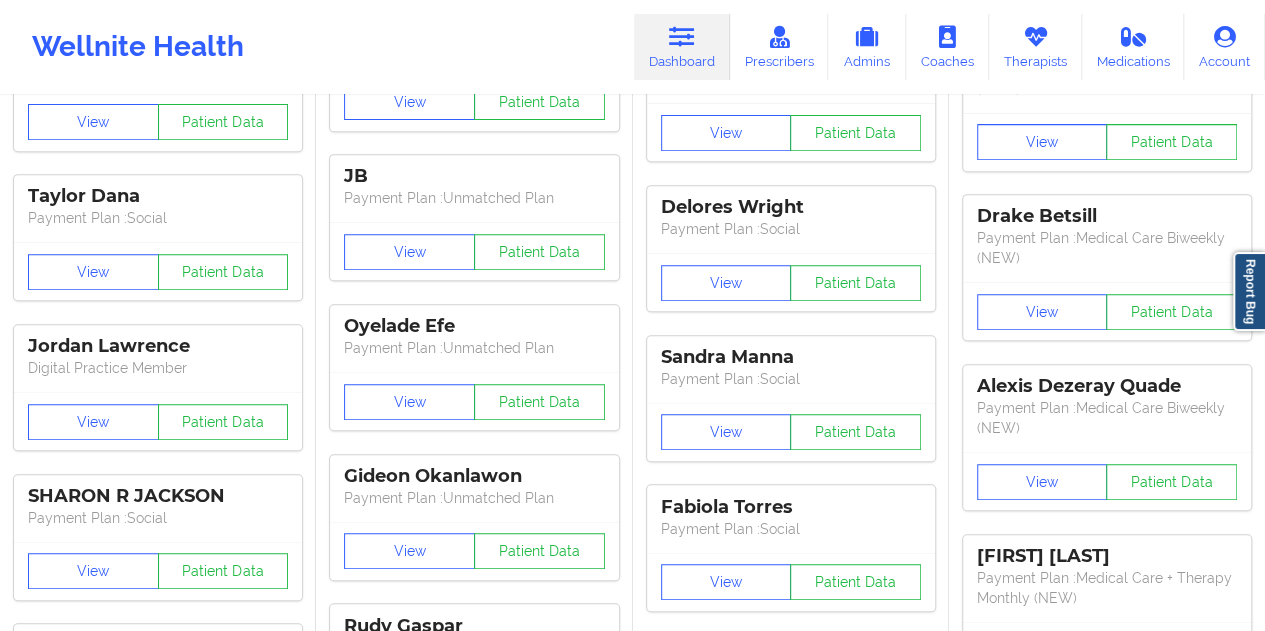 scroll, scrollTop: 0, scrollLeft: 0, axis: both 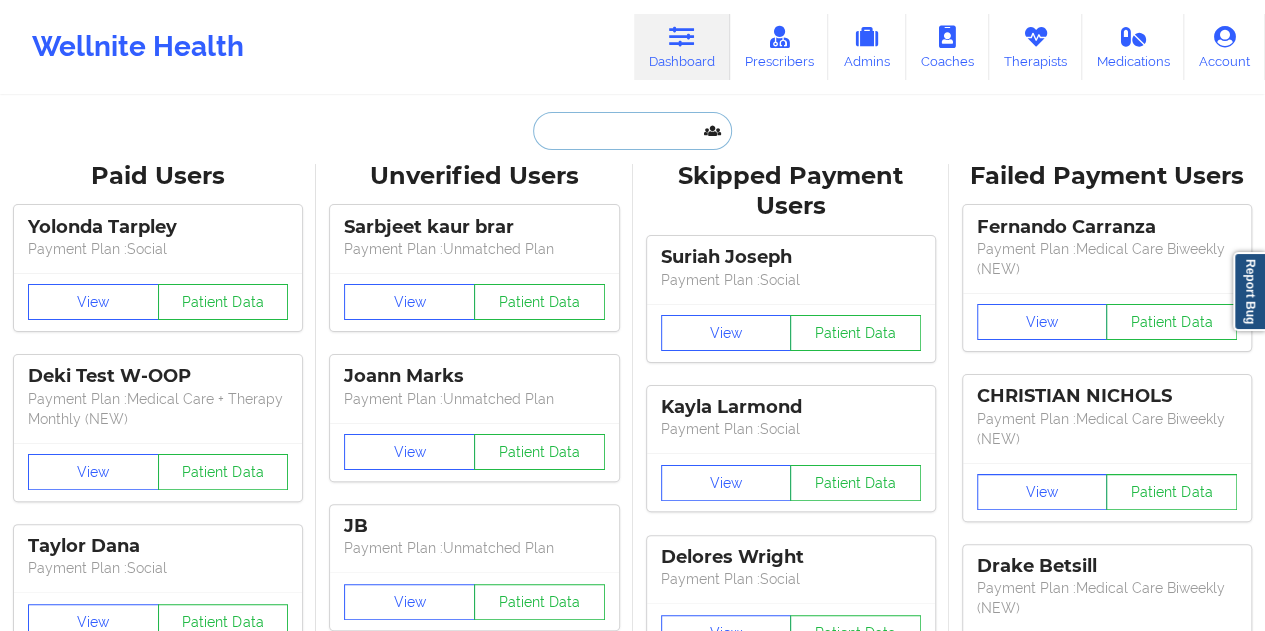 click at bounding box center [632, 131] 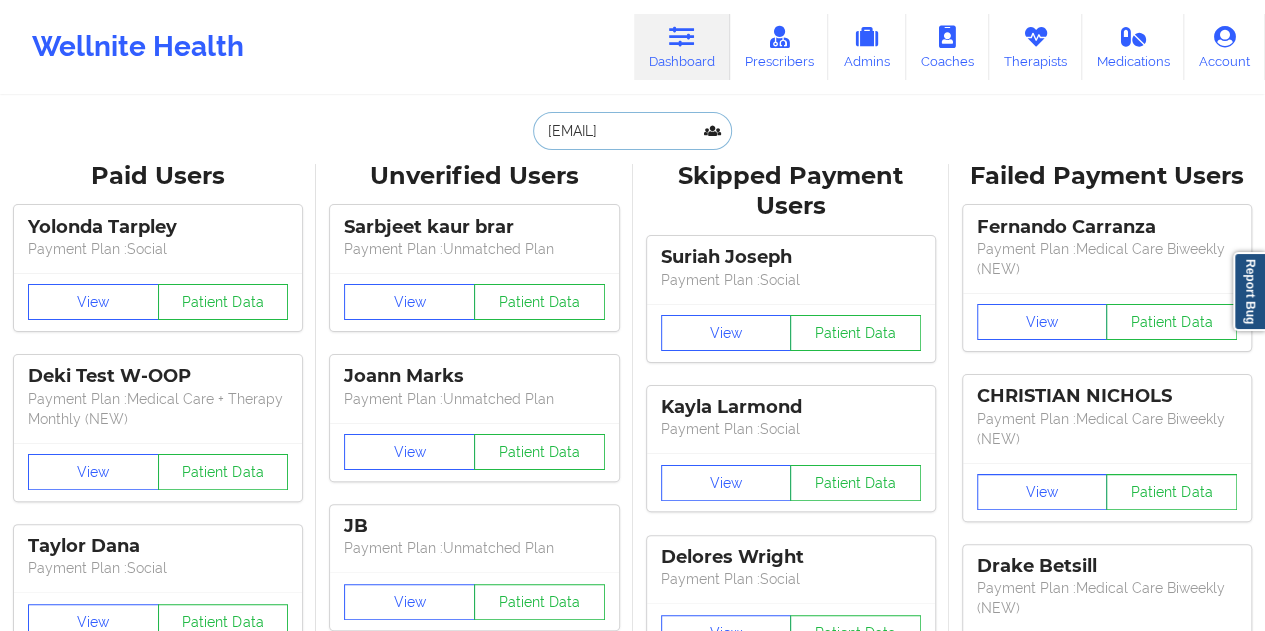 scroll, scrollTop: 0, scrollLeft: 30, axis: horizontal 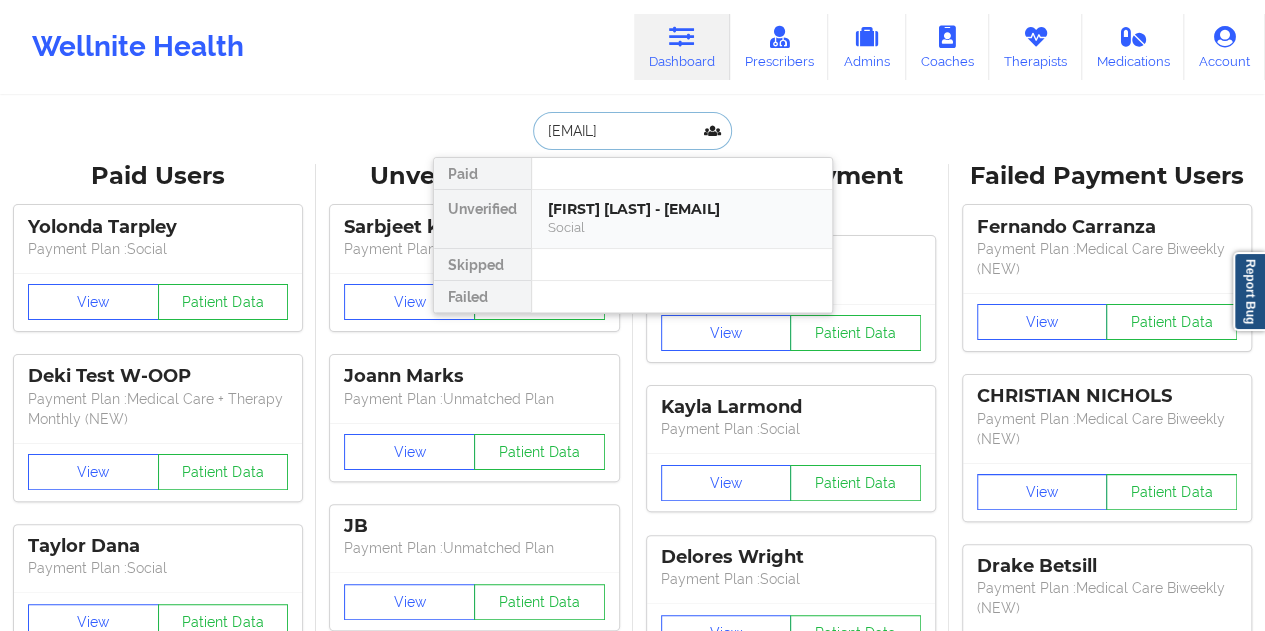 click on "Samantha seefeld  - boehmerholly231@gmail.com" at bounding box center [682, 209] 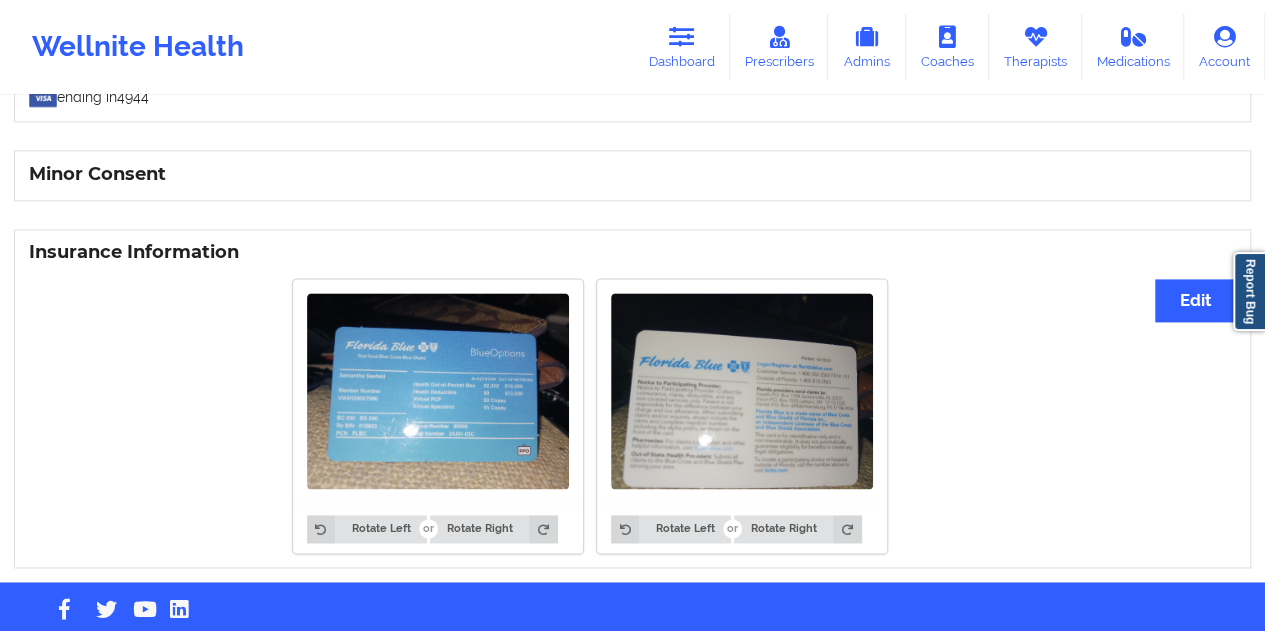 scroll, scrollTop: 1274, scrollLeft: 0, axis: vertical 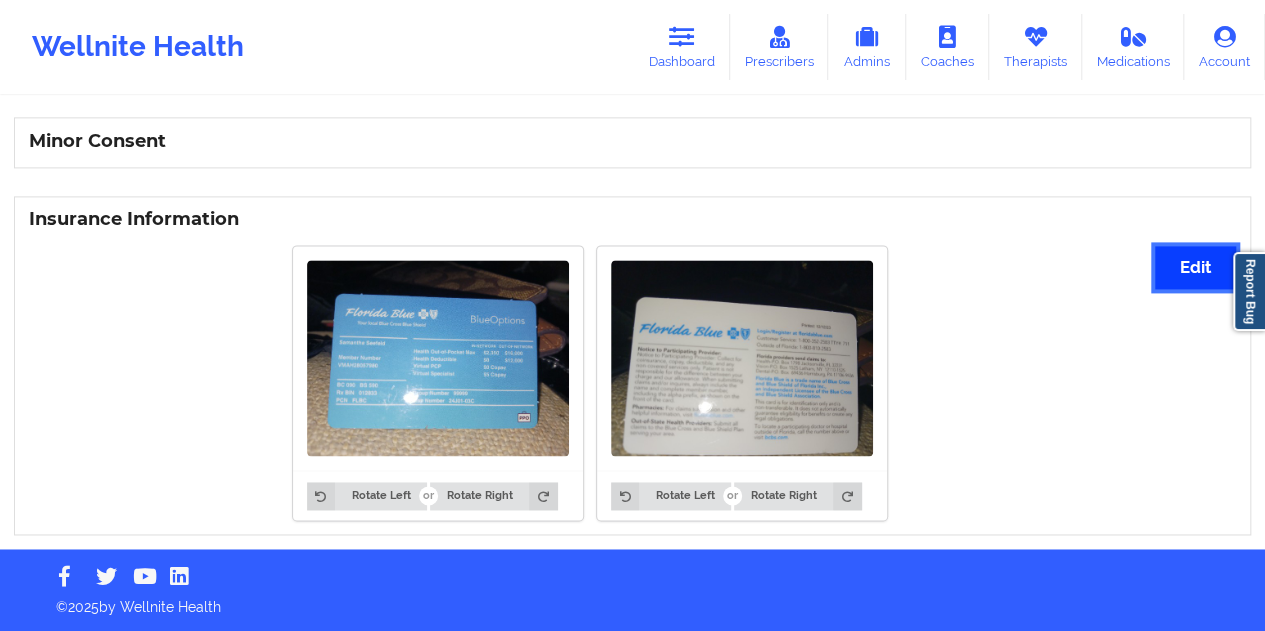 click on "Edit" at bounding box center [1195, 267] 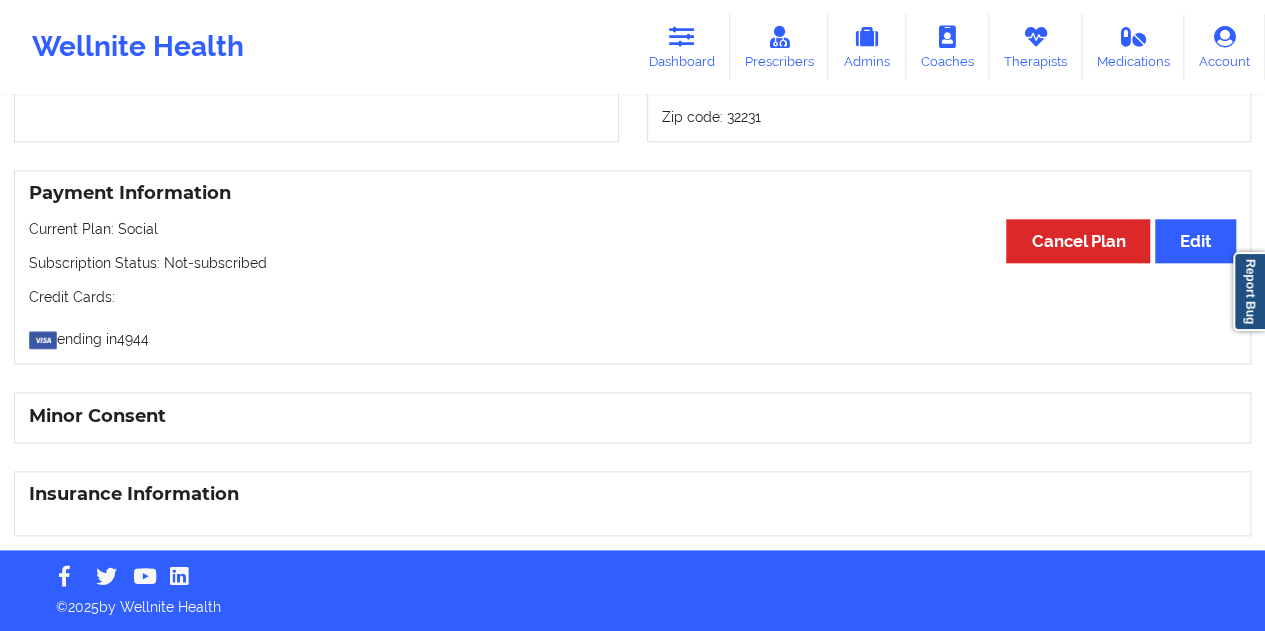scroll, scrollTop: 1274, scrollLeft: 0, axis: vertical 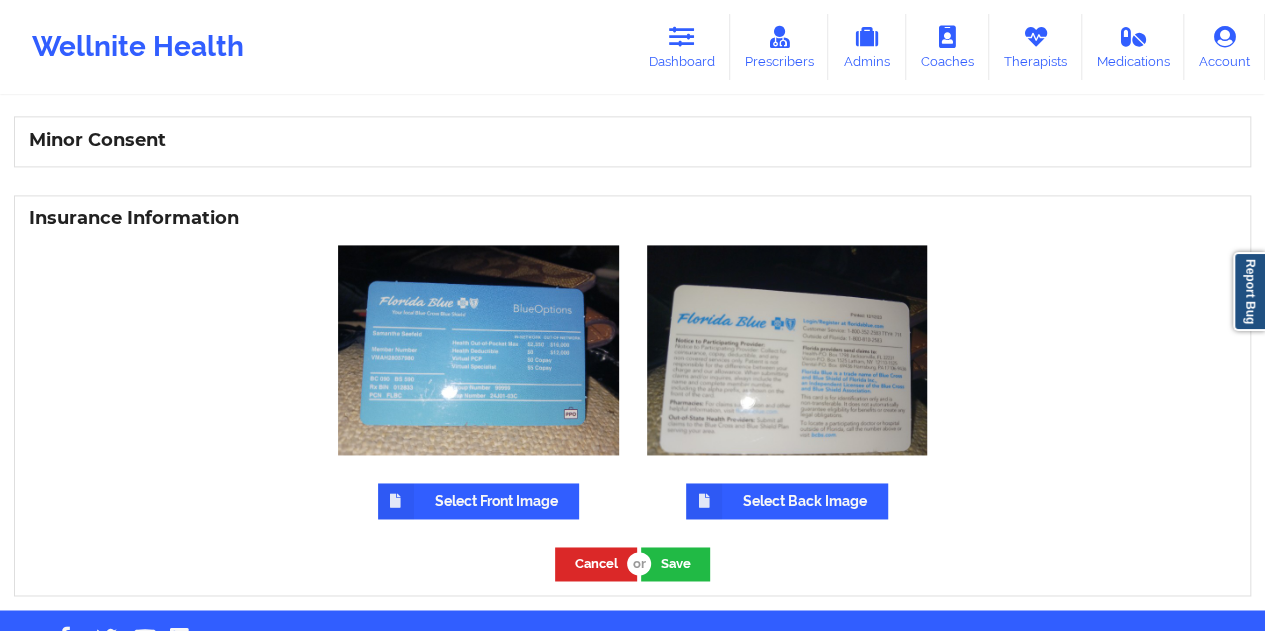 click on "Select Front Image" at bounding box center (478, 501) 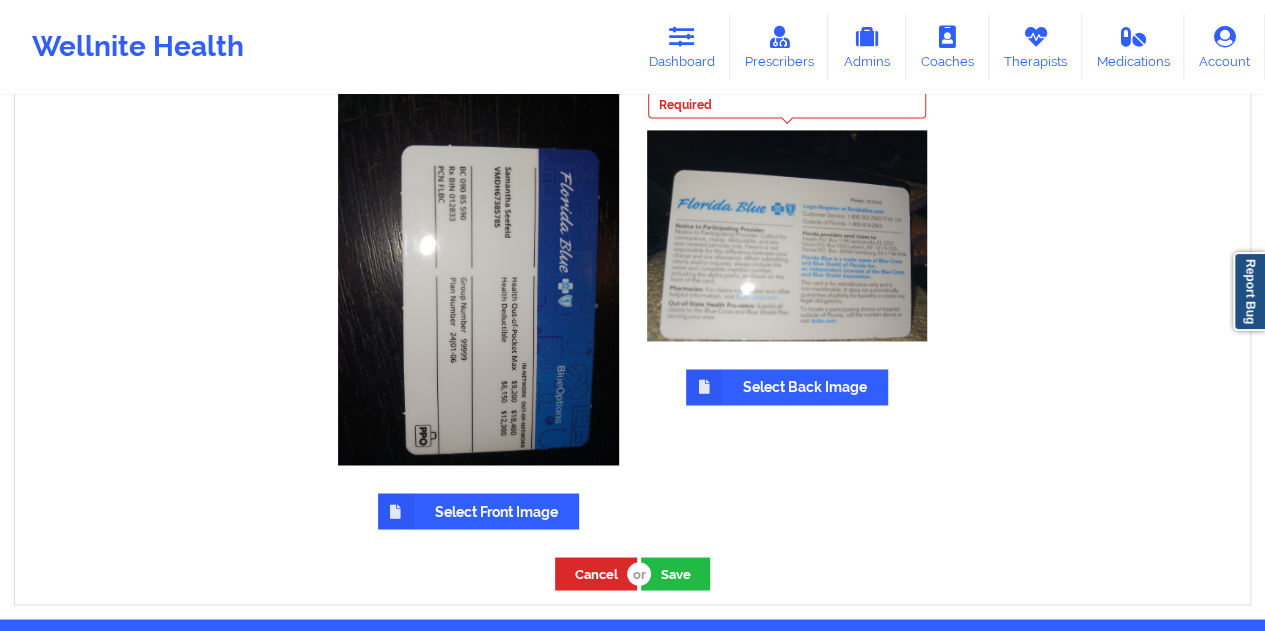 scroll, scrollTop: 1474, scrollLeft: 0, axis: vertical 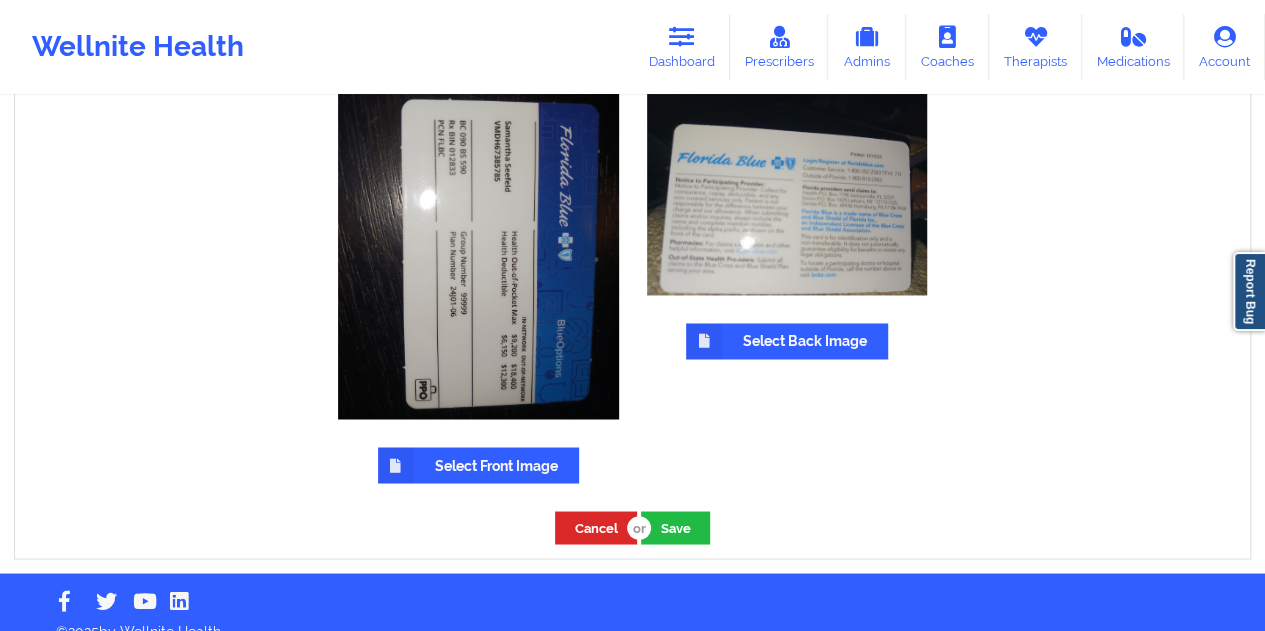 click on "Select Back Image" at bounding box center (787, 341) 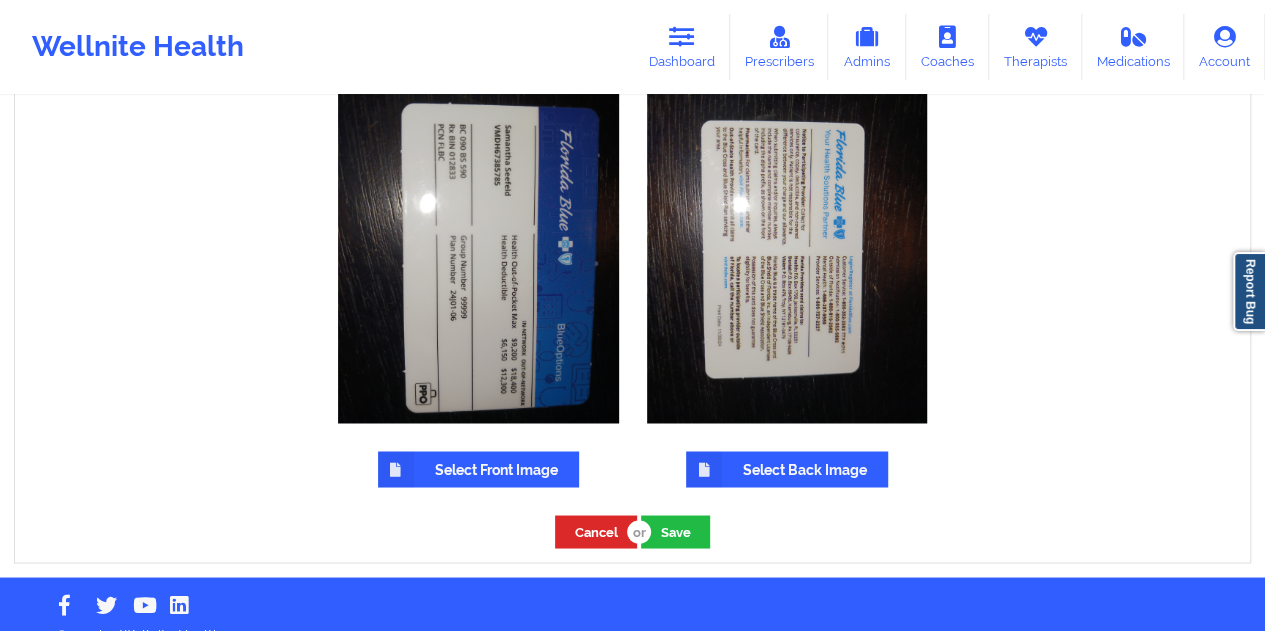 scroll, scrollTop: 1499, scrollLeft: 0, axis: vertical 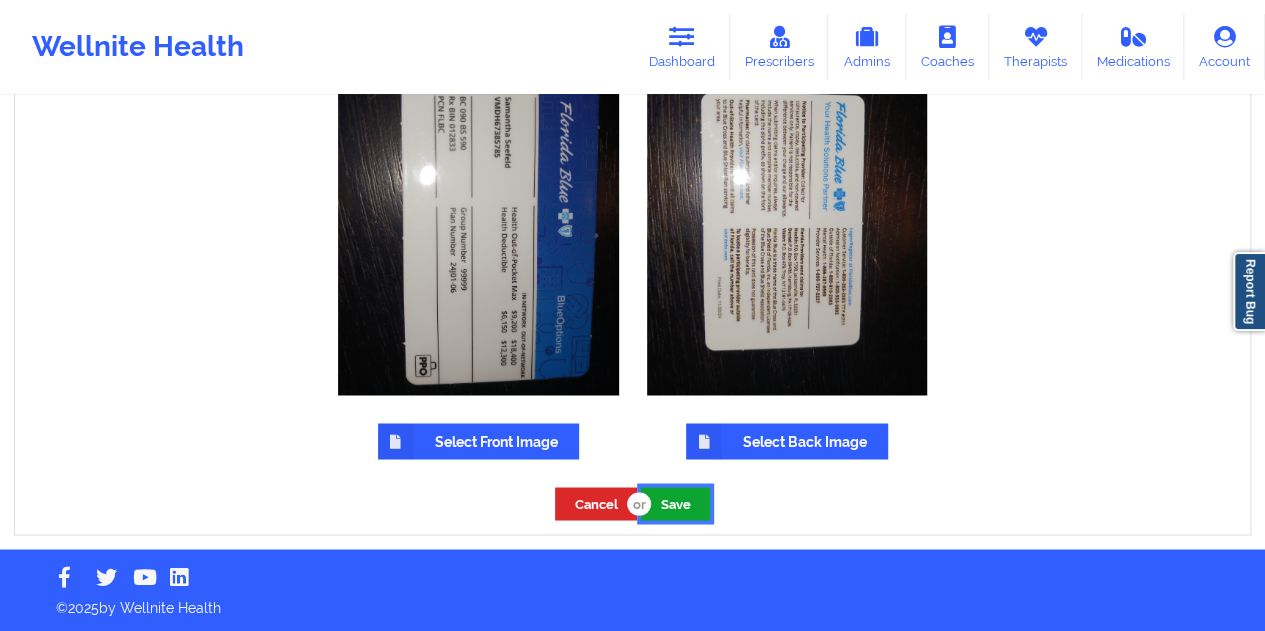 click on "Save" at bounding box center [675, 503] 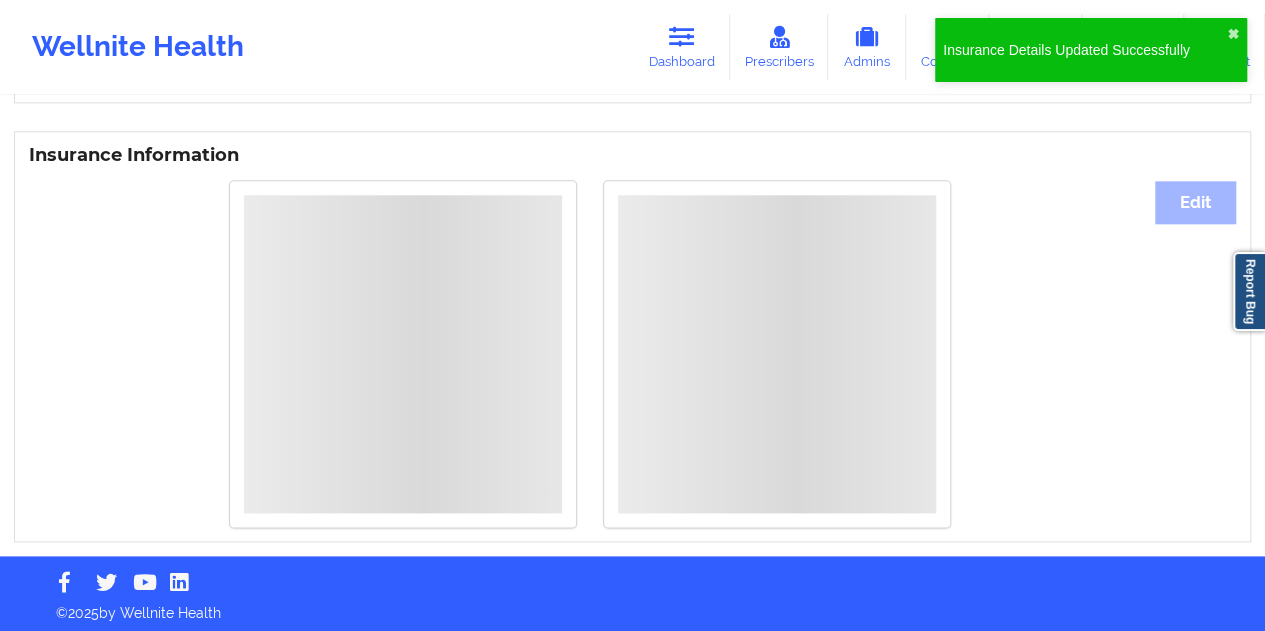 scroll, scrollTop: 1426, scrollLeft: 0, axis: vertical 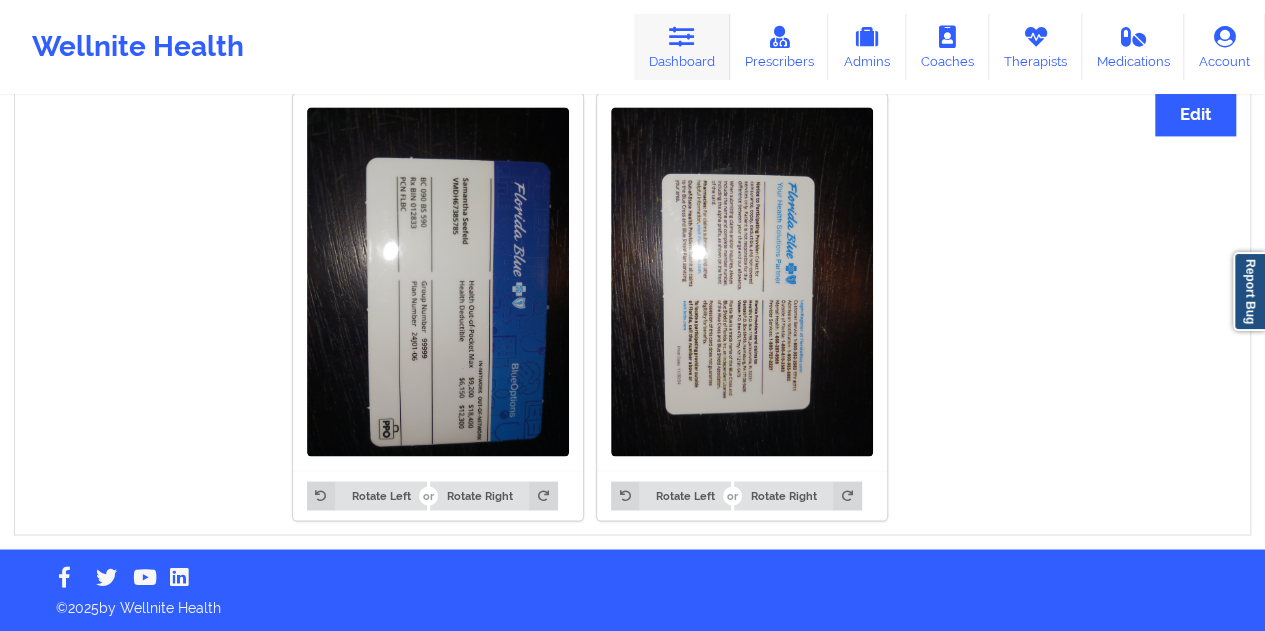 click on "Dashboard" at bounding box center [682, 47] 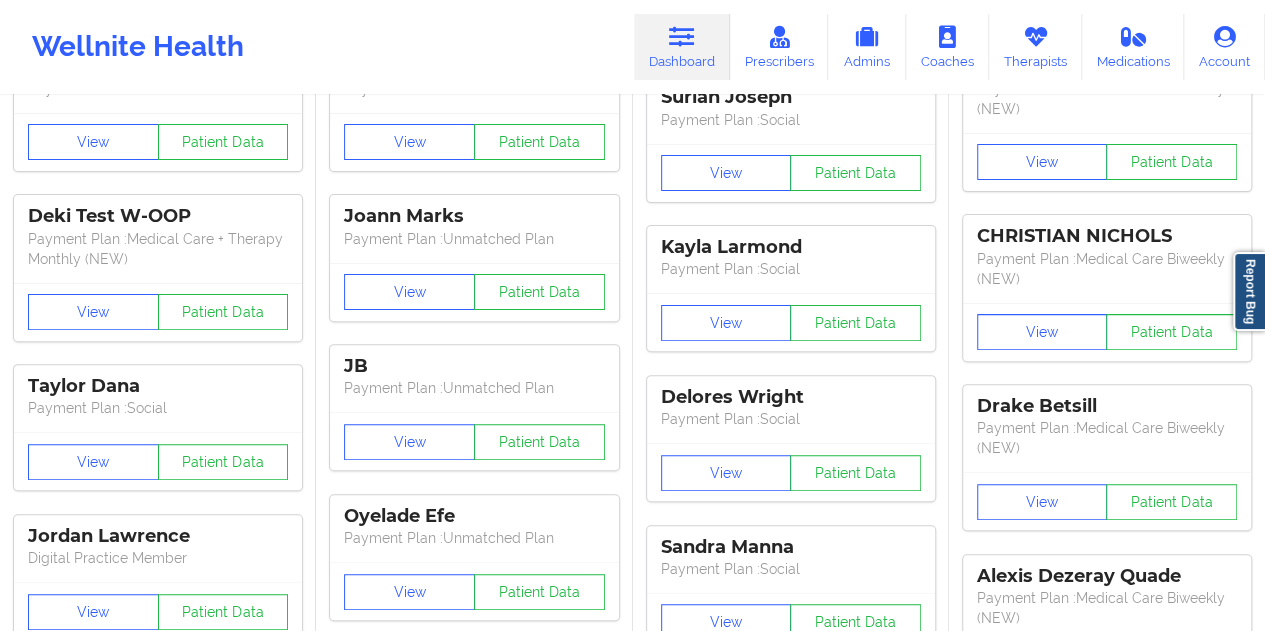 scroll, scrollTop: 0, scrollLeft: 0, axis: both 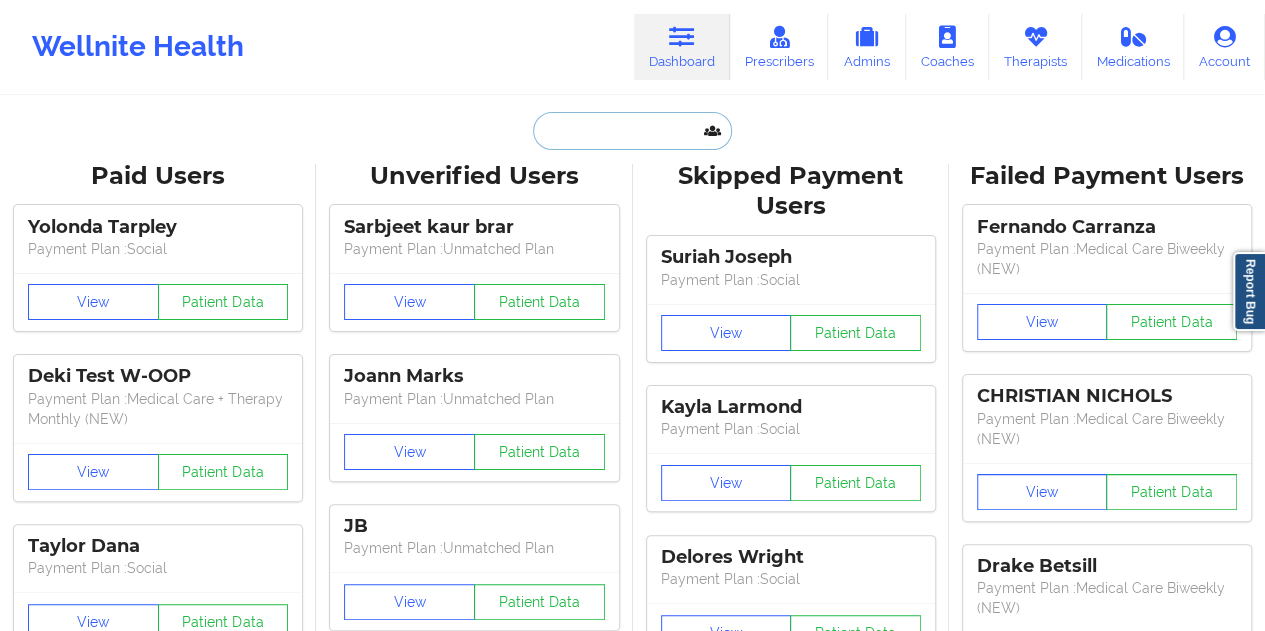 click at bounding box center [632, 131] 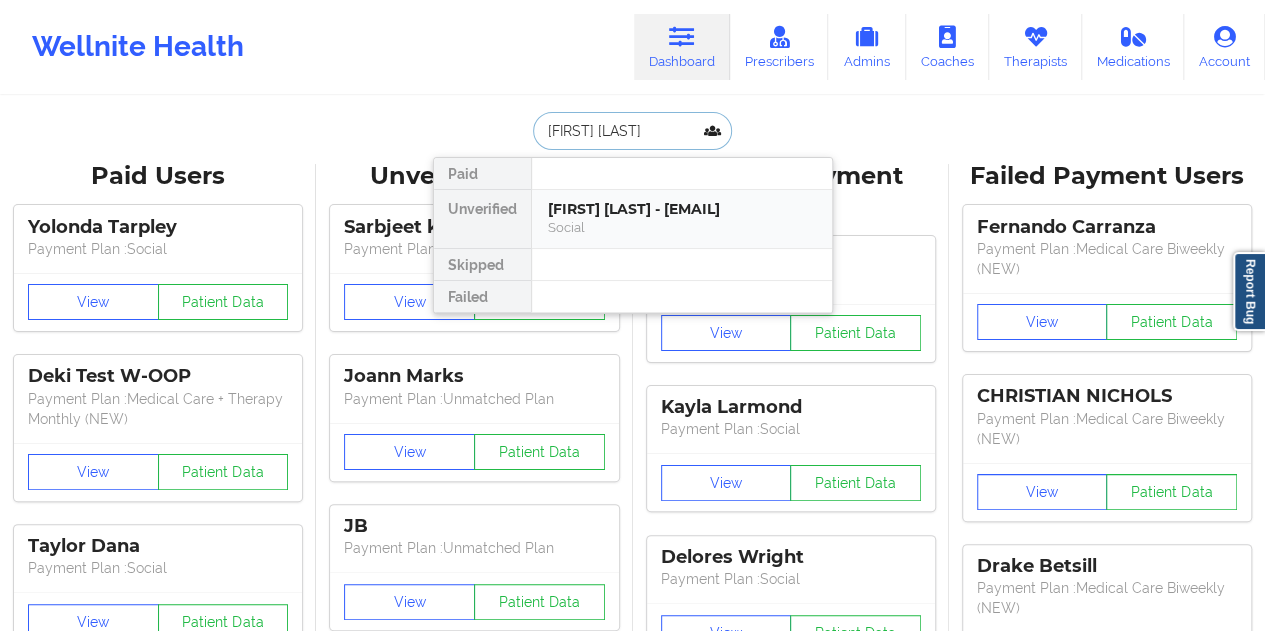 click on "[FIRST] [LAST] - [EMAIL]" at bounding box center (682, 209) 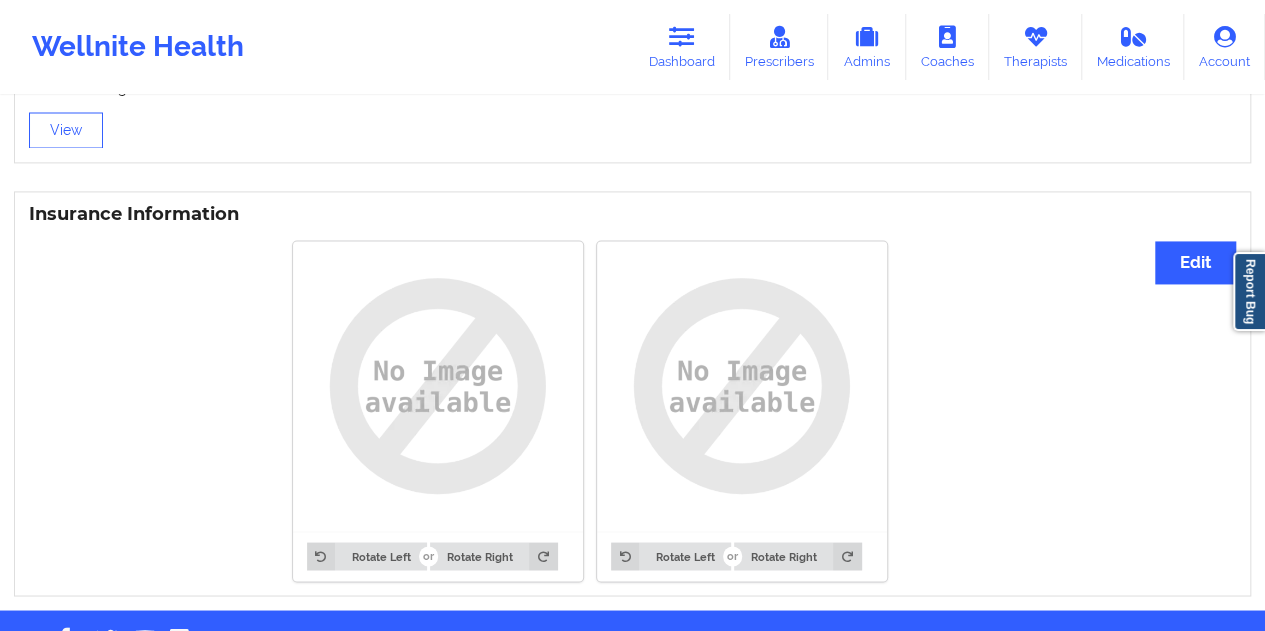 scroll, scrollTop: 1457, scrollLeft: 0, axis: vertical 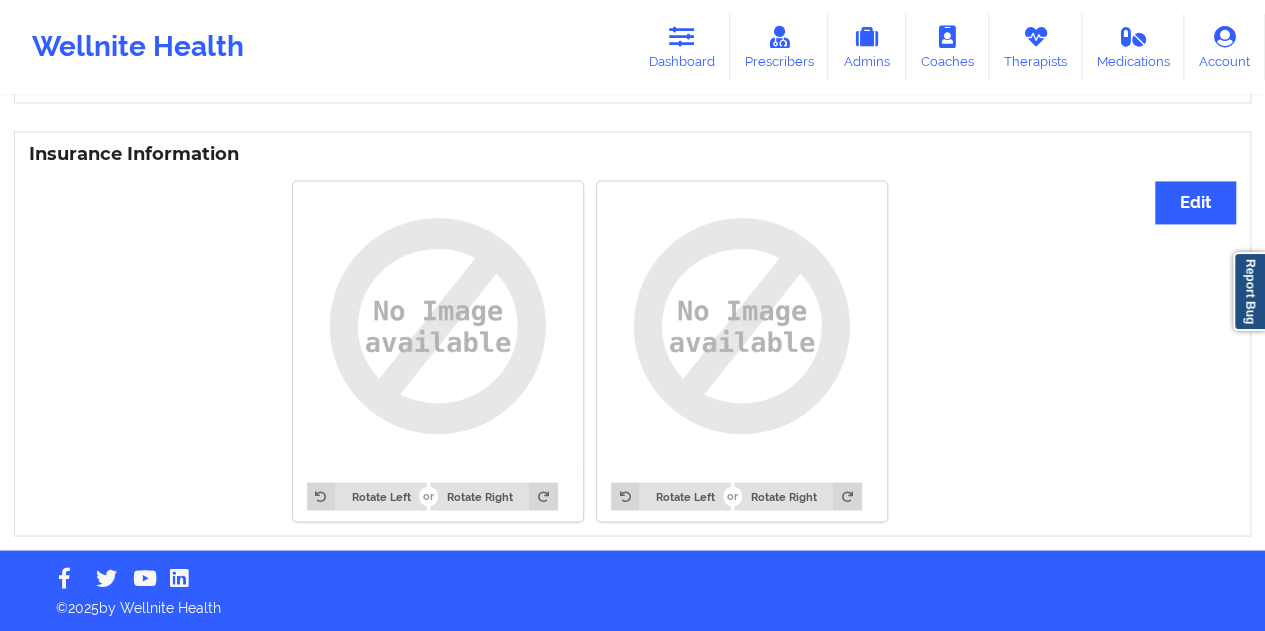 drag, startPoint x: 1036, startPoint y: 405, endPoint x: 1089, endPoint y: 381, distance: 58.18075 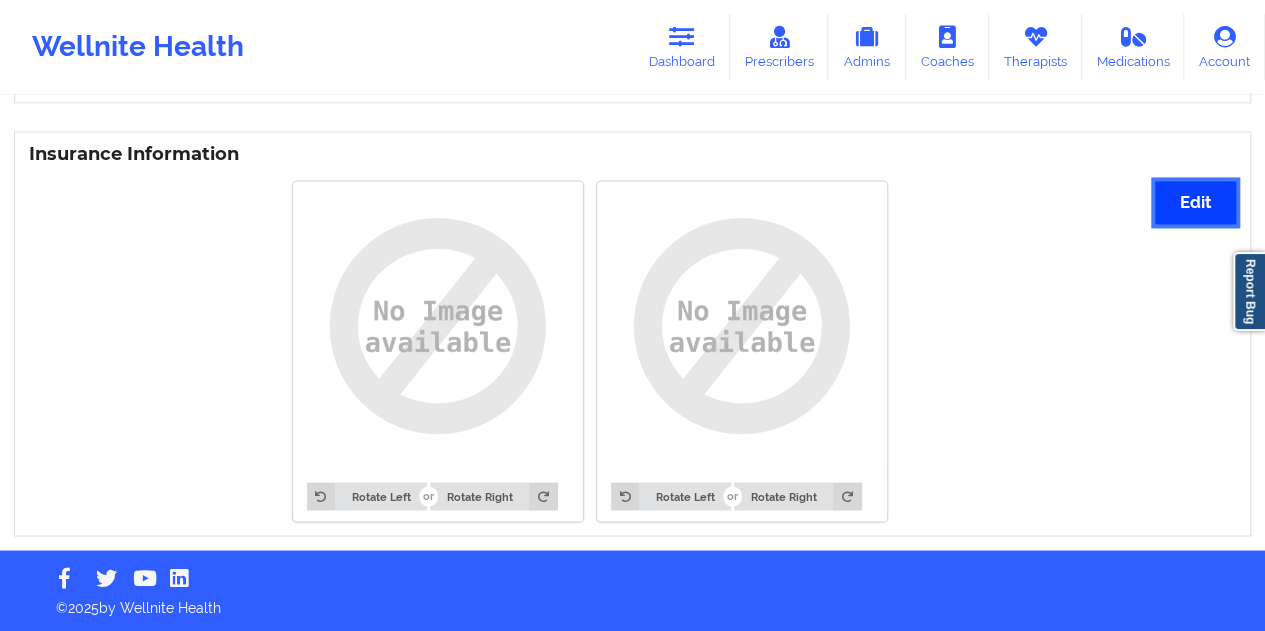 click on "Edit" at bounding box center [1195, 202] 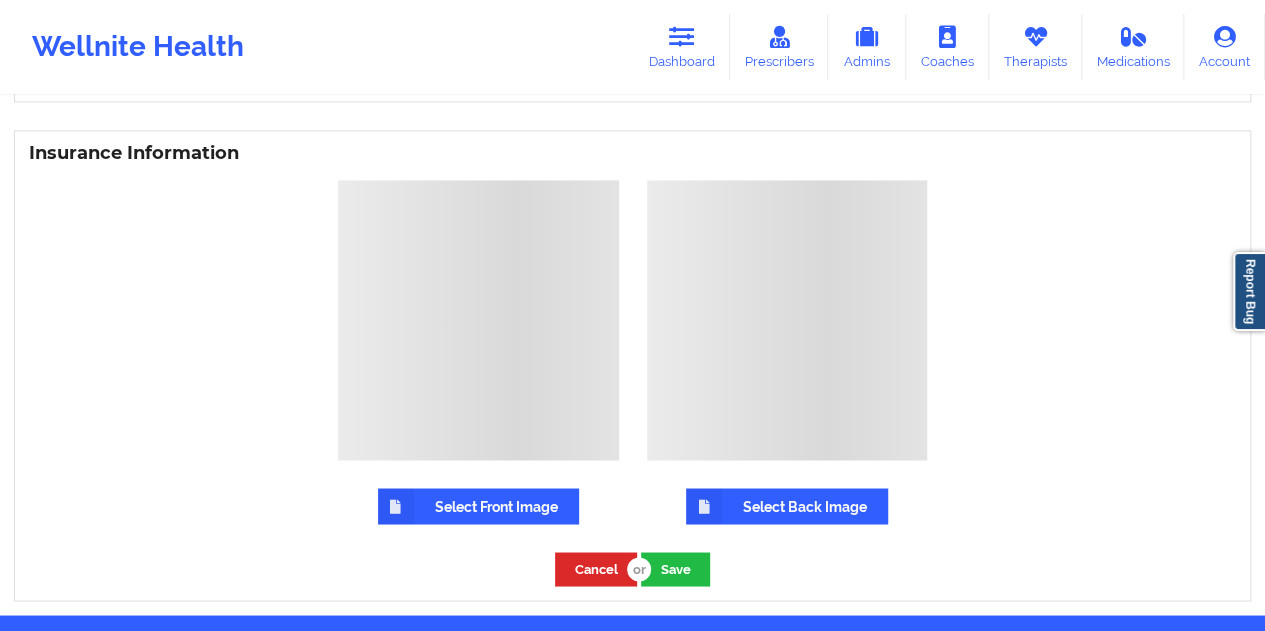 click on "Select Front Image" at bounding box center [478, 506] 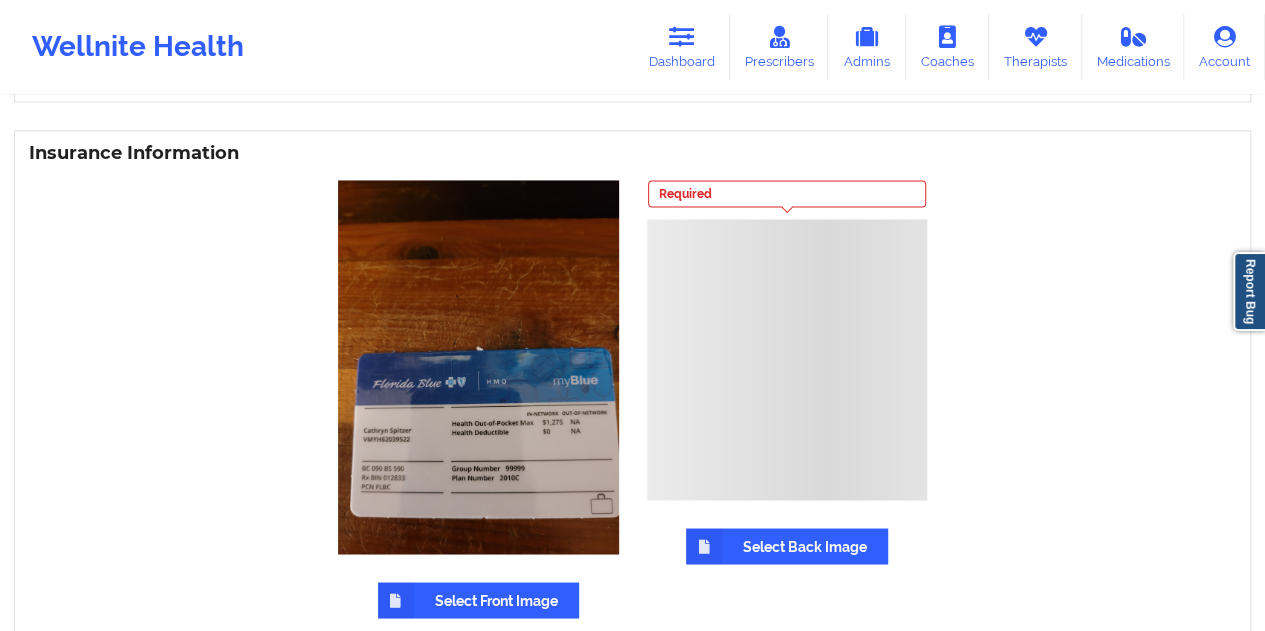 click on "Select Back Image" at bounding box center [787, 546] 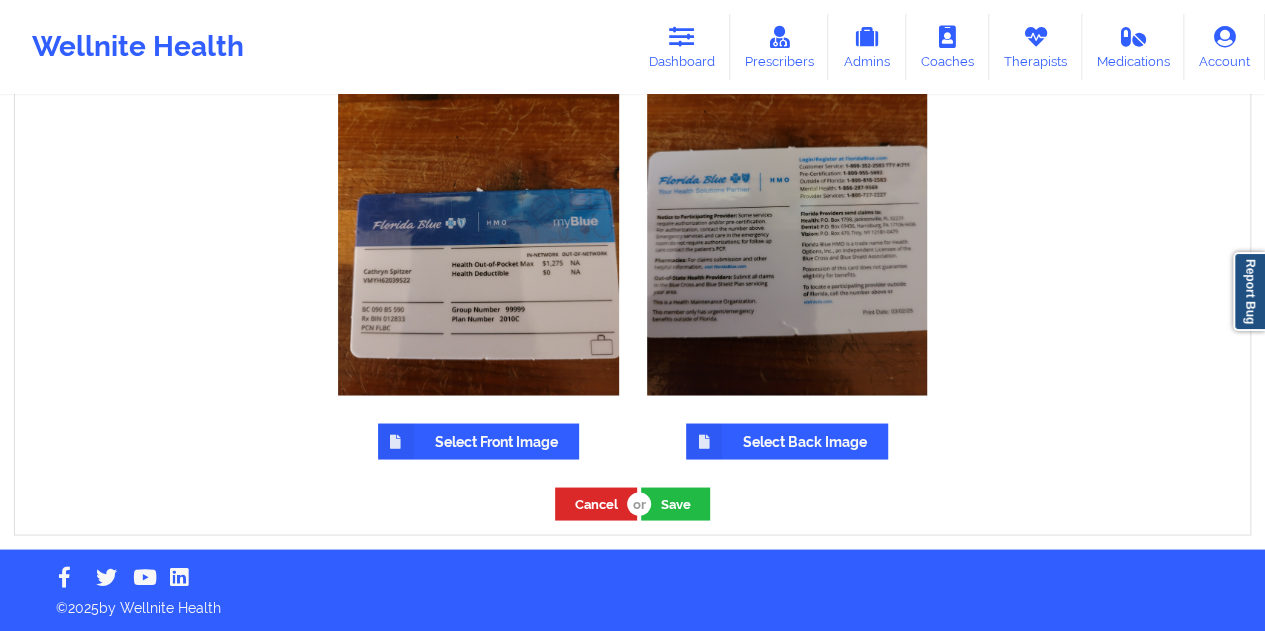 scroll, scrollTop: 1617, scrollLeft: 0, axis: vertical 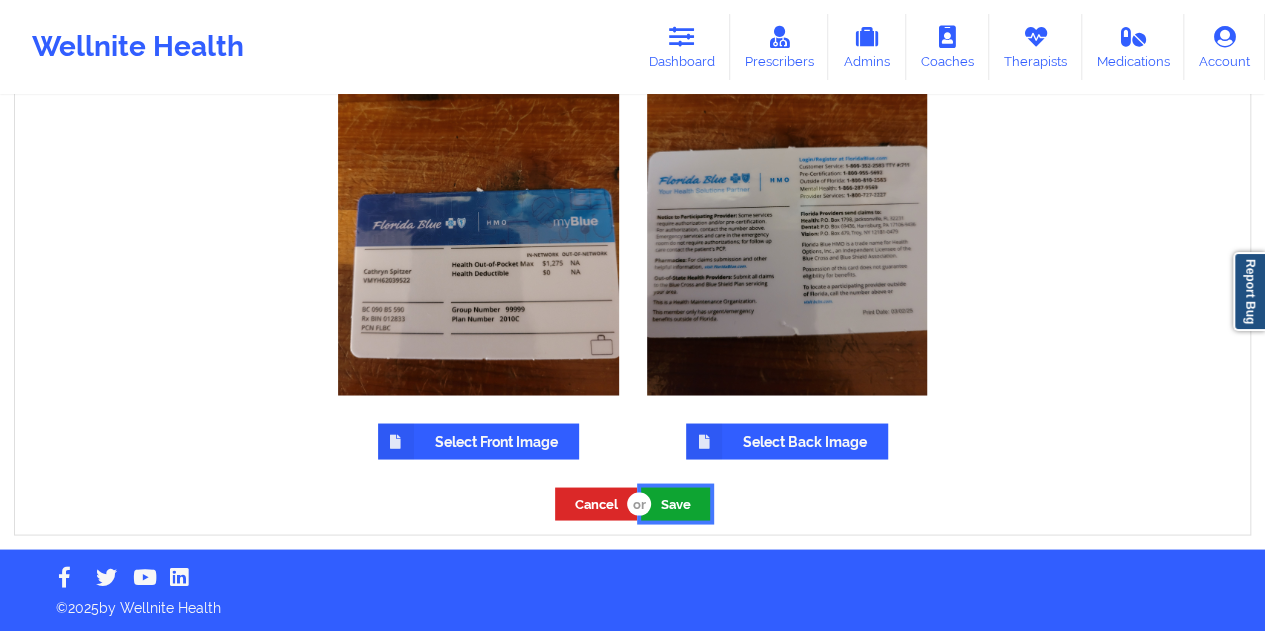 click on "Save" at bounding box center [675, 503] 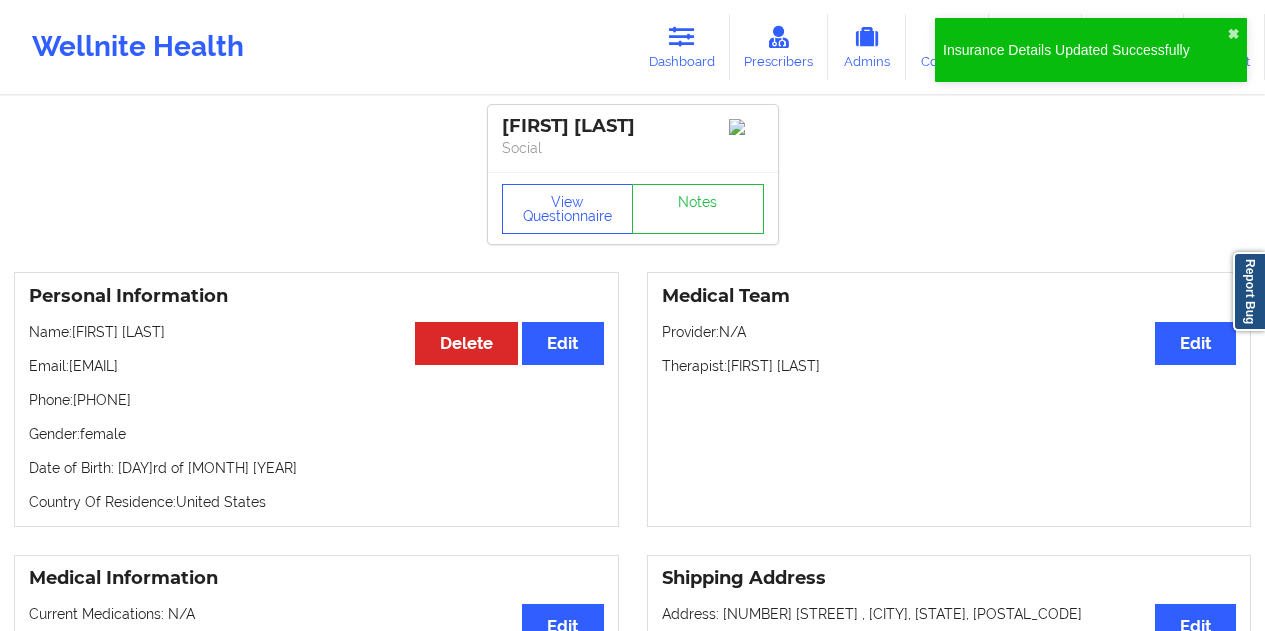 scroll, scrollTop: 1544, scrollLeft: 0, axis: vertical 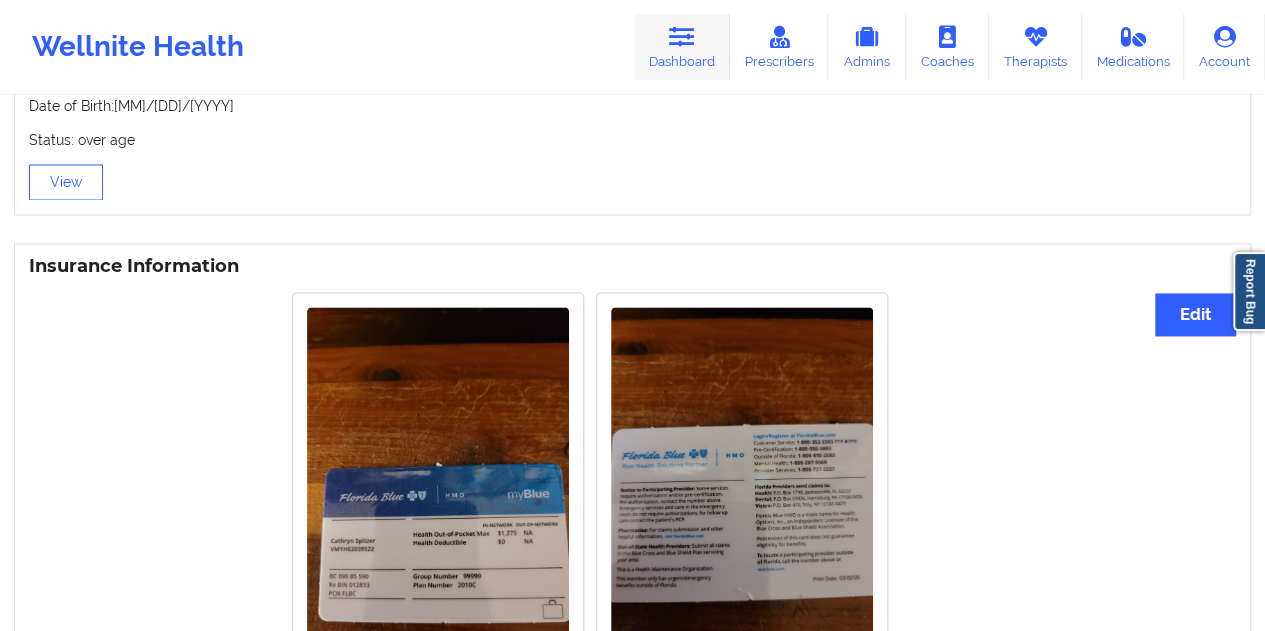 drag, startPoint x: 661, startPoint y: 26, endPoint x: 670, endPoint y: 77, distance: 51.78803 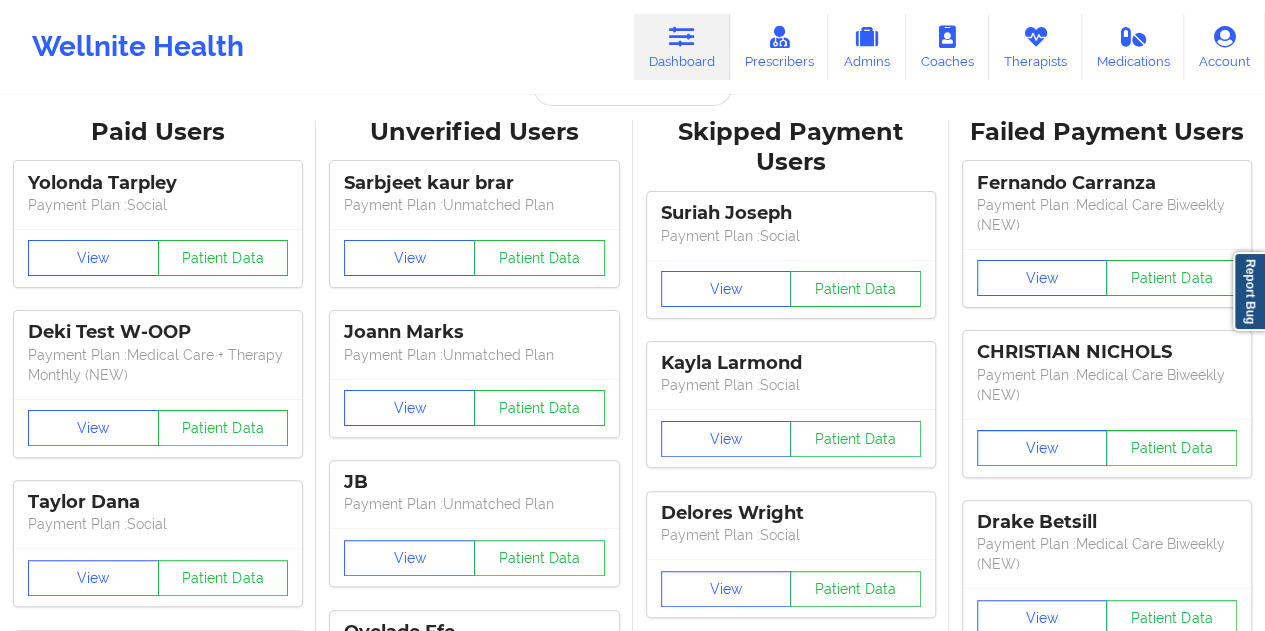 scroll, scrollTop: 0, scrollLeft: 0, axis: both 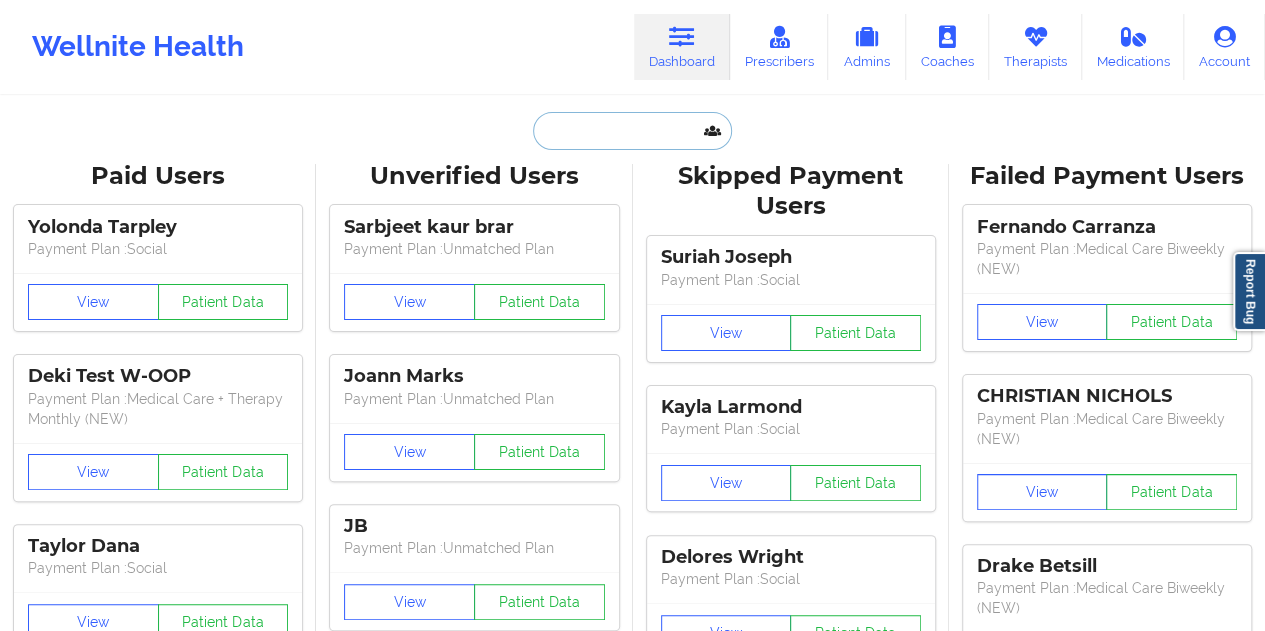 click at bounding box center [632, 131] 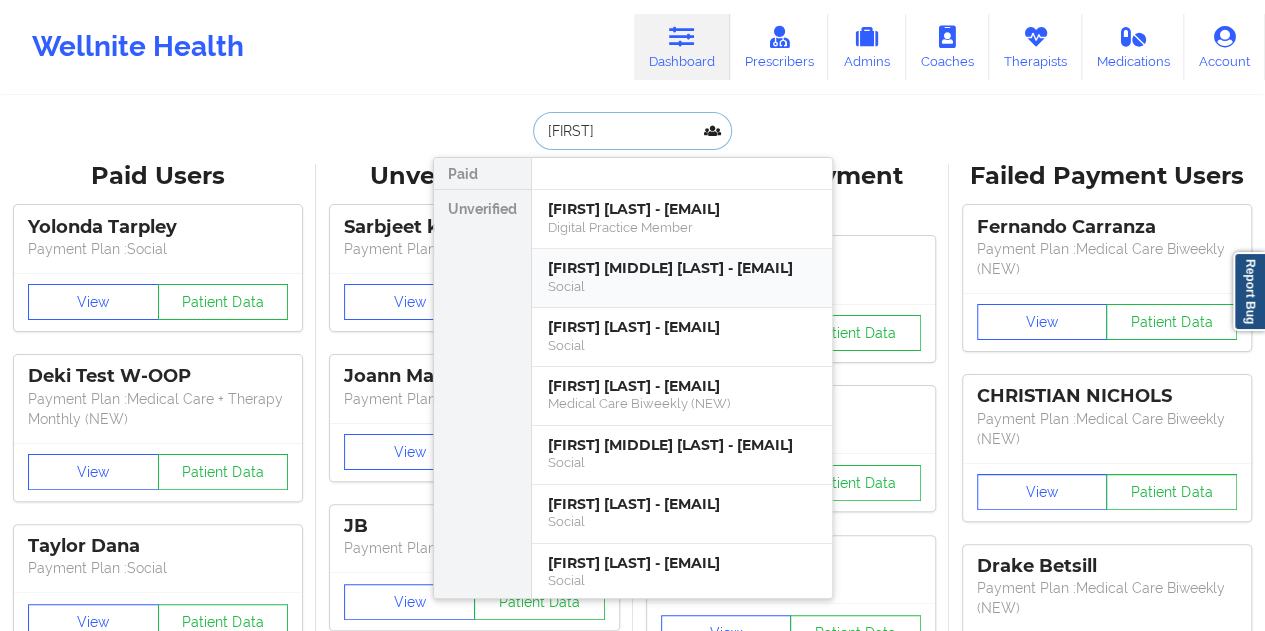 scroll, scrollTop: 100, scrollLeft: 0, axis: vertical 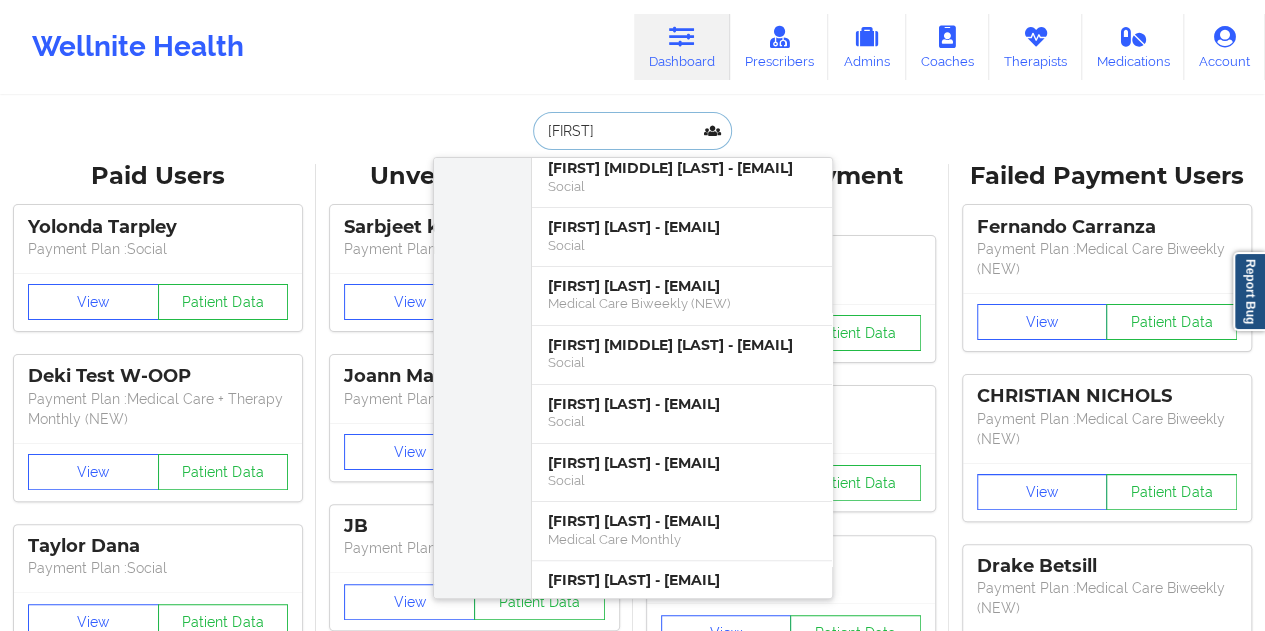 drag, startPoint x: 592, startPoint y: 122, endPoint x: 508, endPoint y: 122, distance: 84 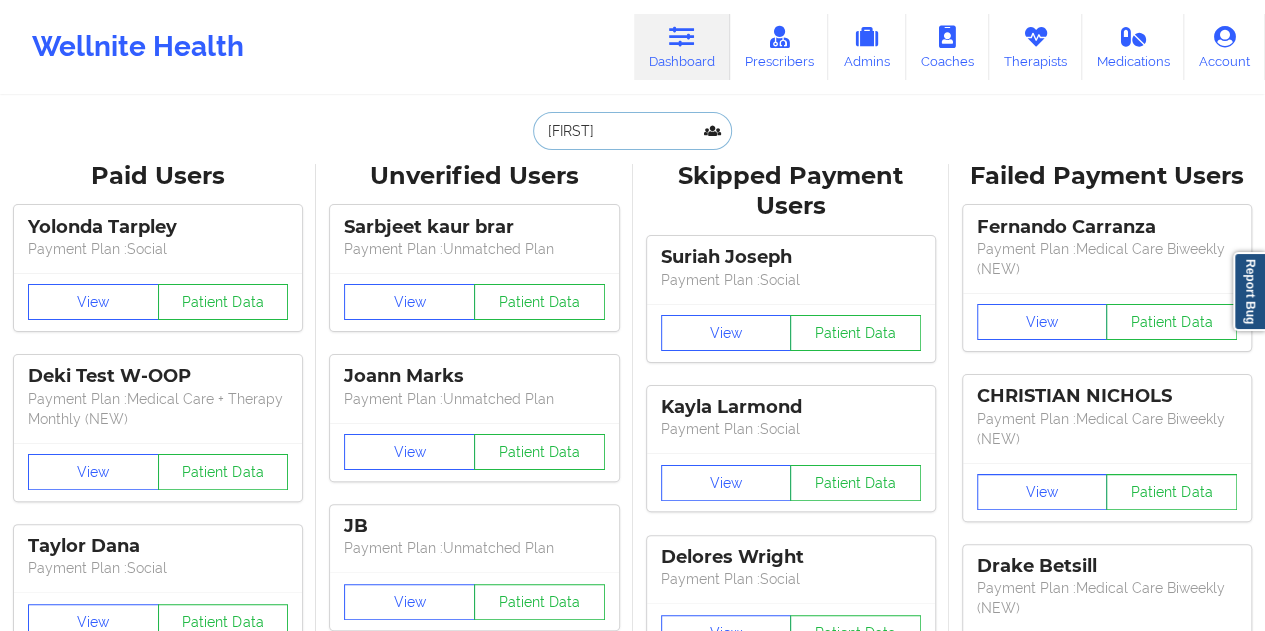 paste on "[EMAIL]" 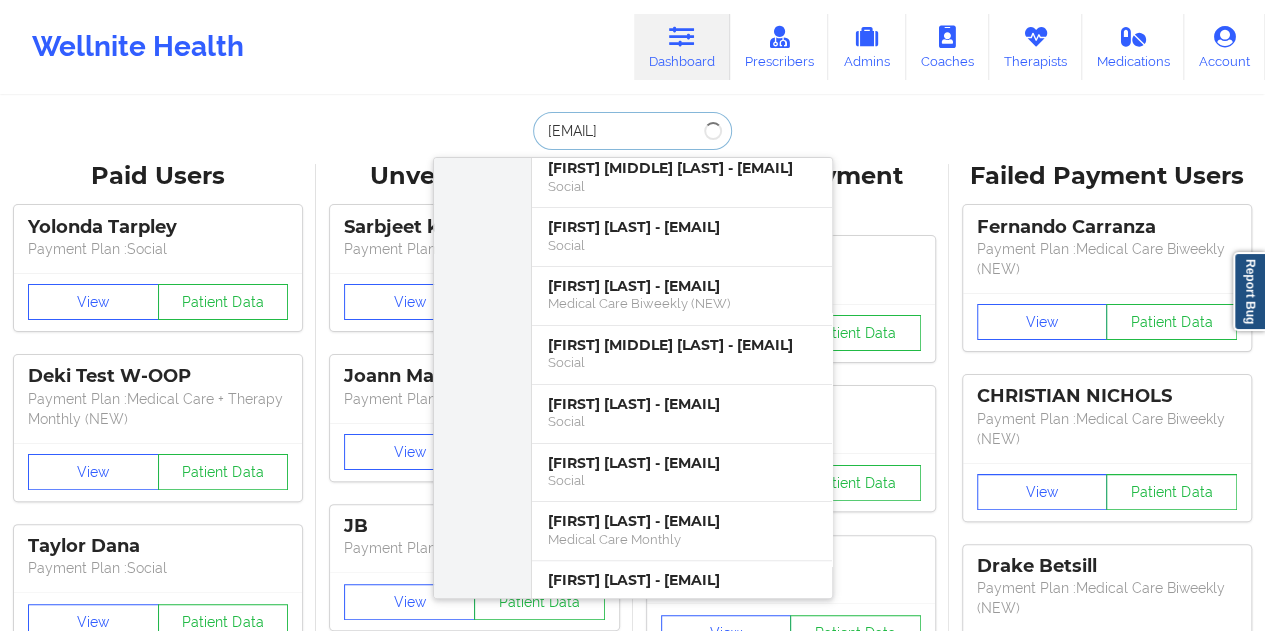 scroll, scrollTop: 0, scrollLeft: 0, axis: both 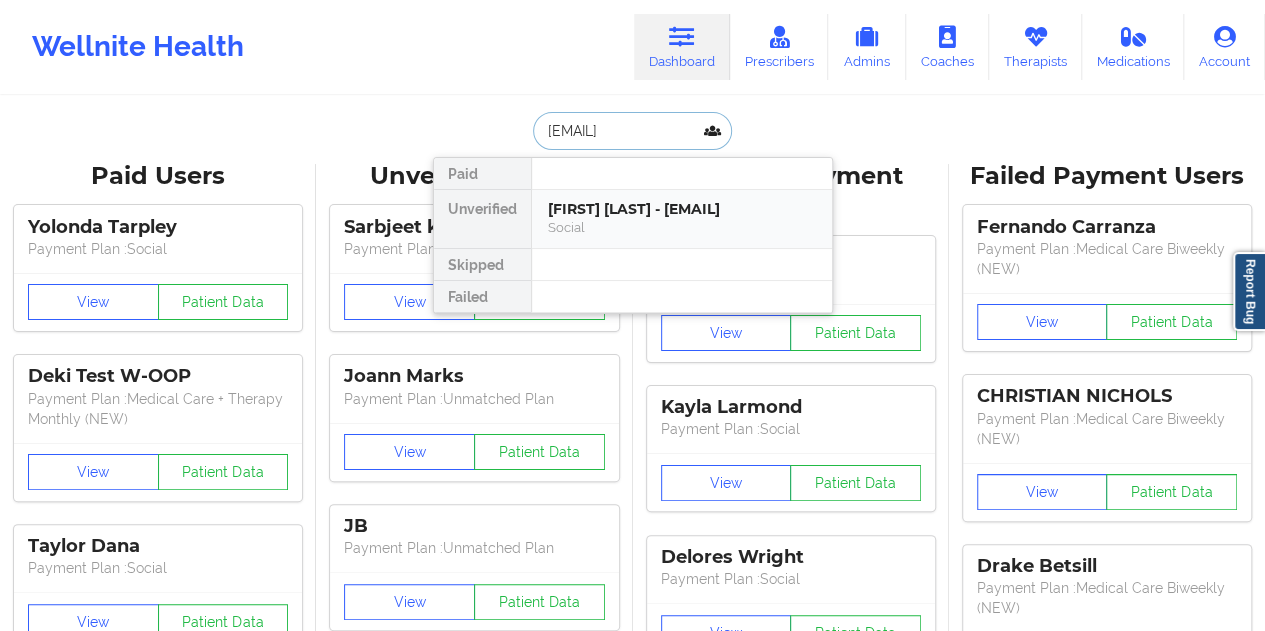 click on "[FIRST] [LAST] - [EMAIL]" at bounding box center [682, 209] 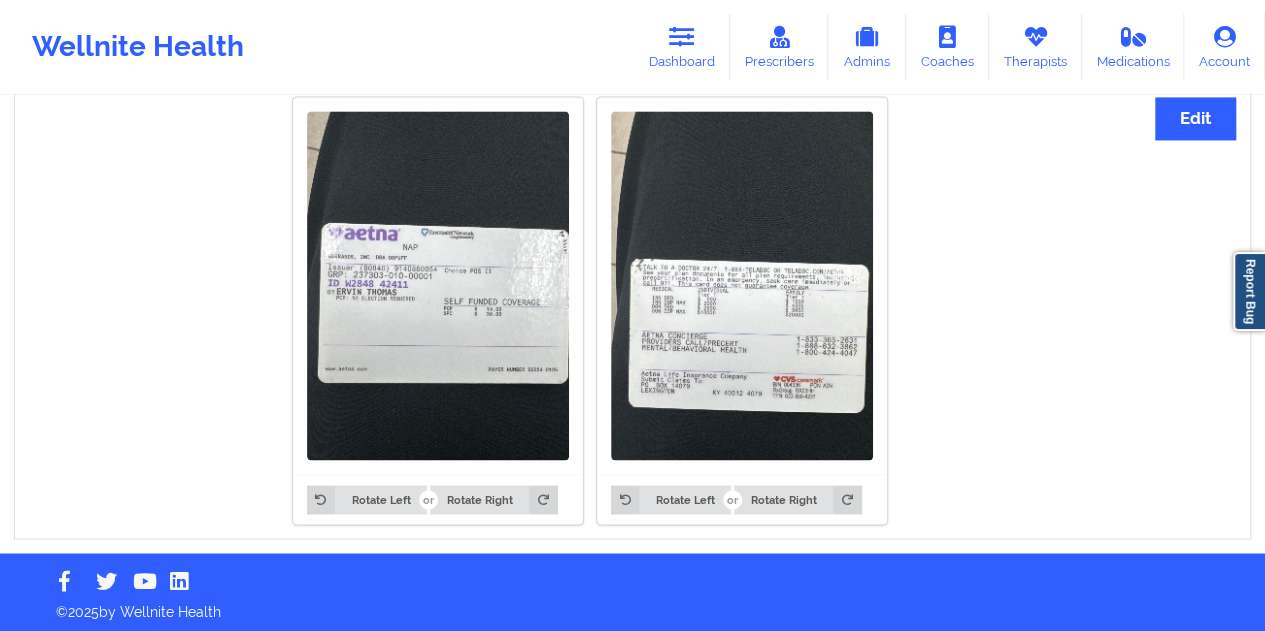 scroll, scrollTop: 1426, scrollLeft: 0, axis: vertical 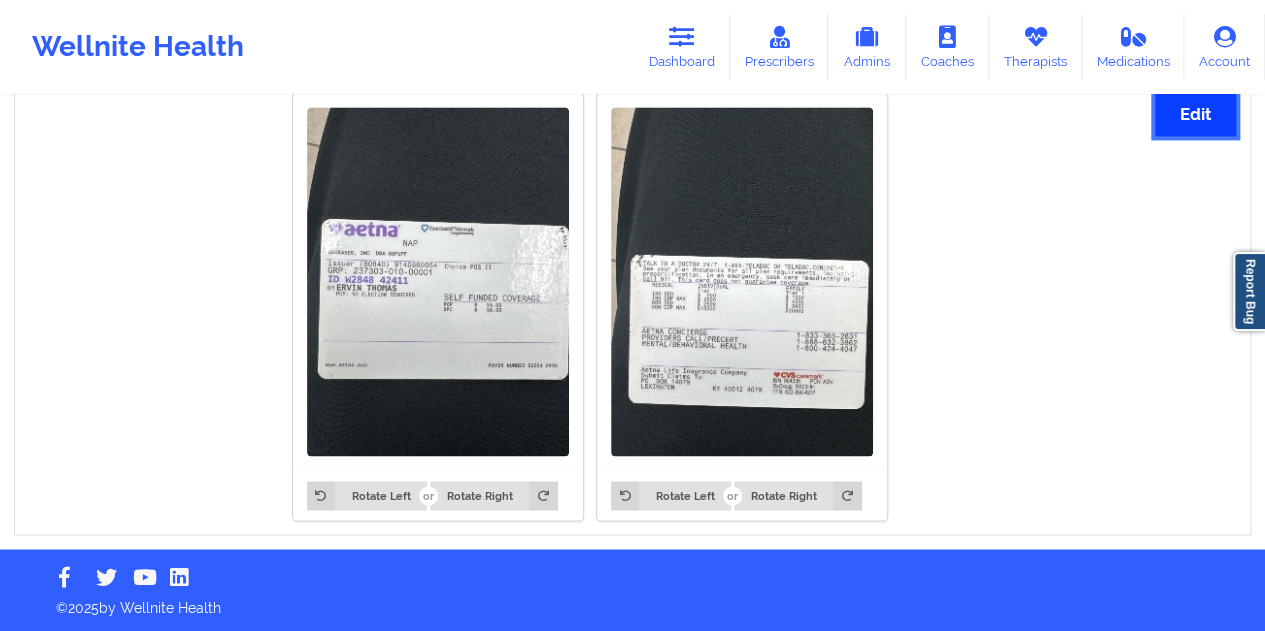 click on "Edit" at bounding box center (1195, 114) 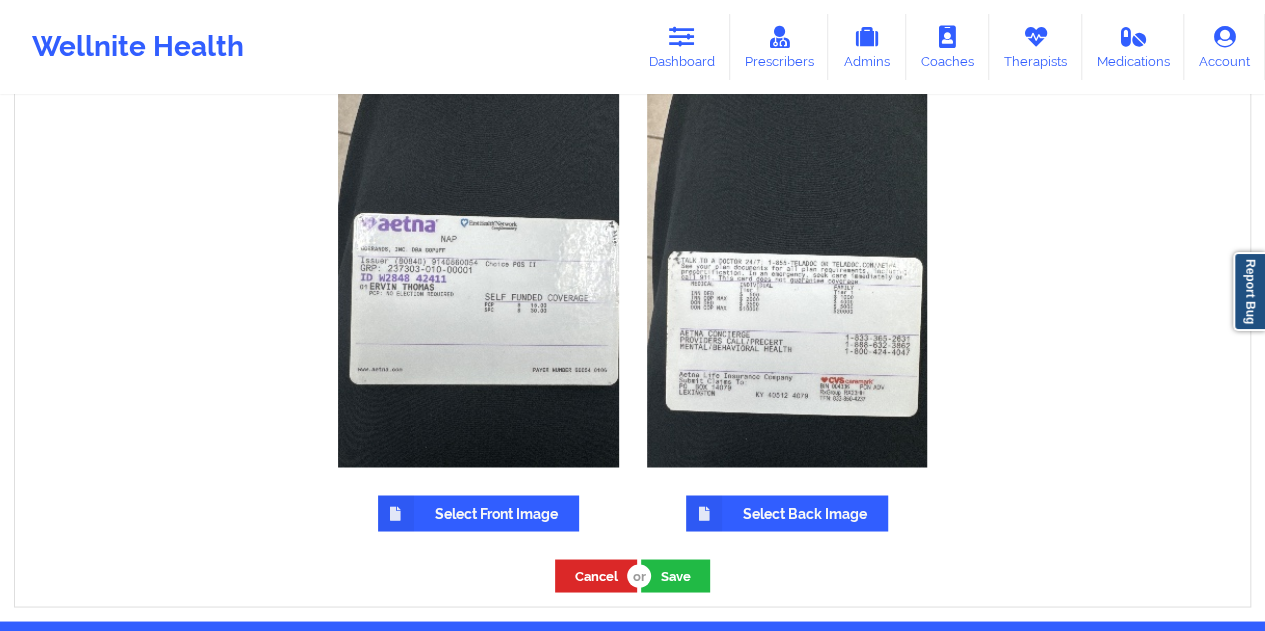click on "Select Front Image" at bounding box center (478, 513) 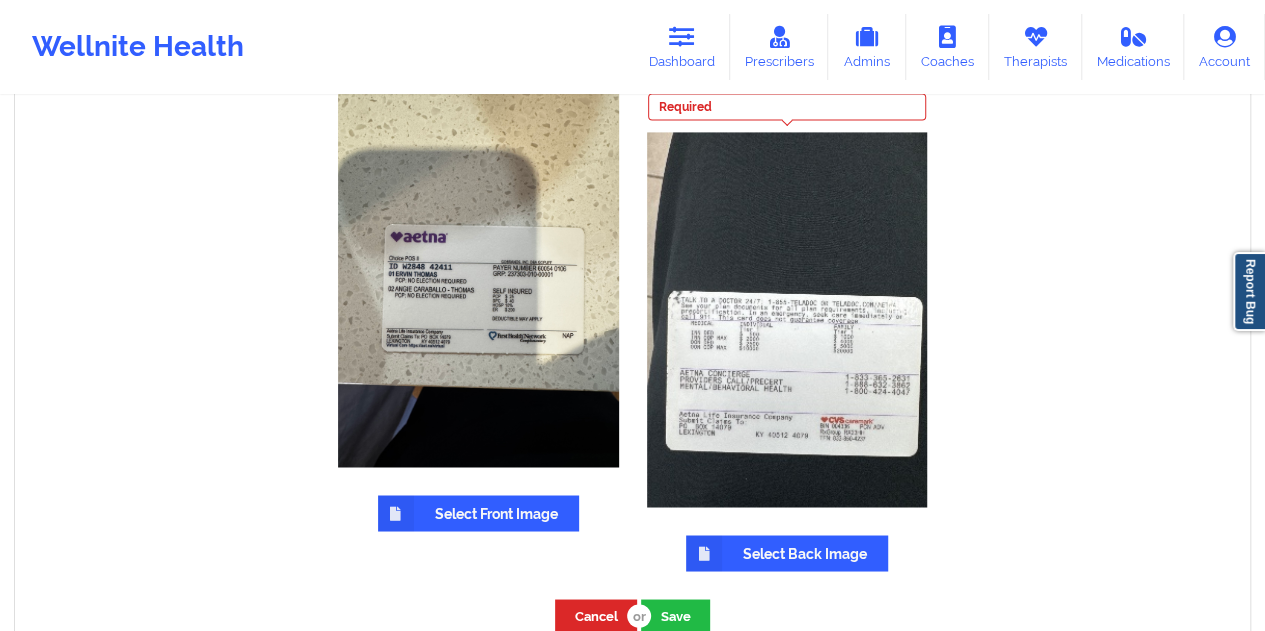click on "Select Back Image" at bounding box center (787, 553) 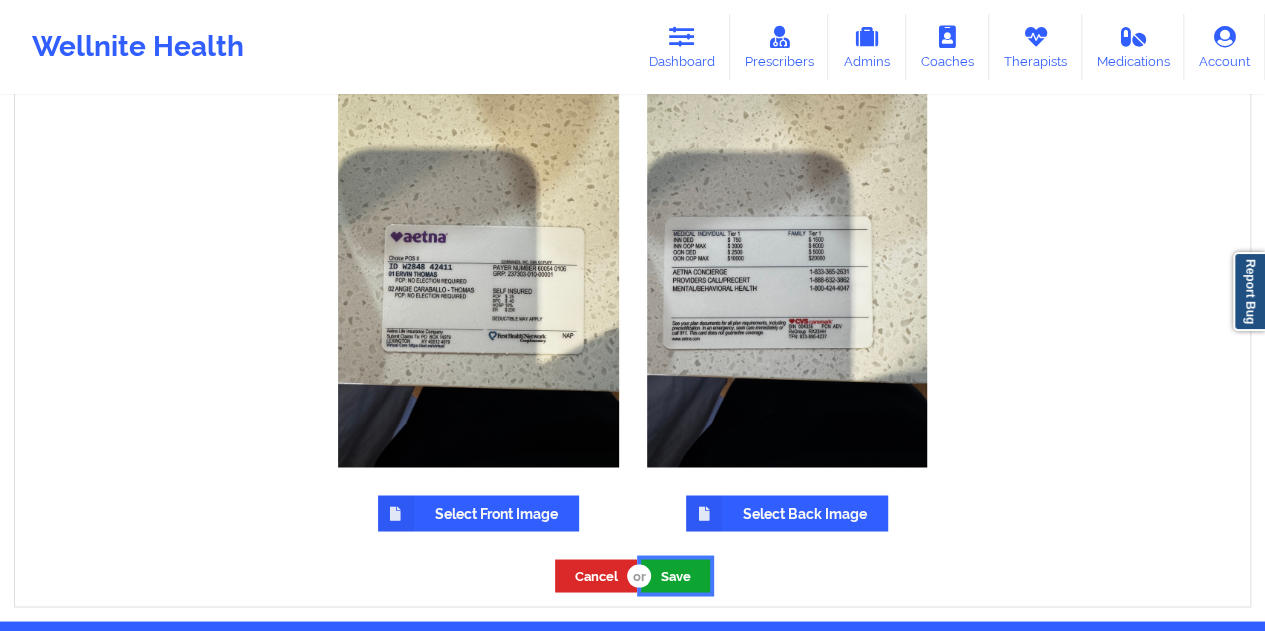 click on "Save" at bounding box center (675, 575) 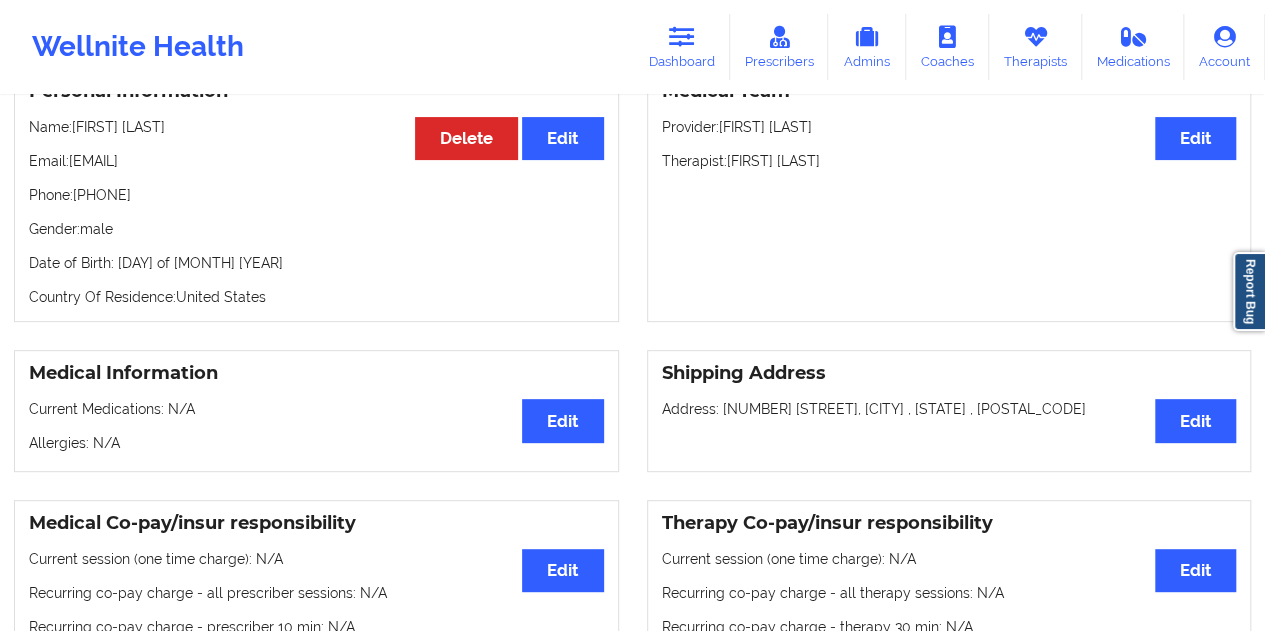 scroll, scrollTop: 0, scrollLeft: 0, axis: both 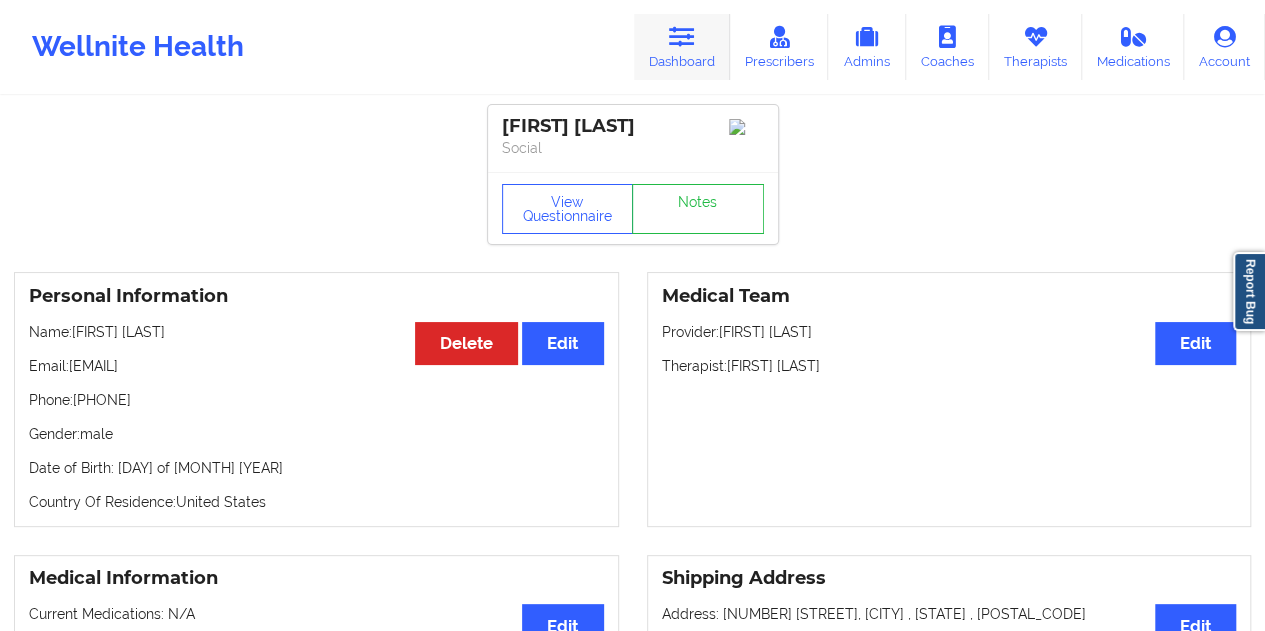 click on "Dashboard" at bounding box center [682, 47] 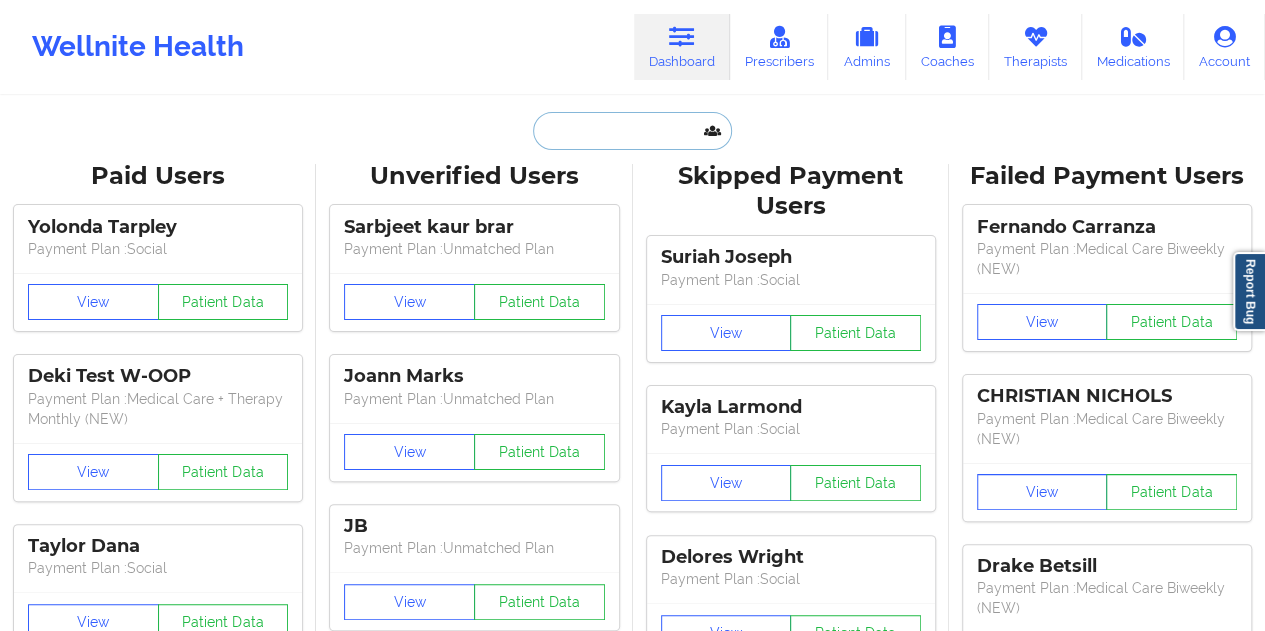 click at bounding box center [632, 131] 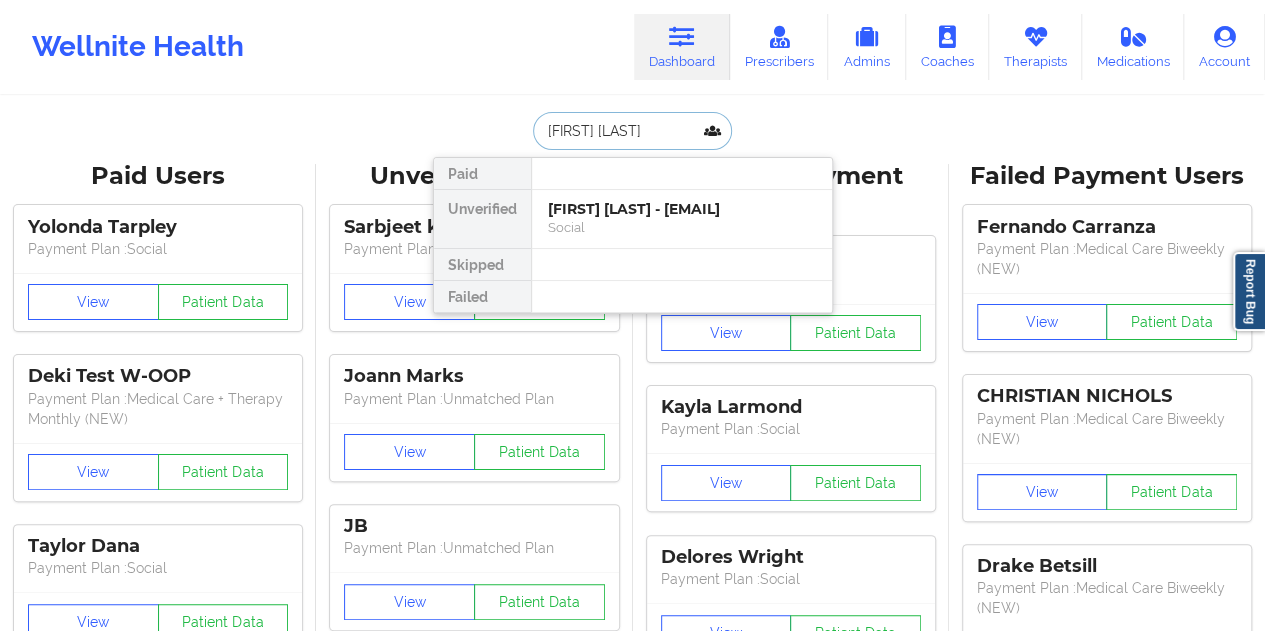 click on "[FIRST] [LAST] - [EMAIL]" at bounding box center [682, 209] 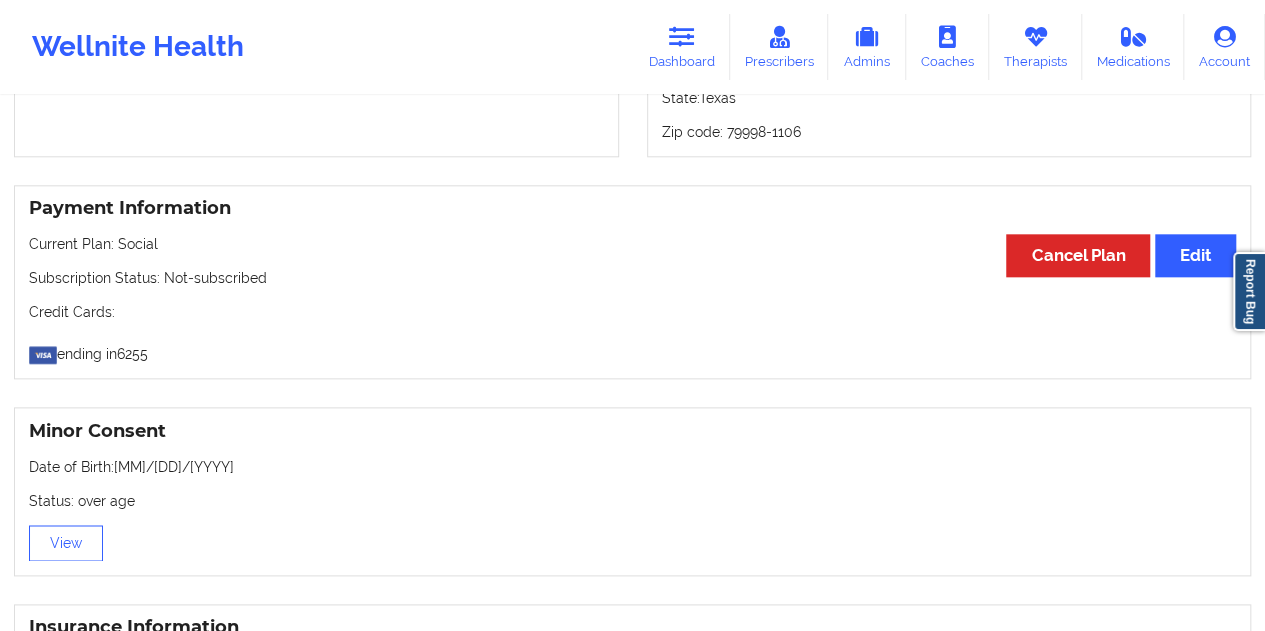 scroll, scrollTop: 1382, scrollLeft: 0, axis: vertical 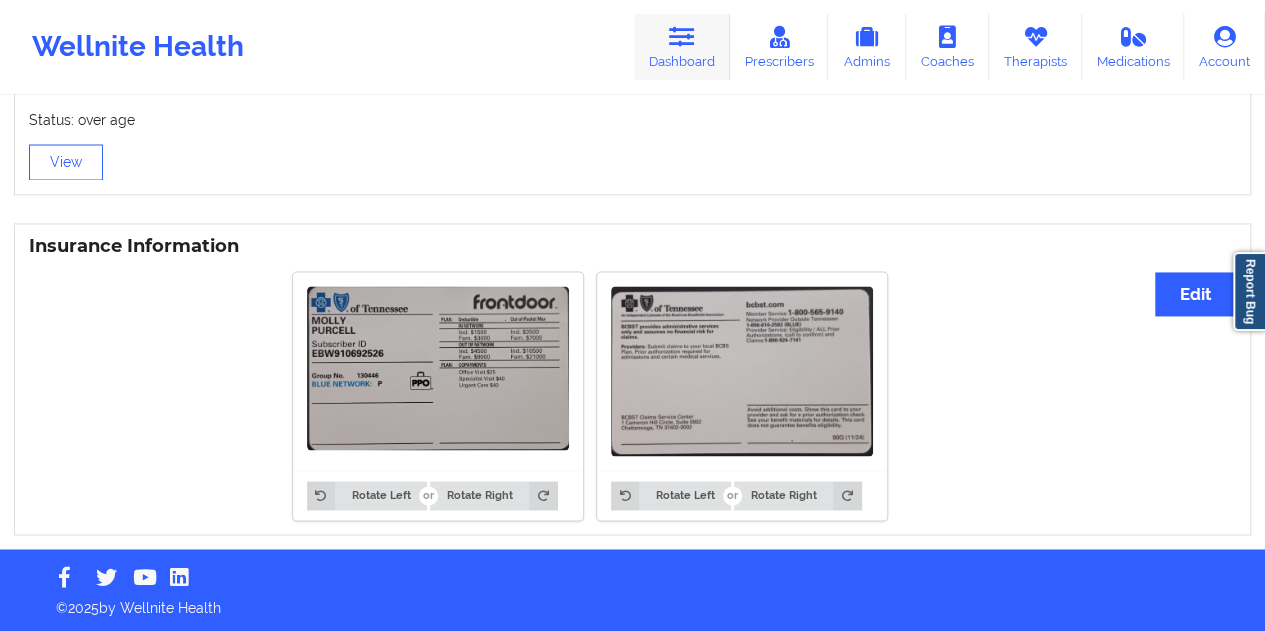 click on "Dashboard" at bounding box center [682, 47] 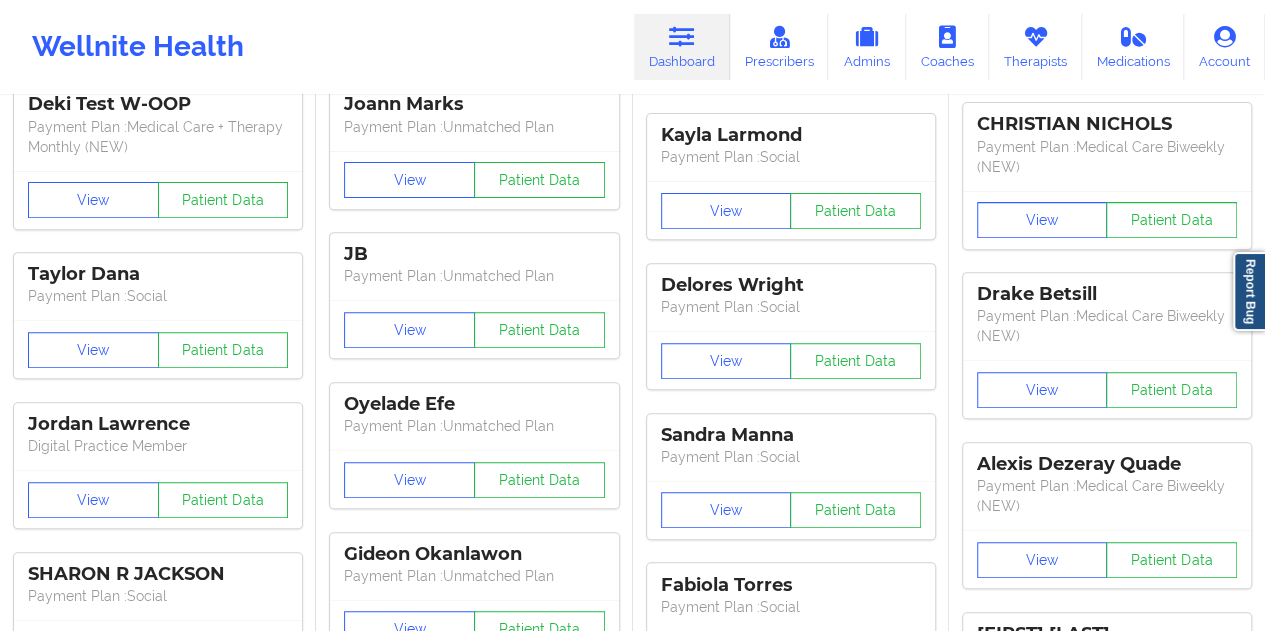 scroll, scrollTop: 0, scrollLeft: 0, axis: both 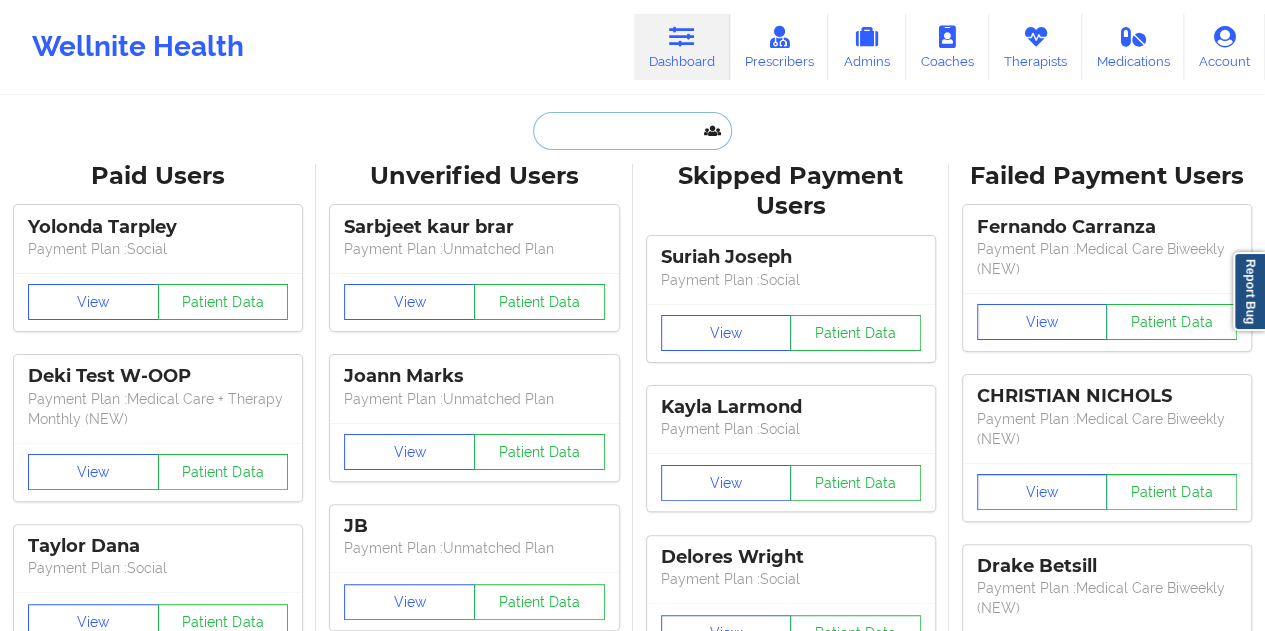 click at bounding box center [632, 131] 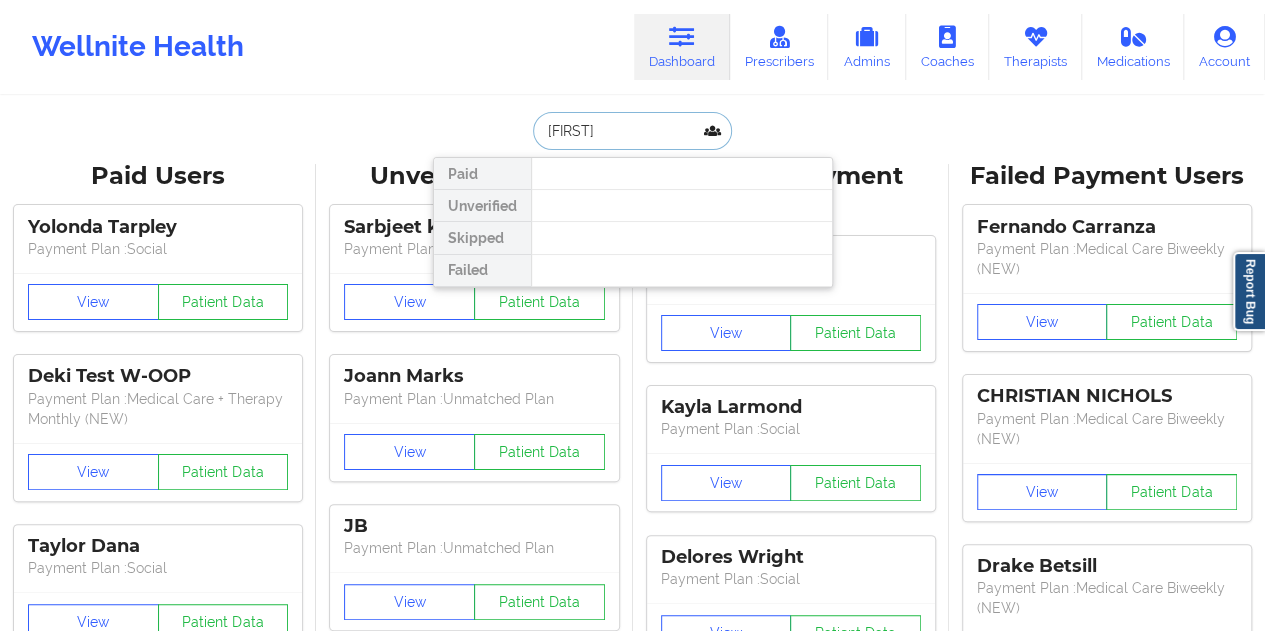 type on "[FIRST]" 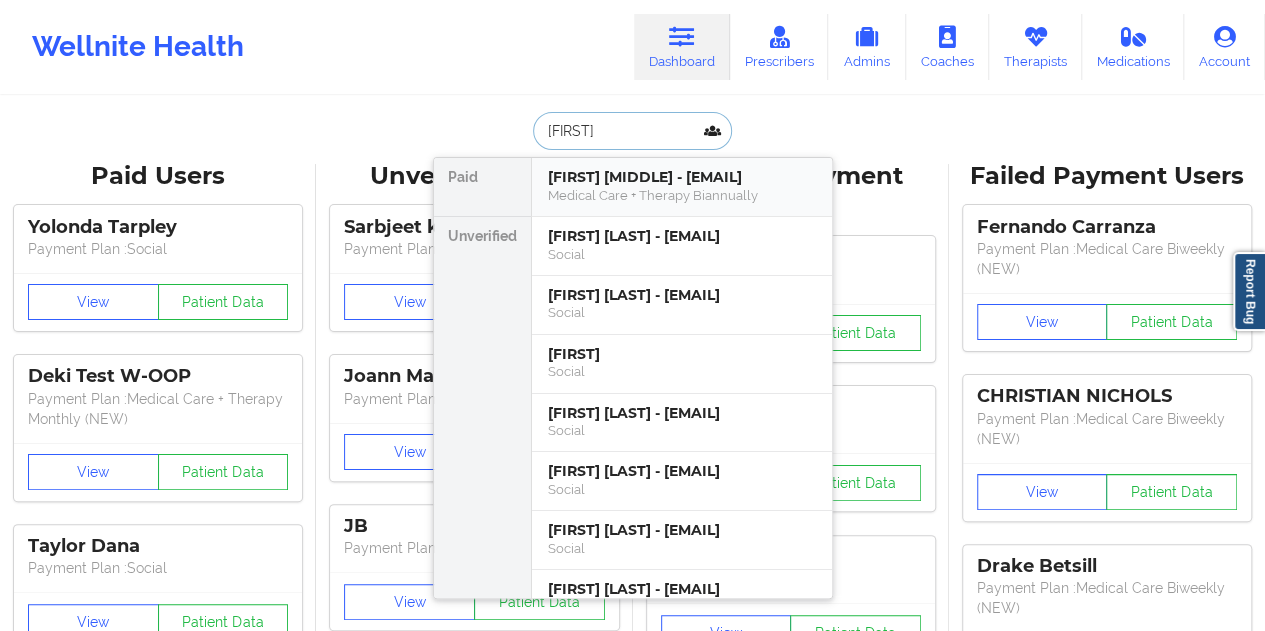 click on "[FIRST] [MIDDLE] - [EMAIL]" at bounding box center (682, 177) 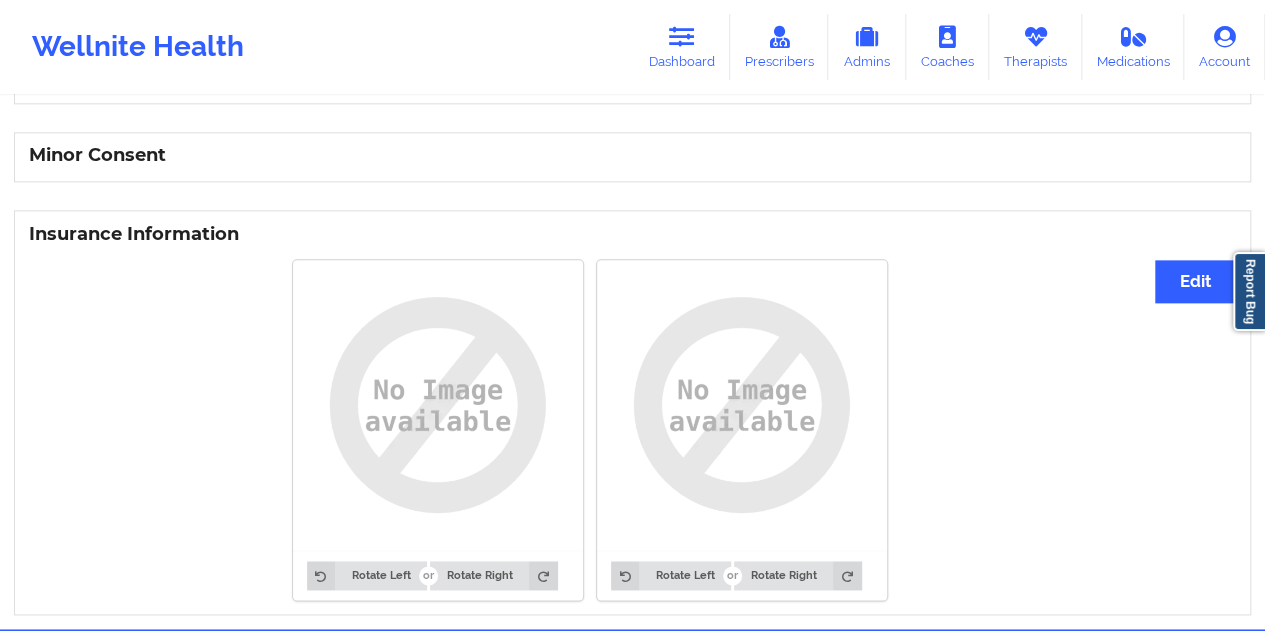scroll, scrollTop: 1189, scrollLeft: 0, axis: vertical 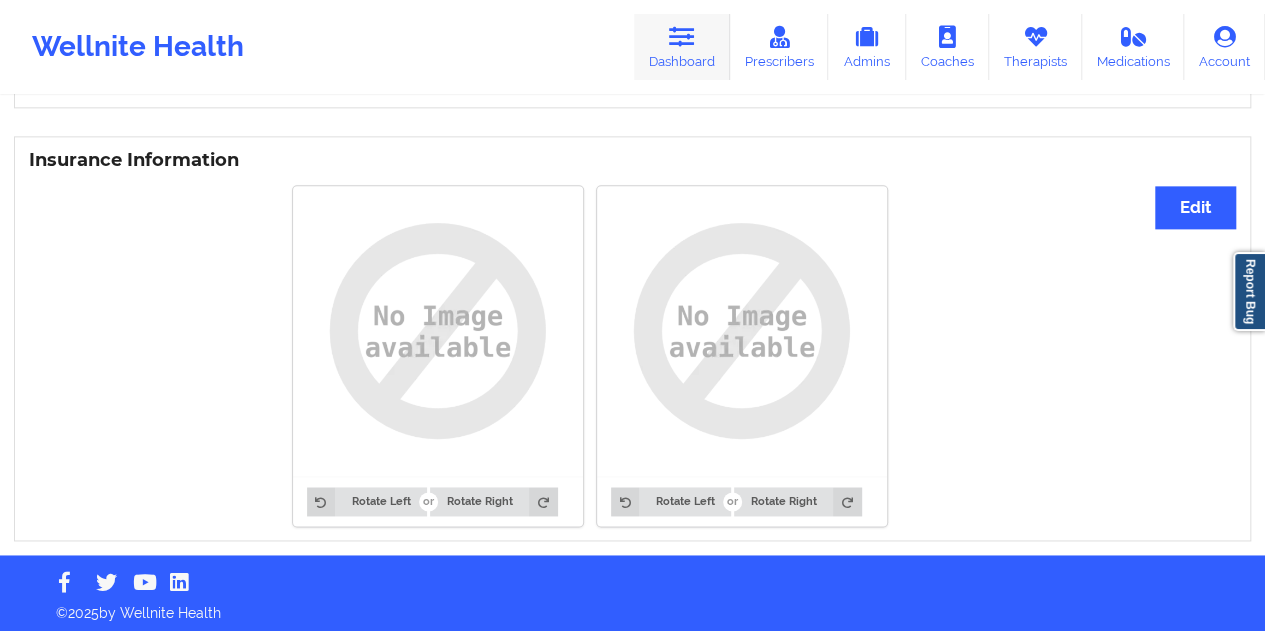 click on "Dashboard" at bounding box center [682, 47] 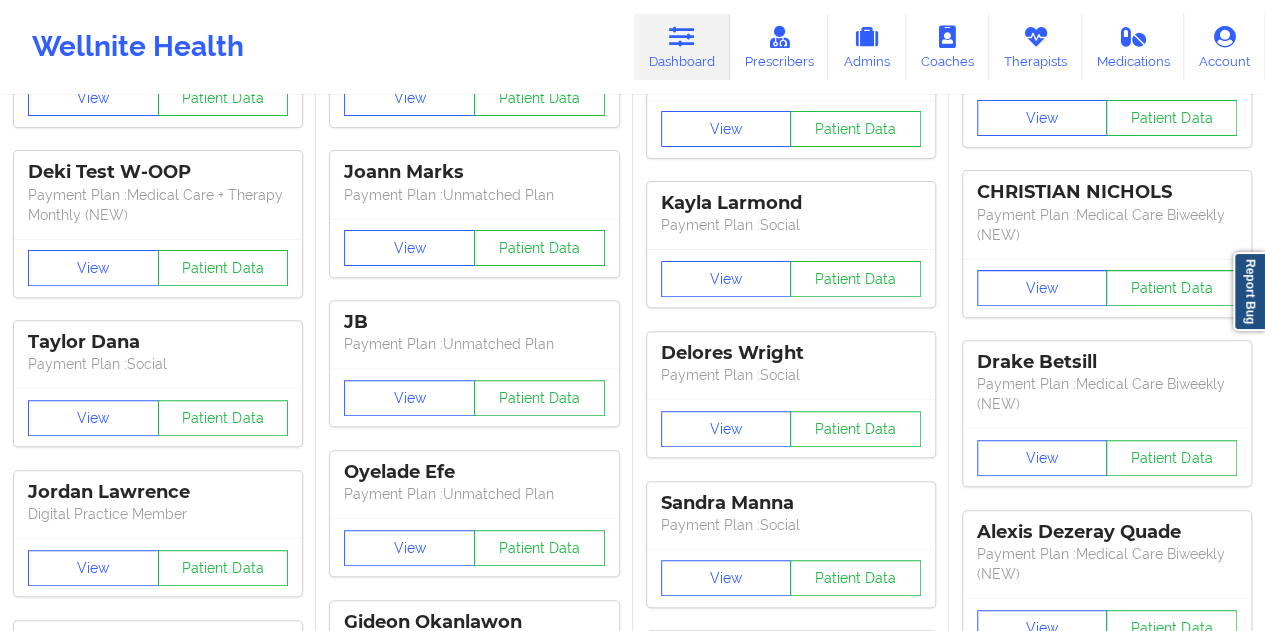 scroll, scrollTop: 0, scrollLeft: 0, axis: both 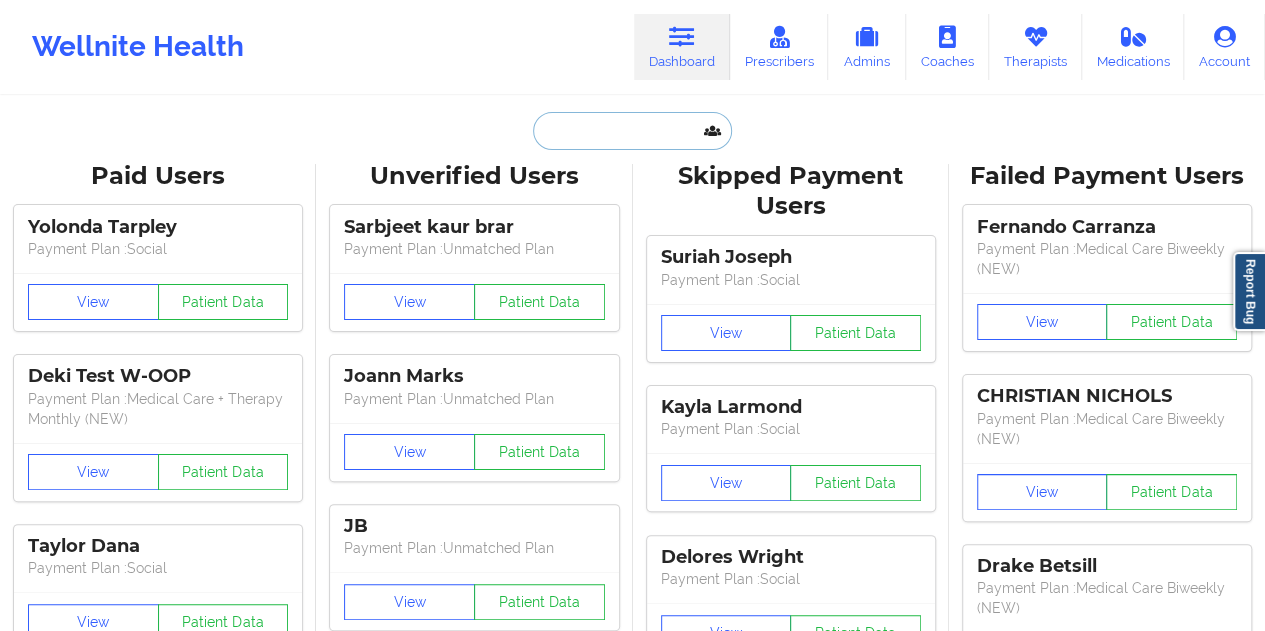 click at bounding box center [632, 131] 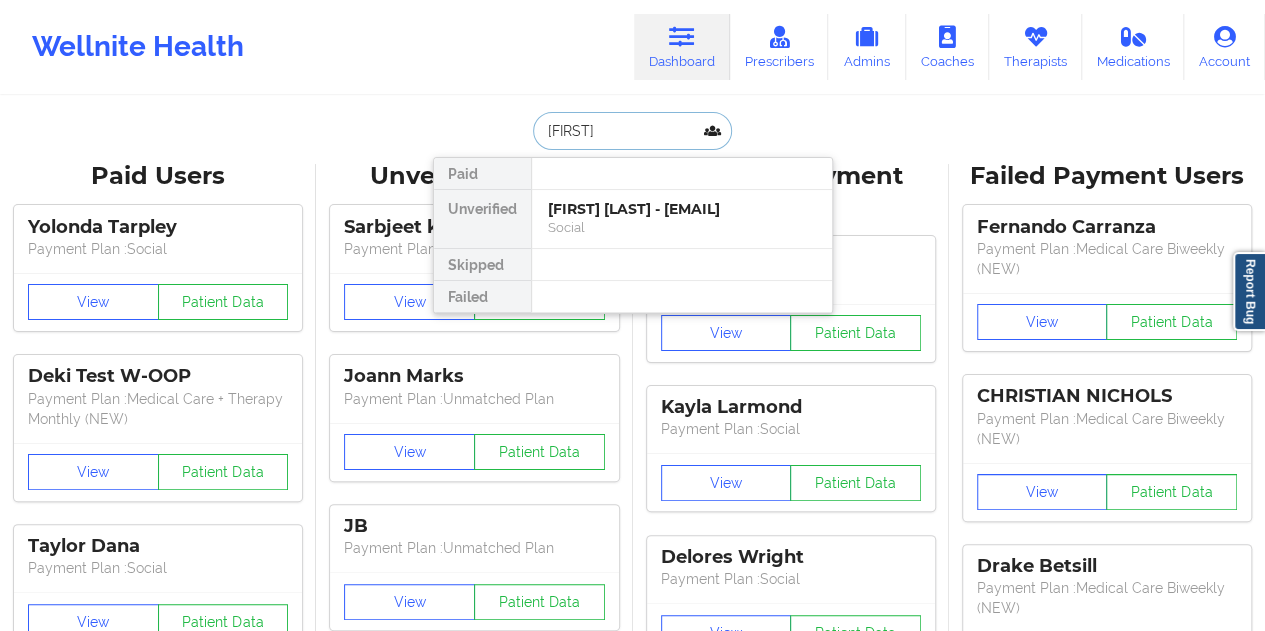 type on "[FIRST]" 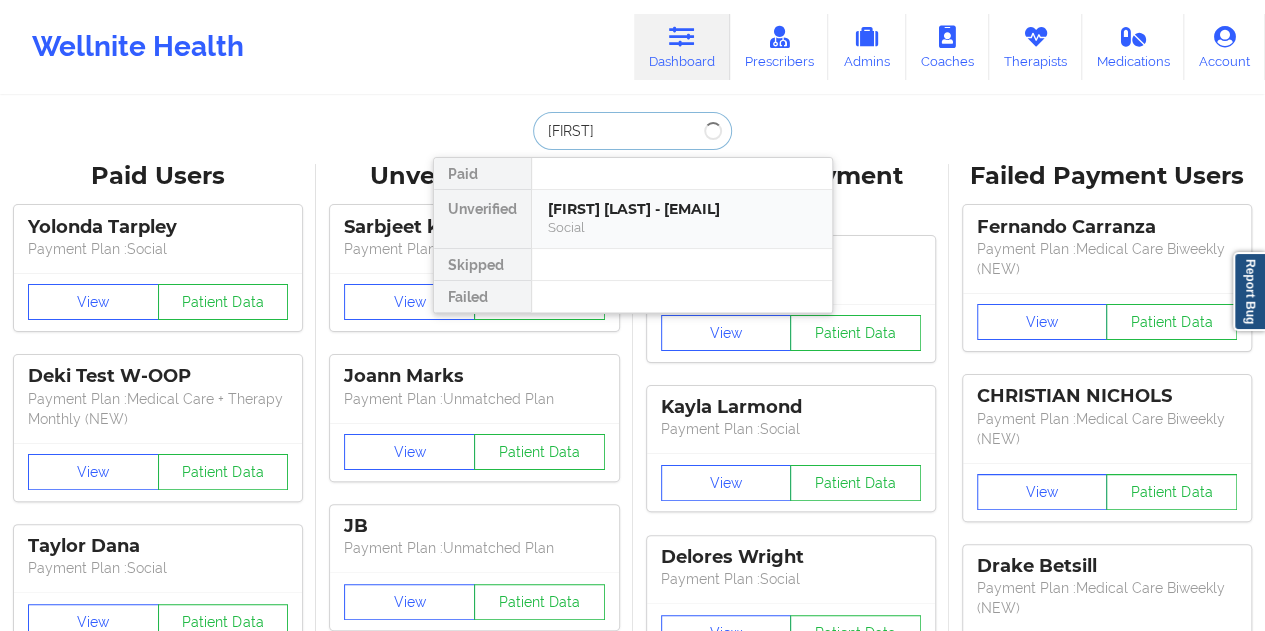 click on "[FIRST] [LAST] - [EMAIL]" at bounding box center (682, 209) 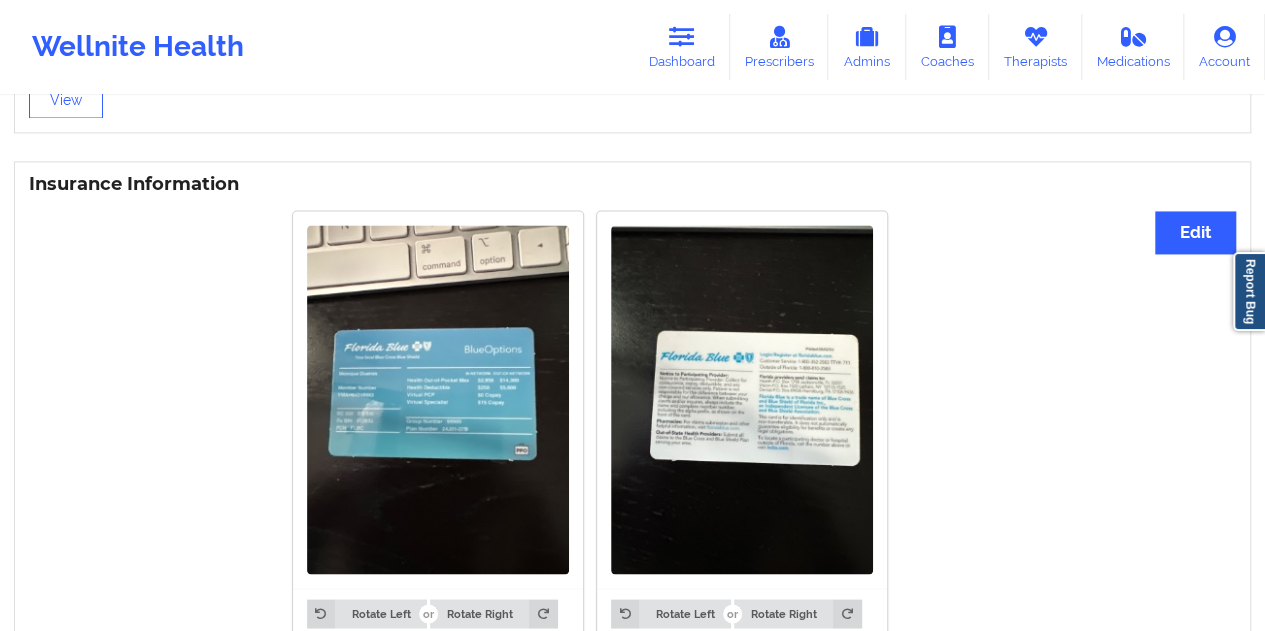 scroll, scrollTop: 1544, scrollLeft: 0, axis: vertical 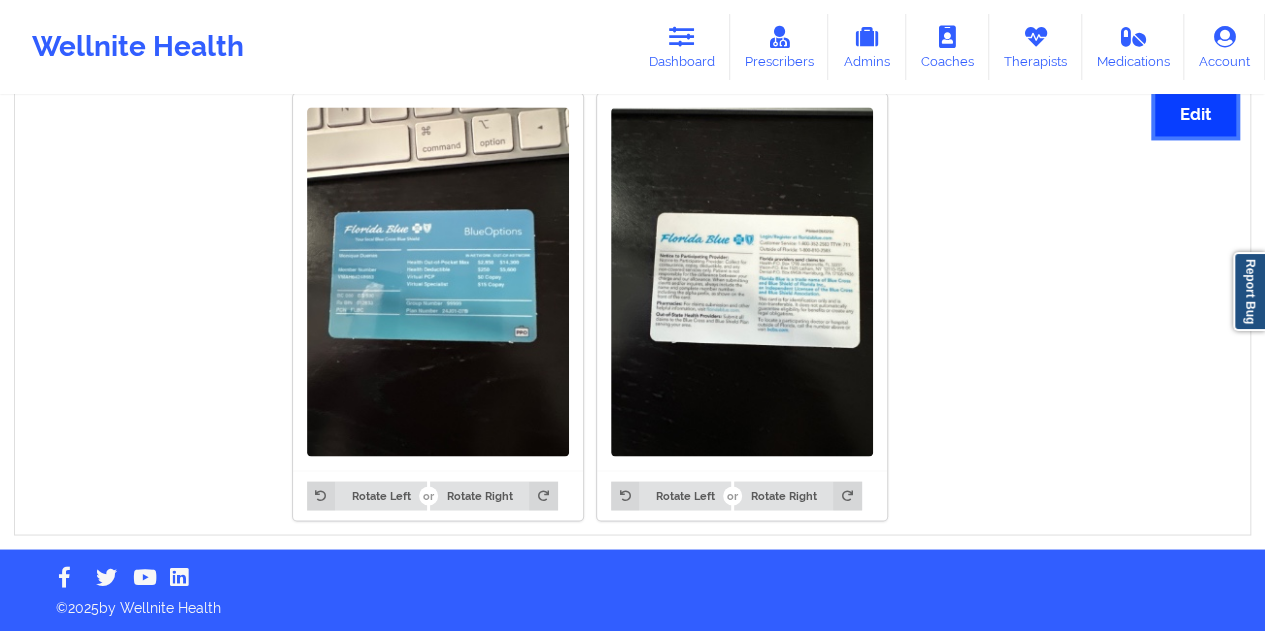 click on "Edit" at bounding box center (1195, 114) 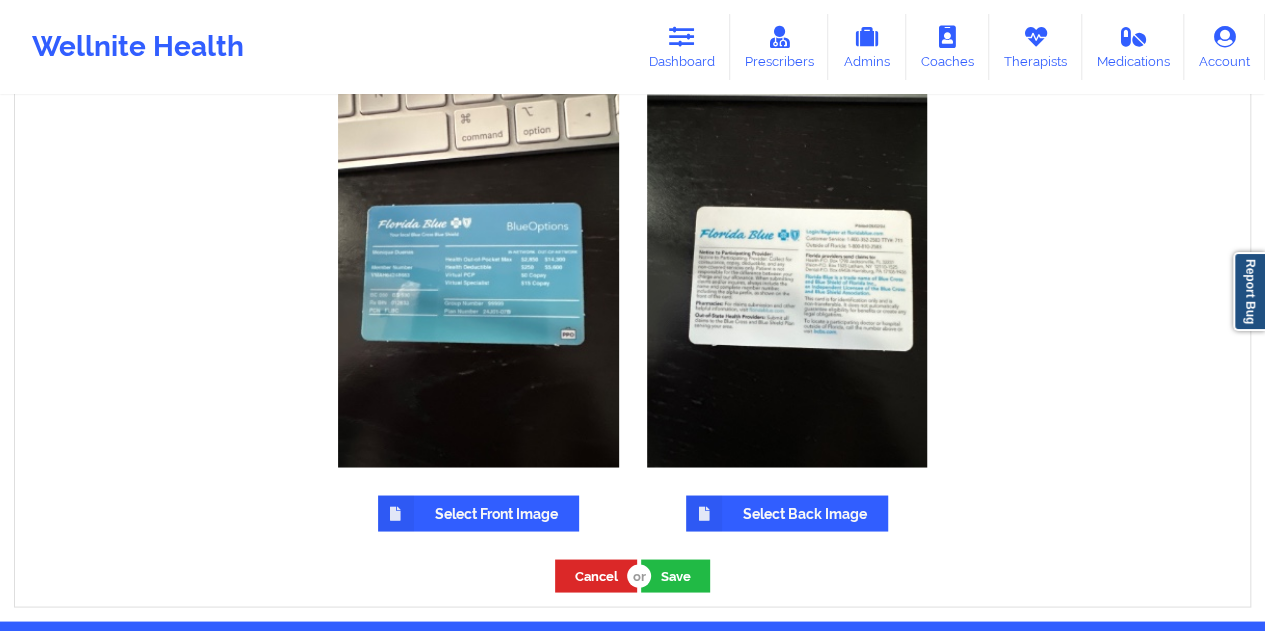 click on "Select Front Image" at bounding box center (478, 513) 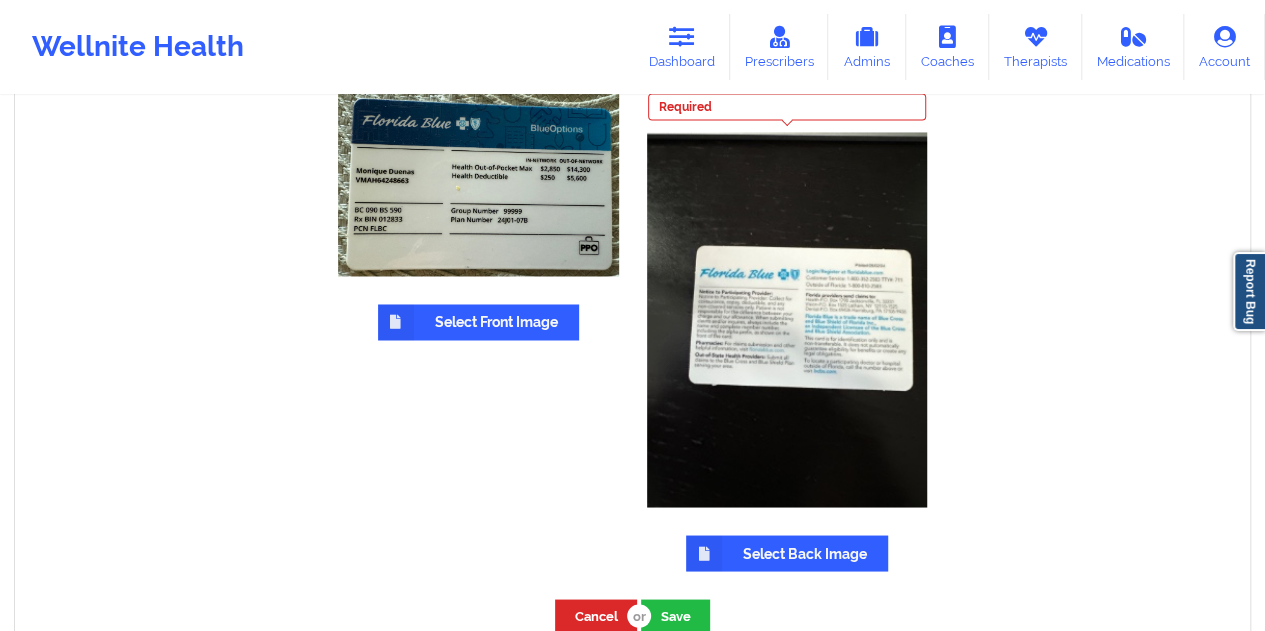 click on "Select Back Image" at bounding box center [787, 553] 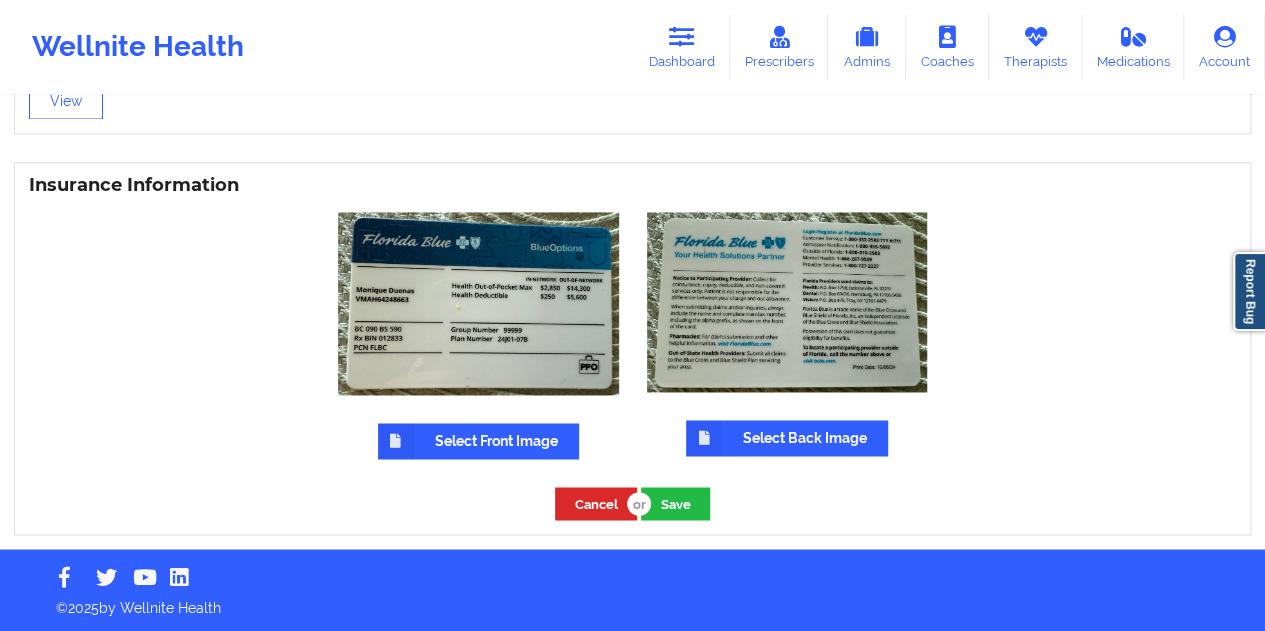 scroll, scrollTop: 1426, scrollLeft: 0, axis: vertical 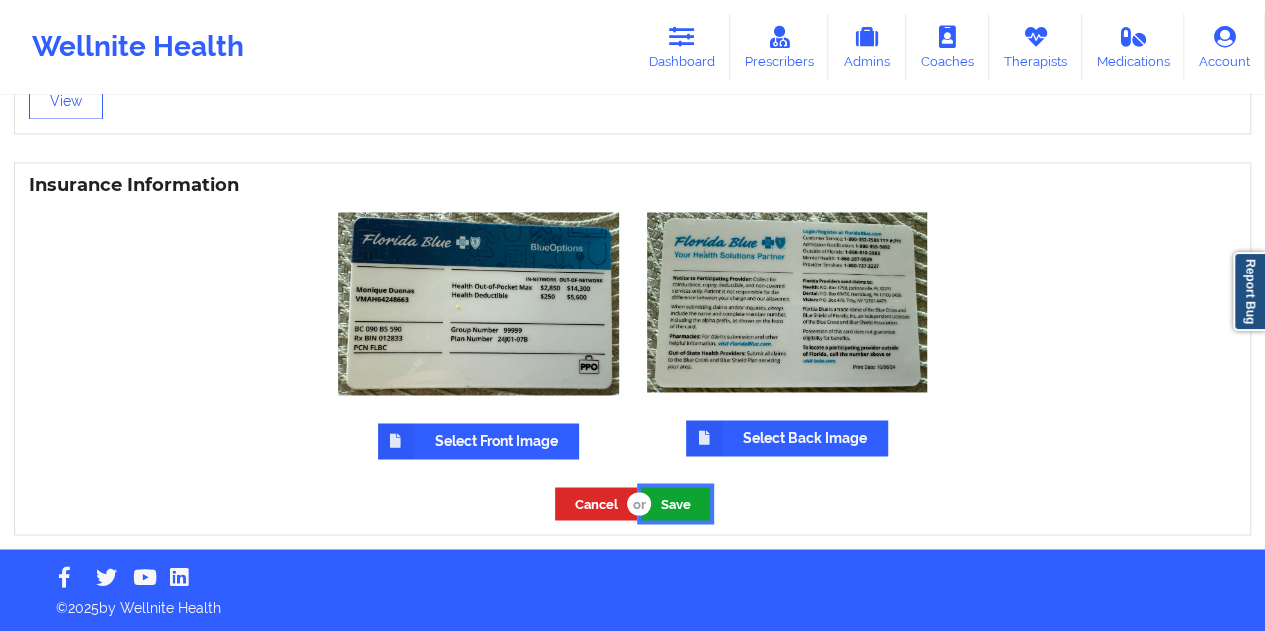 click on "Save" at bounding box center [675, 503] 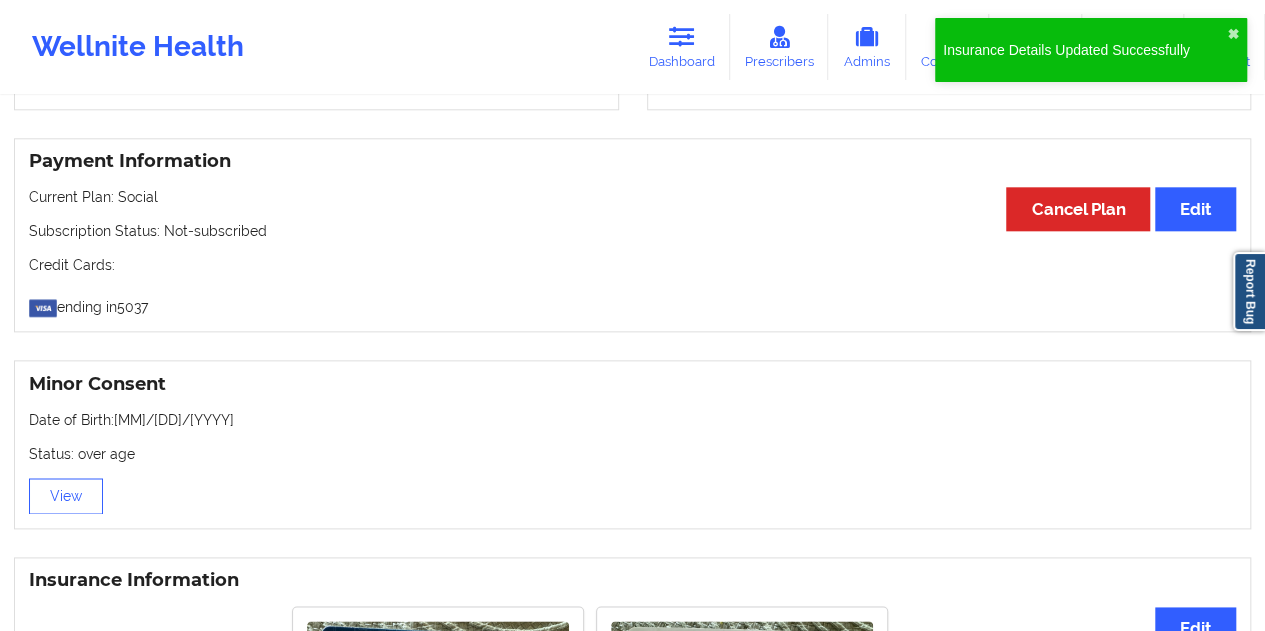 scroll, scrollTop: 1366, scrollLeft: 0, axis: vertical 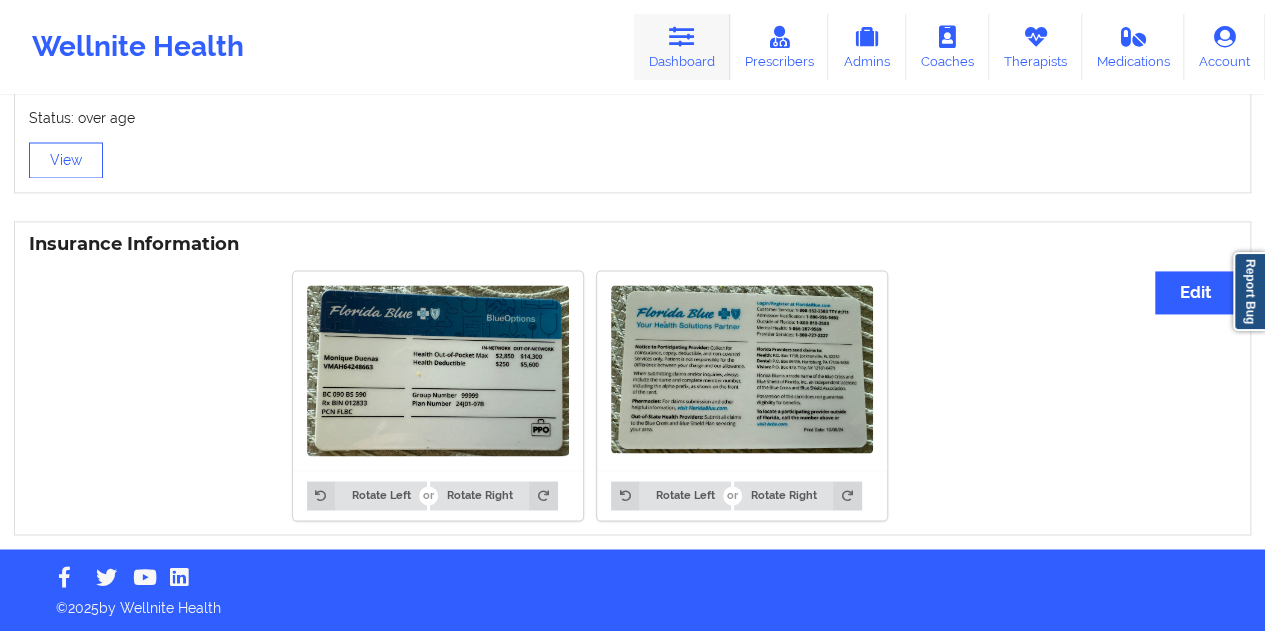 click on "Dashboard" at bounding box center (682, 47) 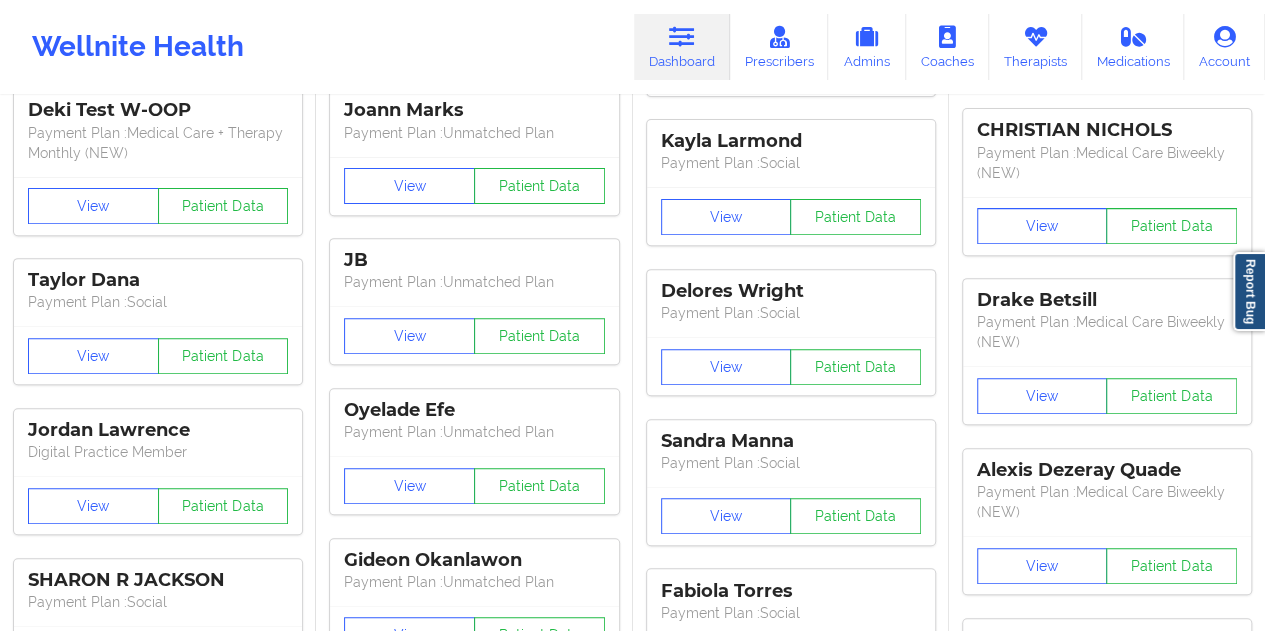 scroll, scrollTop: 0, scrollLeft: 0, axis: both 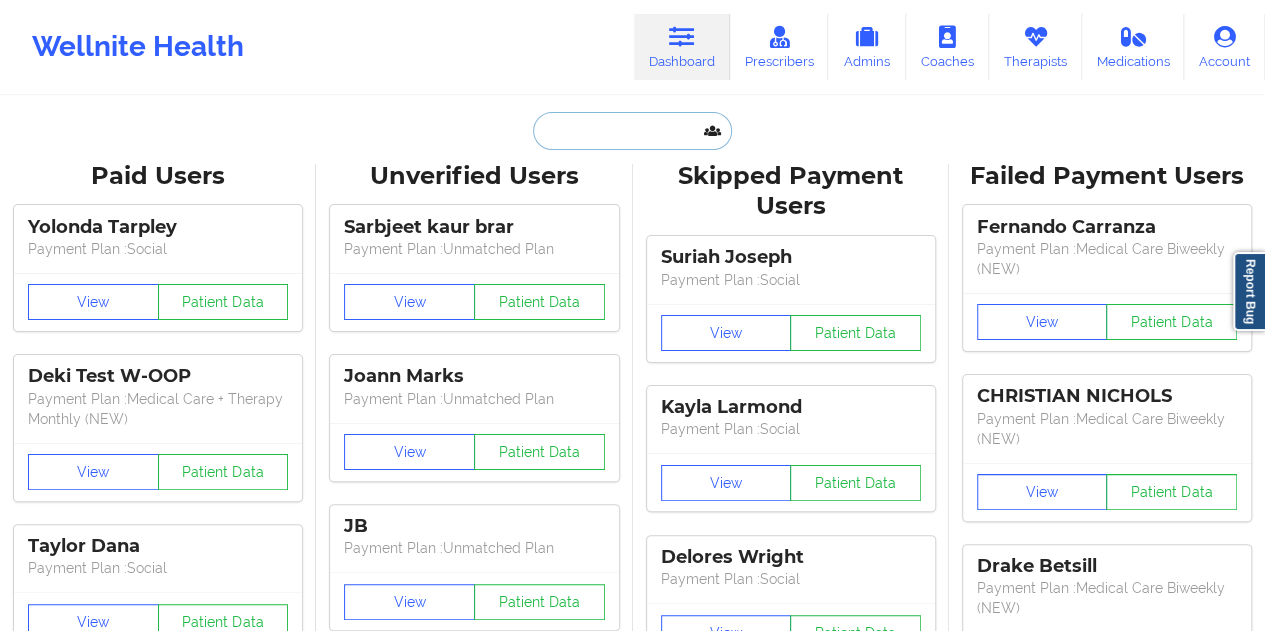 click at bounding box center [632, 131] 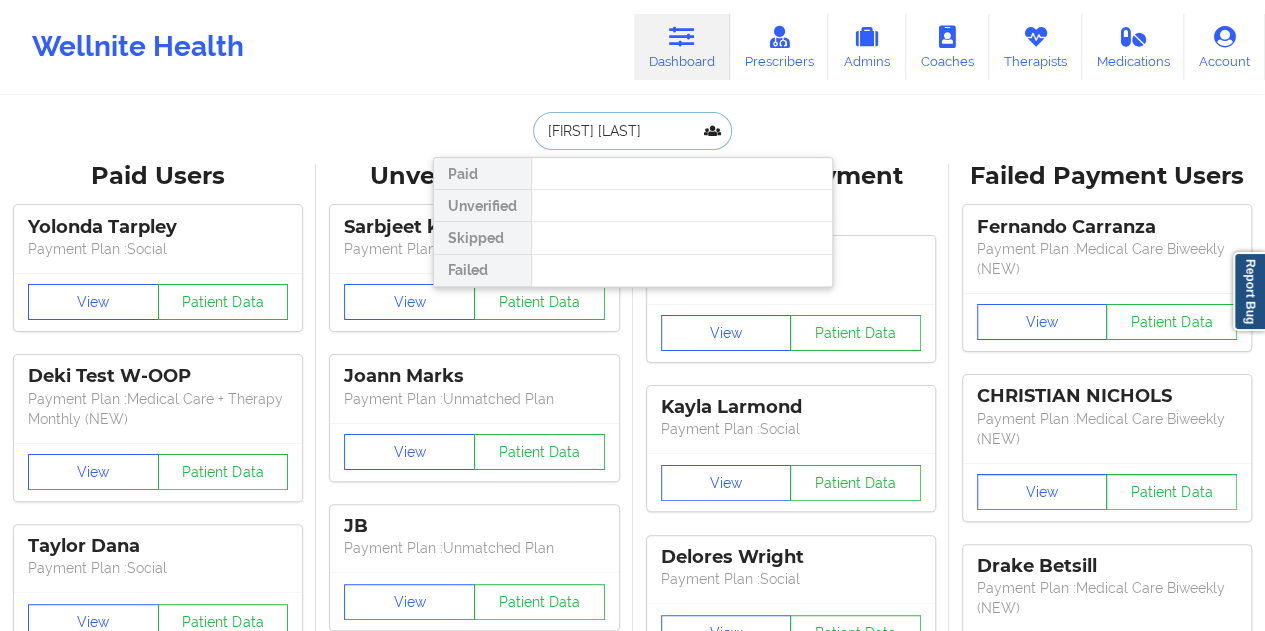 click on "[FIRST] [LAST]" at bounding box center [632, 131] 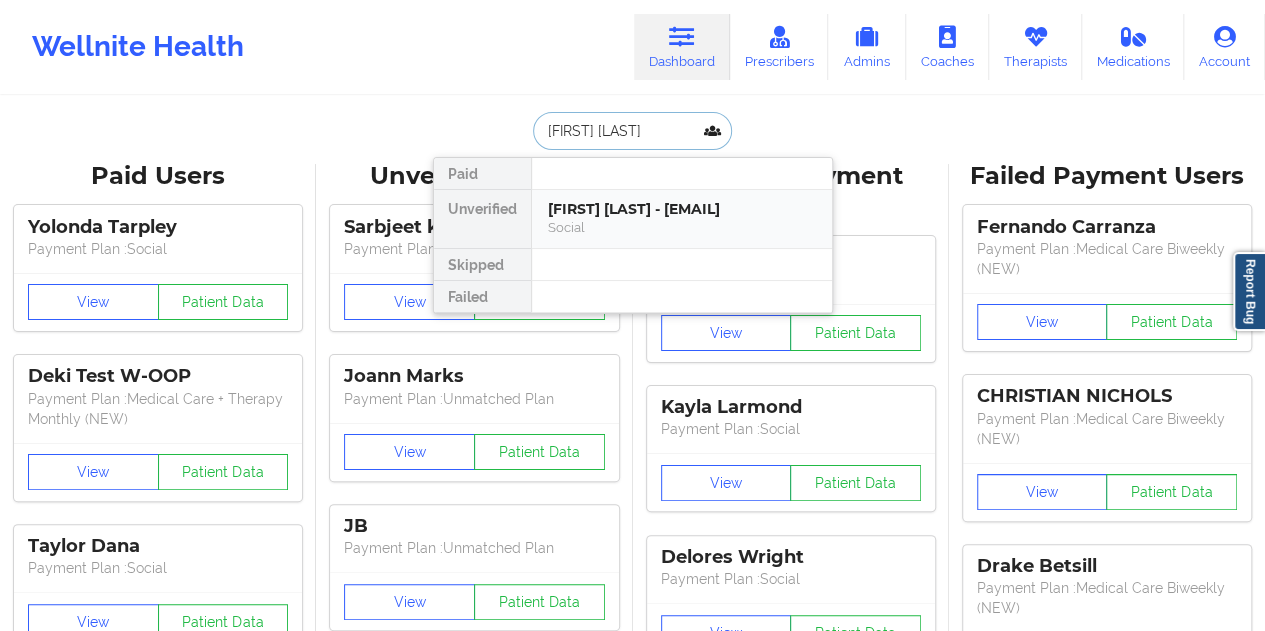 click on "[FIRST] [LAST] - [EMAIL]" at bounding box center (682, 209) 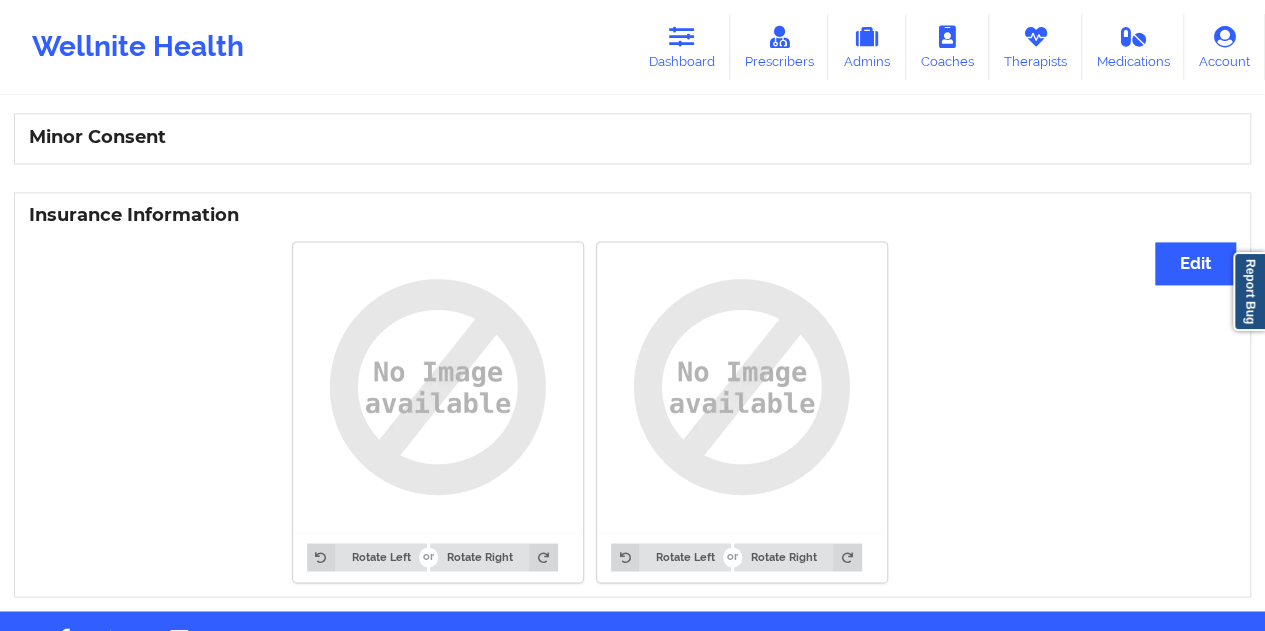 scroll, scrollTop: 1339, scrollLeft: 0, axis: vertical 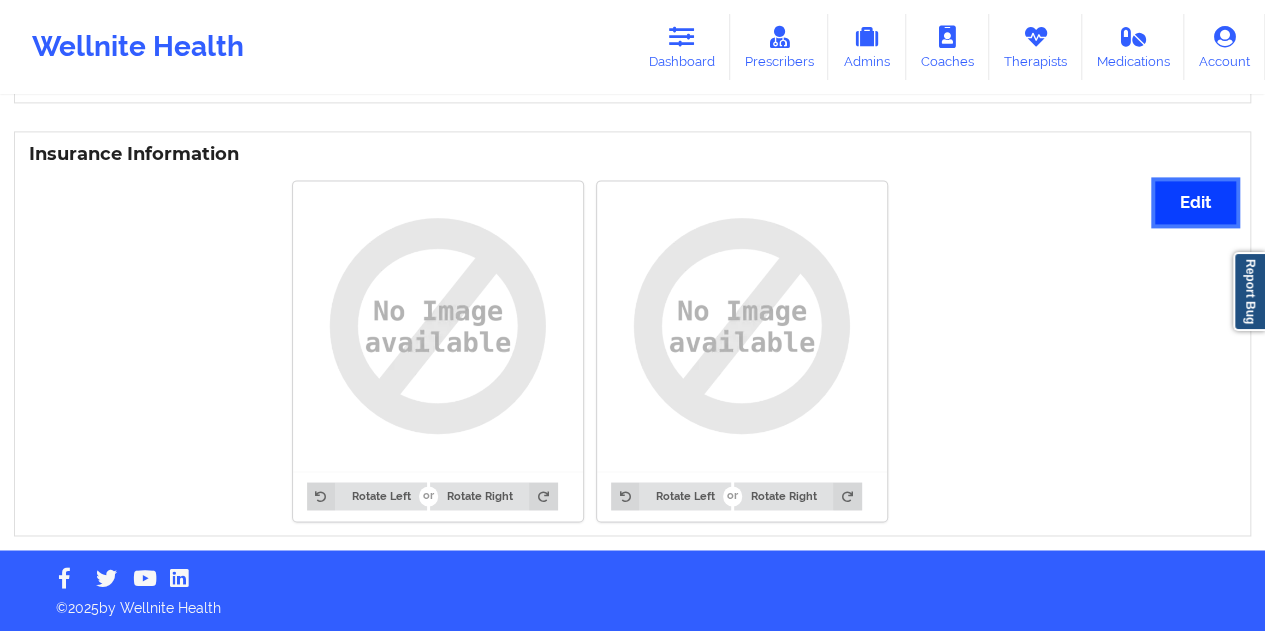 click on "Edit" at bounding box center (1195, 202) 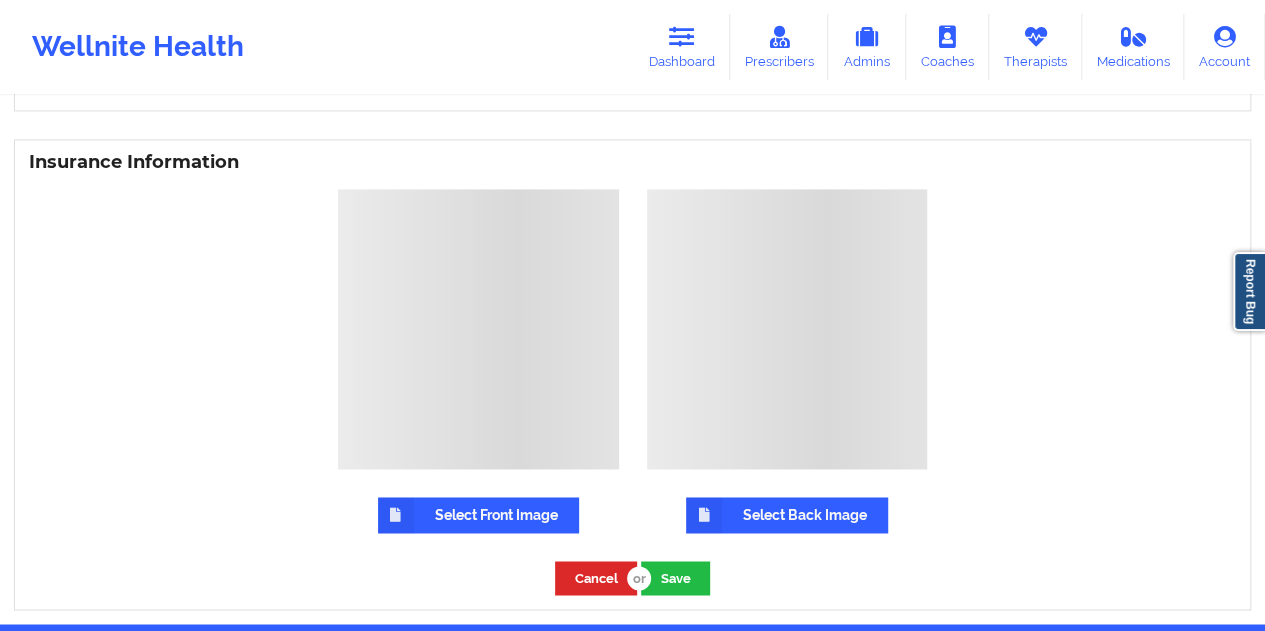 scroll, scrollTop: 1400, scrollLeft: 0, axis: vertical 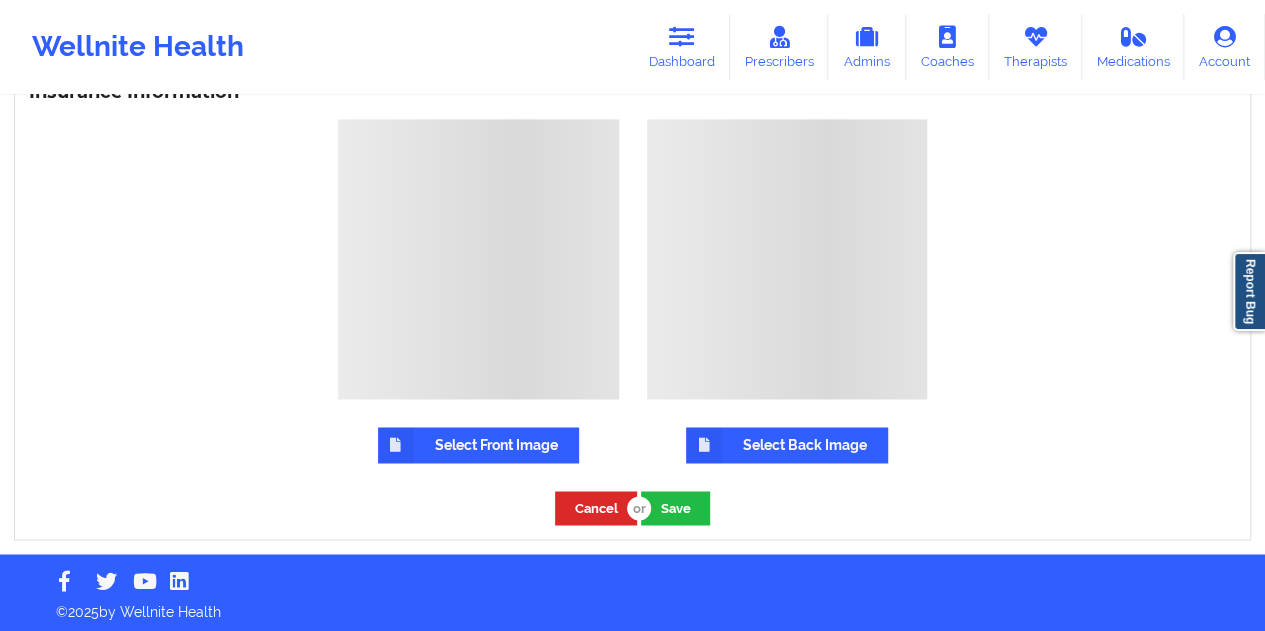 click on "Select Front Image" at bounding box center (478, 445) 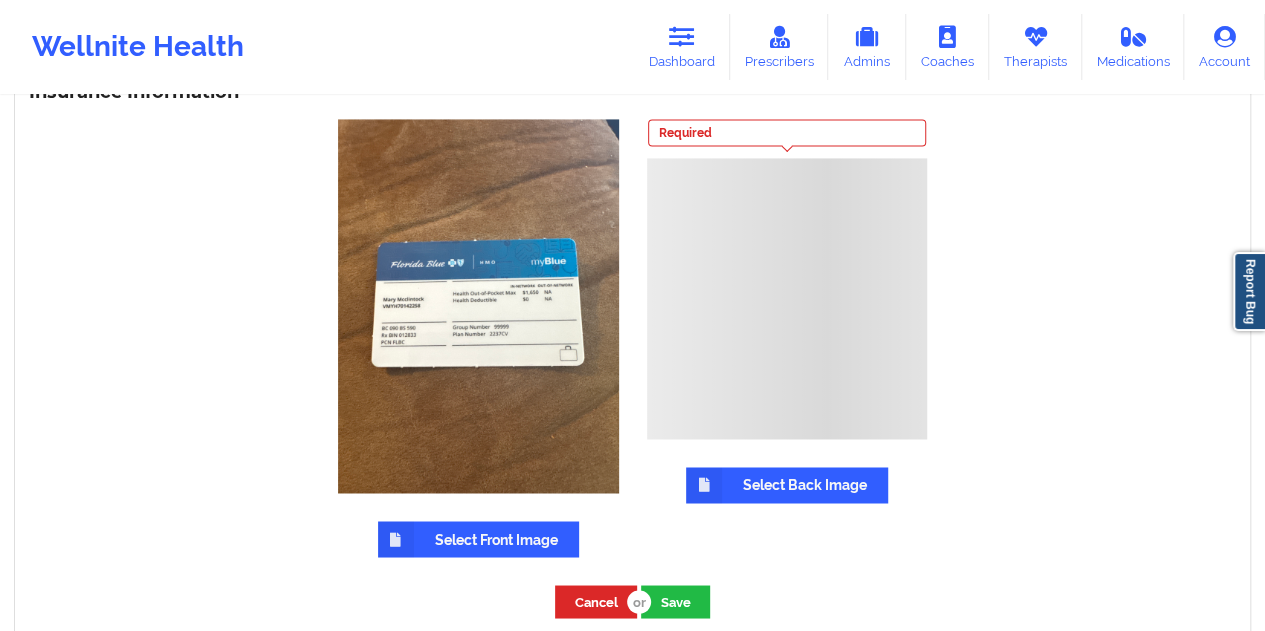 click on "Select Back Image" at bounding box center (787, 485) 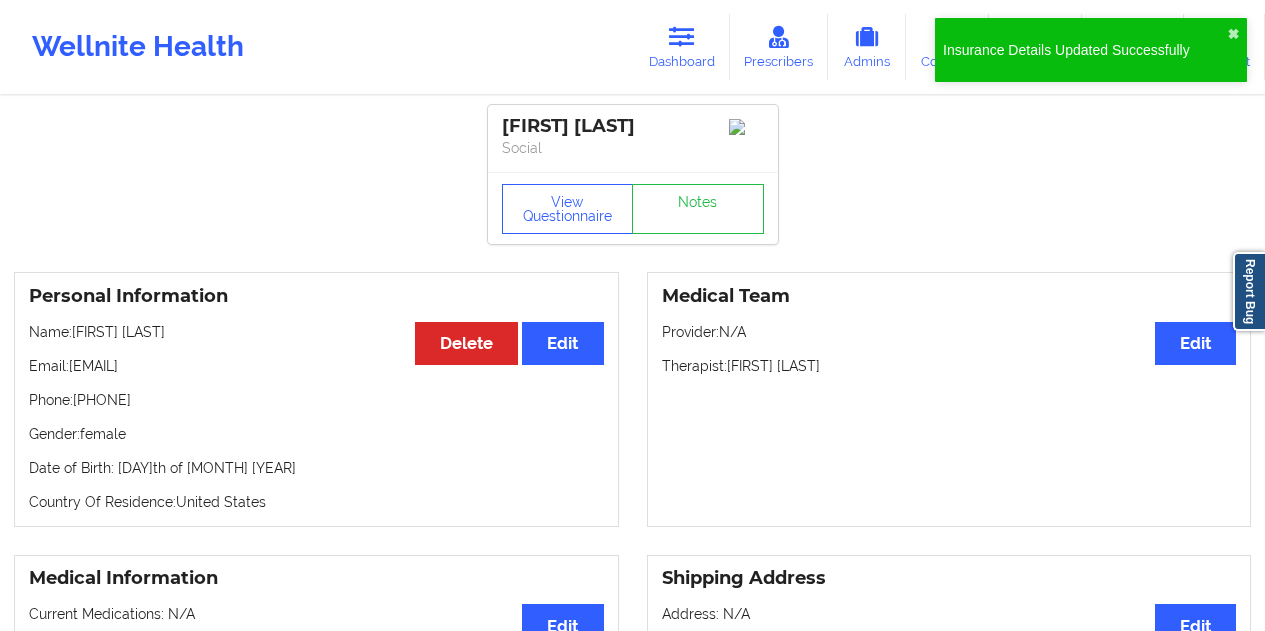scroll, scrollTop: 1149, scrollLeft: 0, axis: vertical 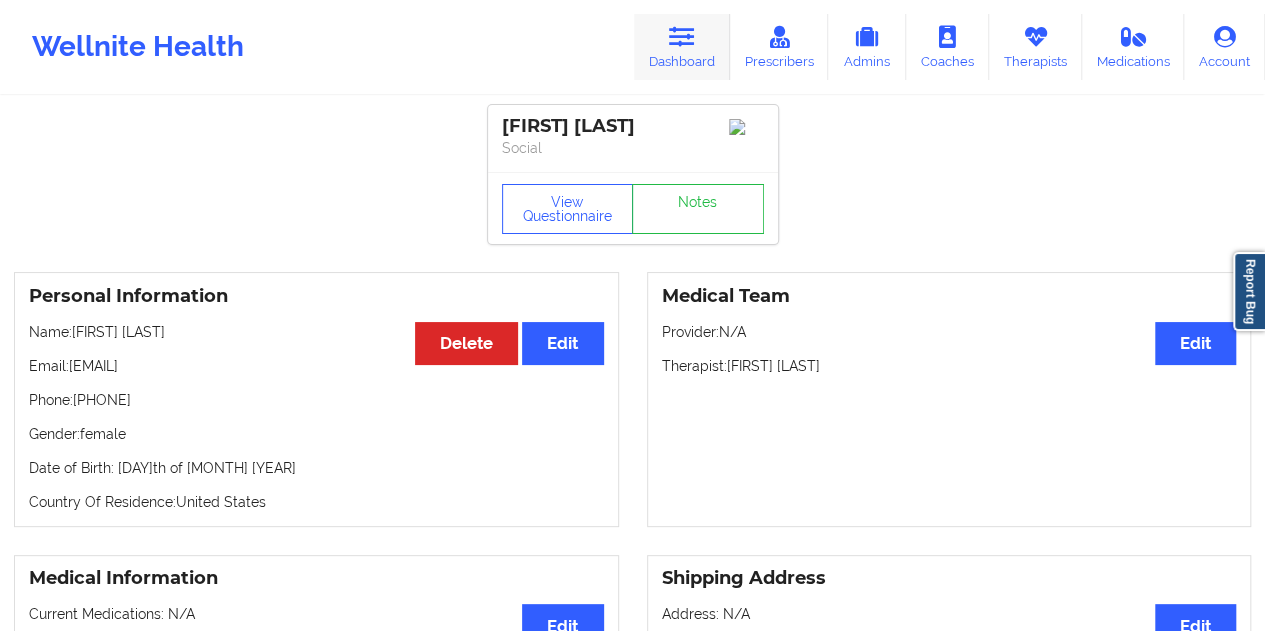 click on "Dashboard" at bounding box center [682, 47] 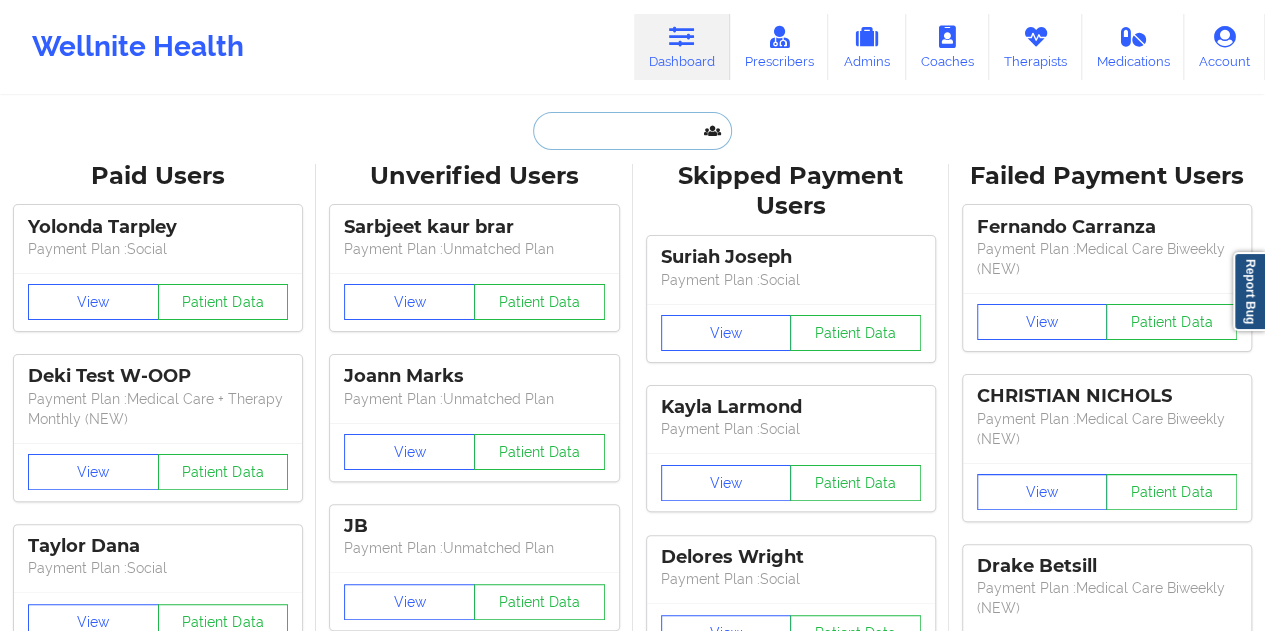 click at bounding box center (632, 131) 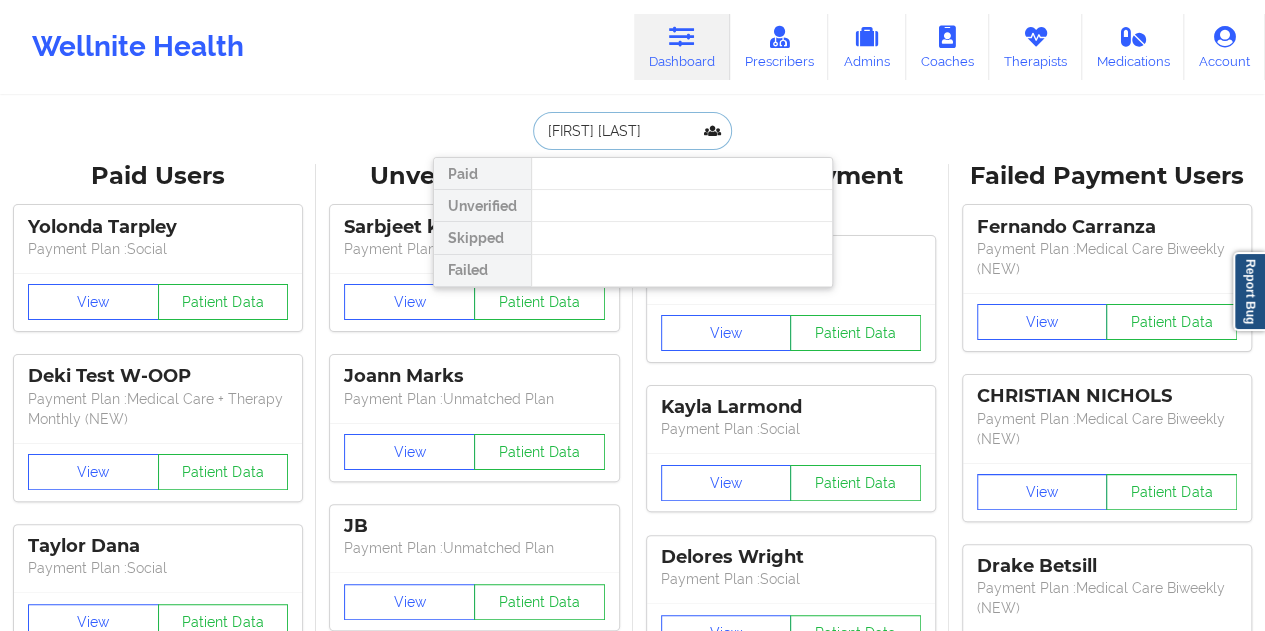 type on "[FIRST]" 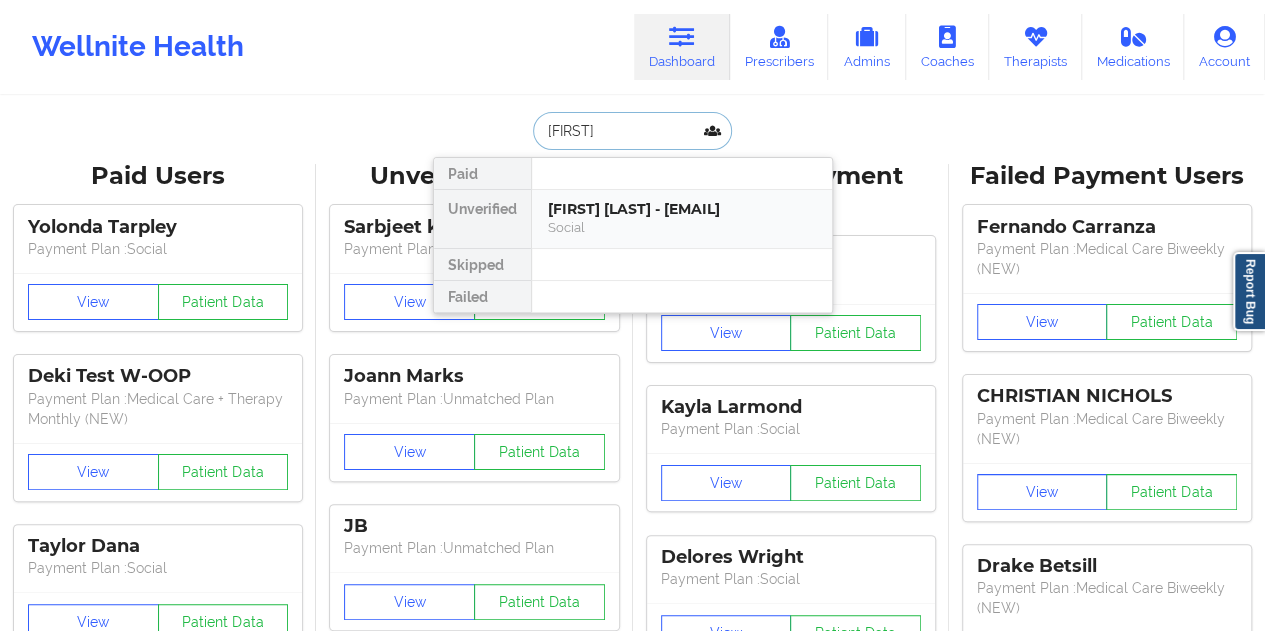 click on "[FIRST] [LAST] - [EMAIL]" at bounding box center (682, 209) 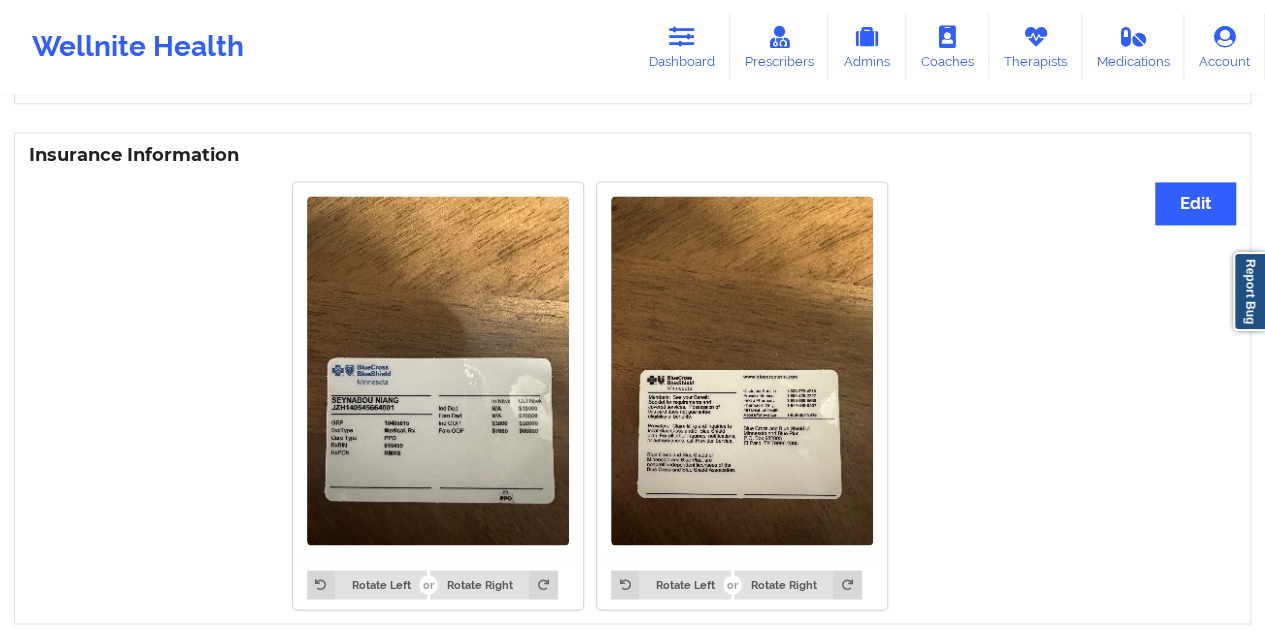 scroll, scrollTop: 1400, scrollLeft: 0, axis: vertical 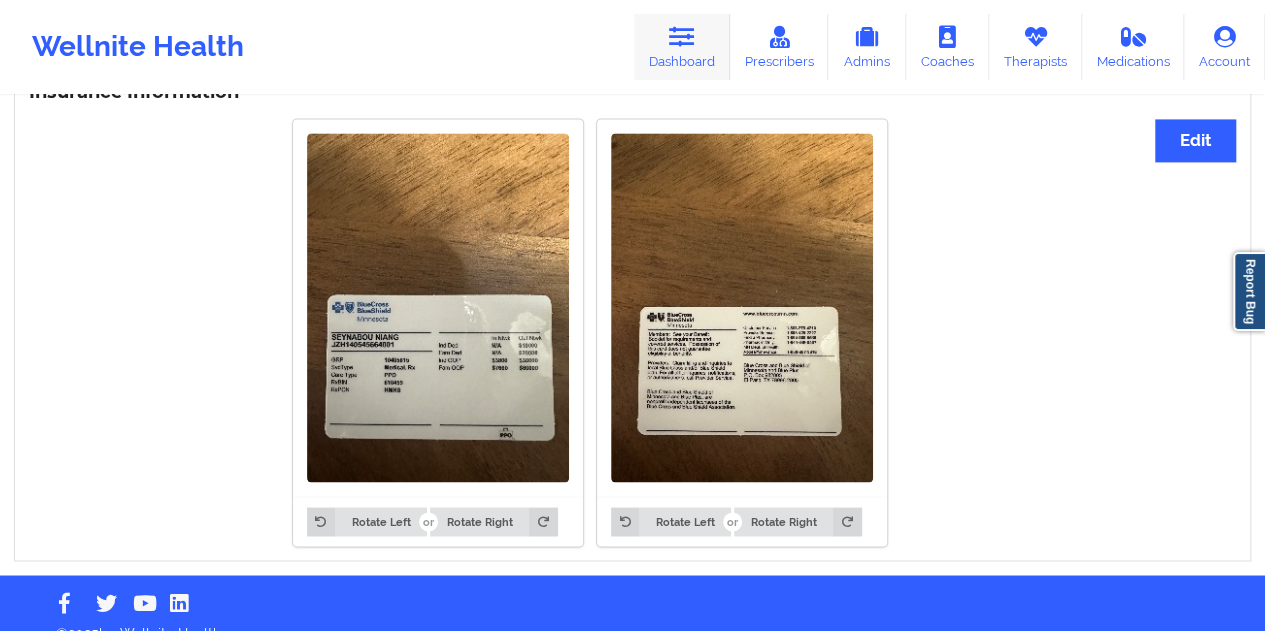 click at bounding box center [682, 37] 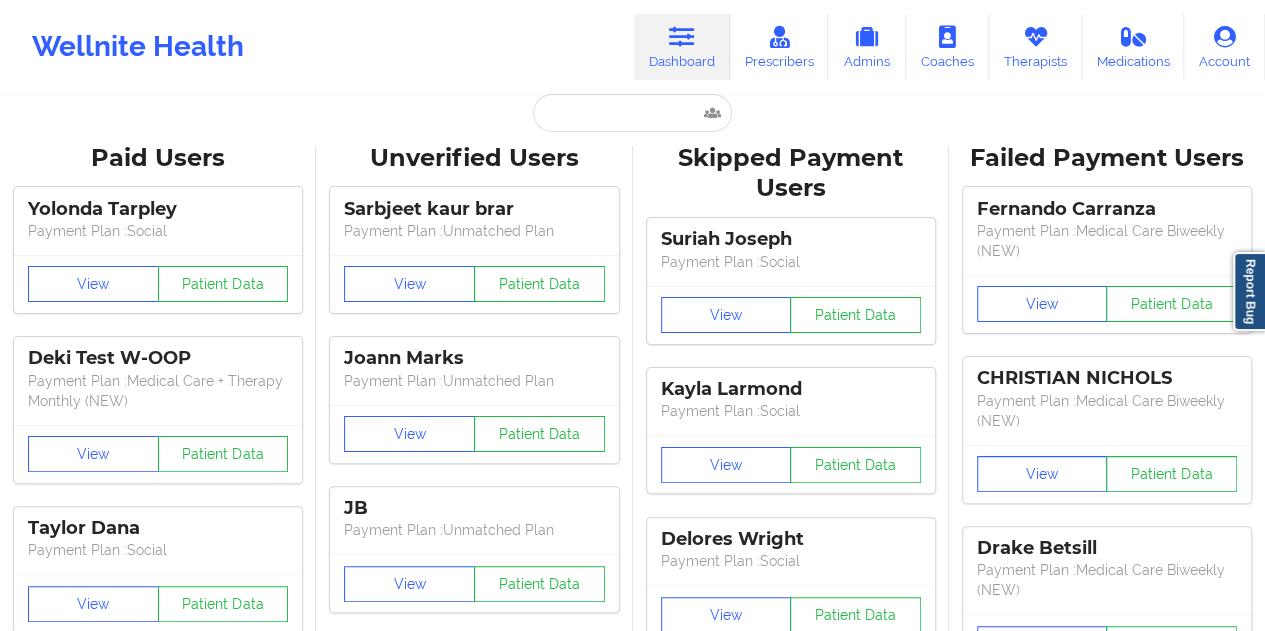 scroll, scrollTop: 0, scrollLeft: 0, axis: both 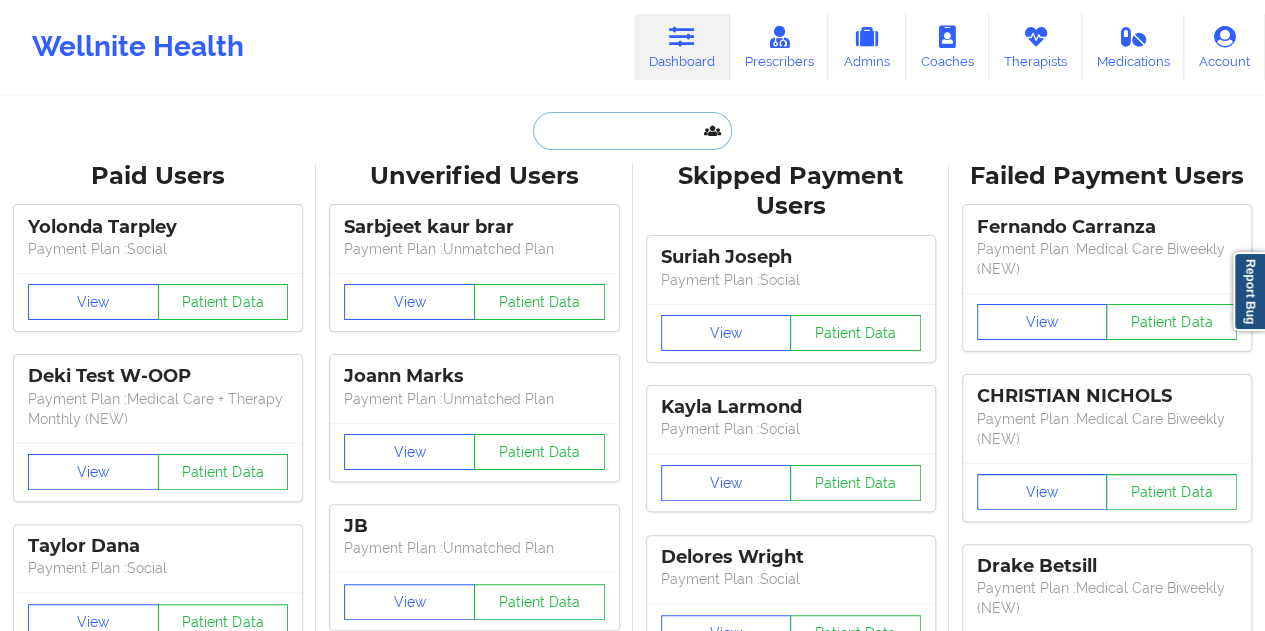 click at bounding box center [632, 131] 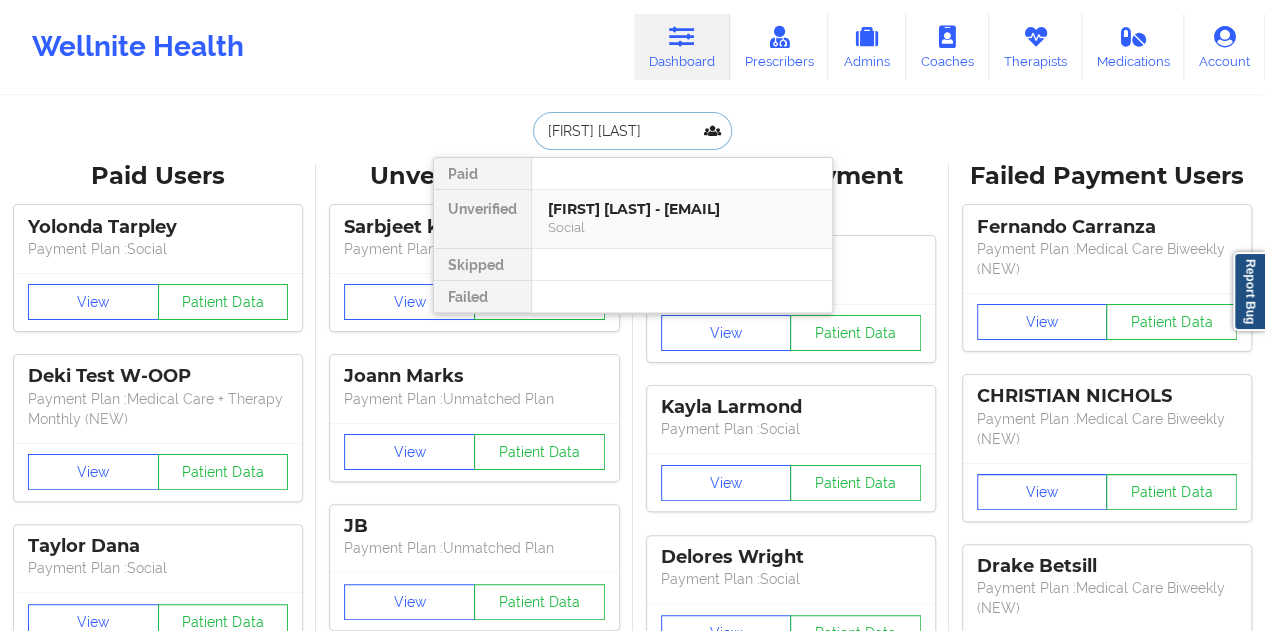 click on "[FIRST] [LAST] - [EMAIL] Social" at bounding box center (682, 219) 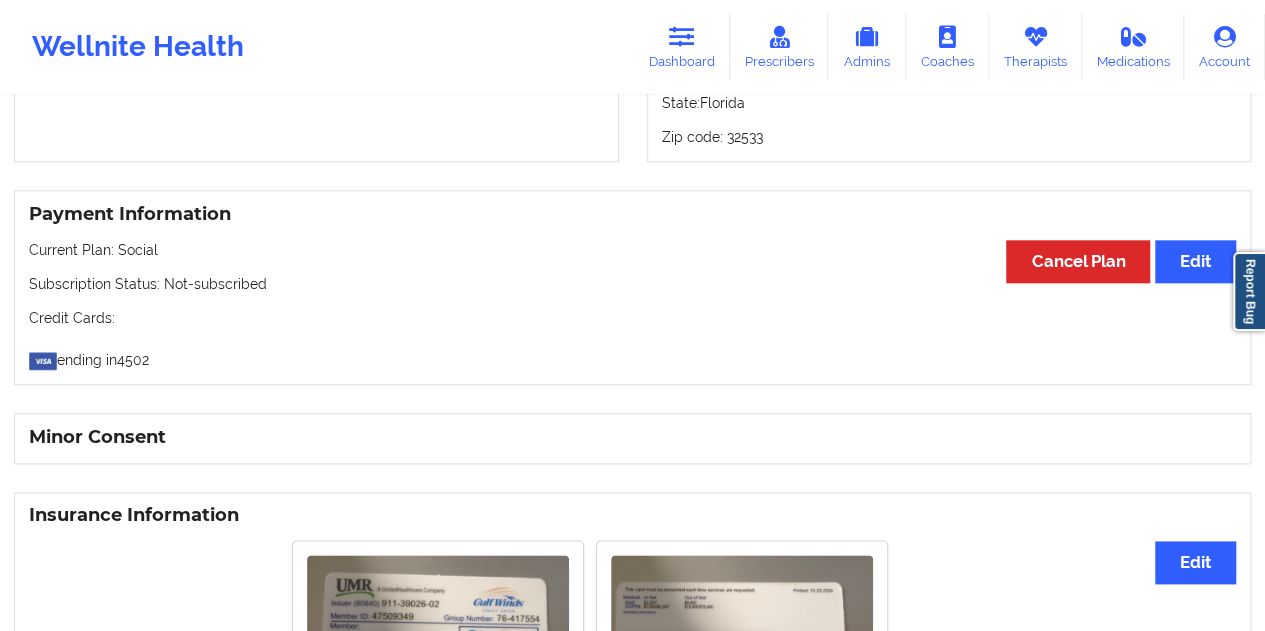 scroll, scrollTop: 1290, scrollLeft: 0, axis: vertical 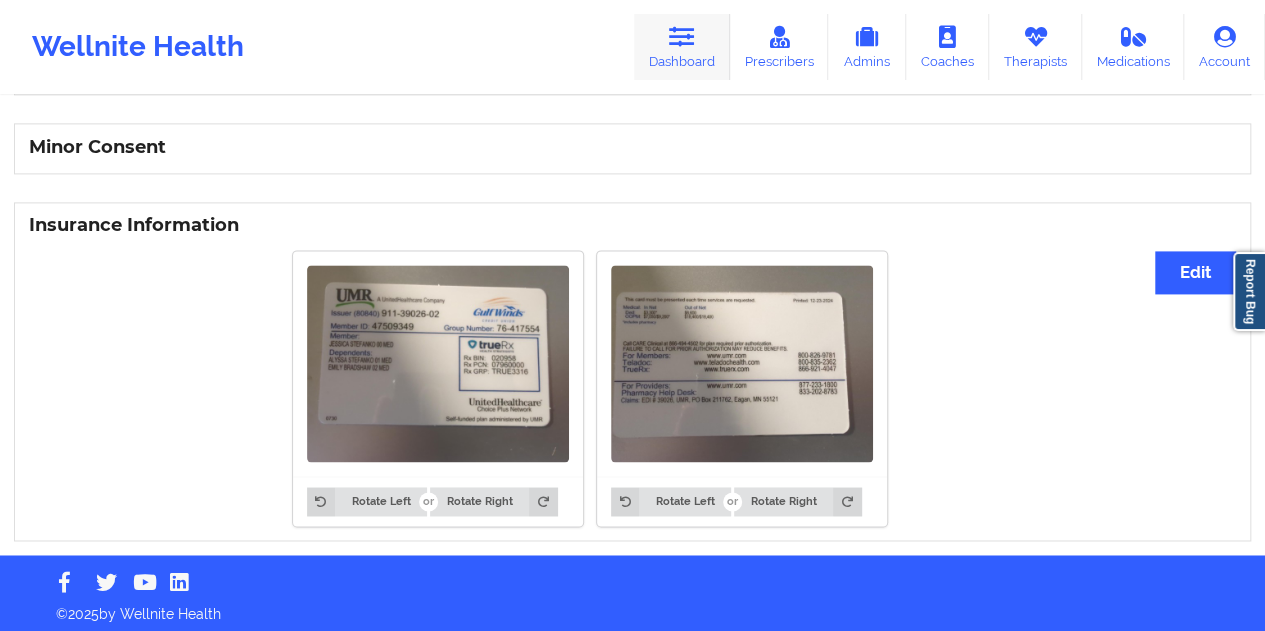 click on "Dashboard" at bounding box center (682, 47) 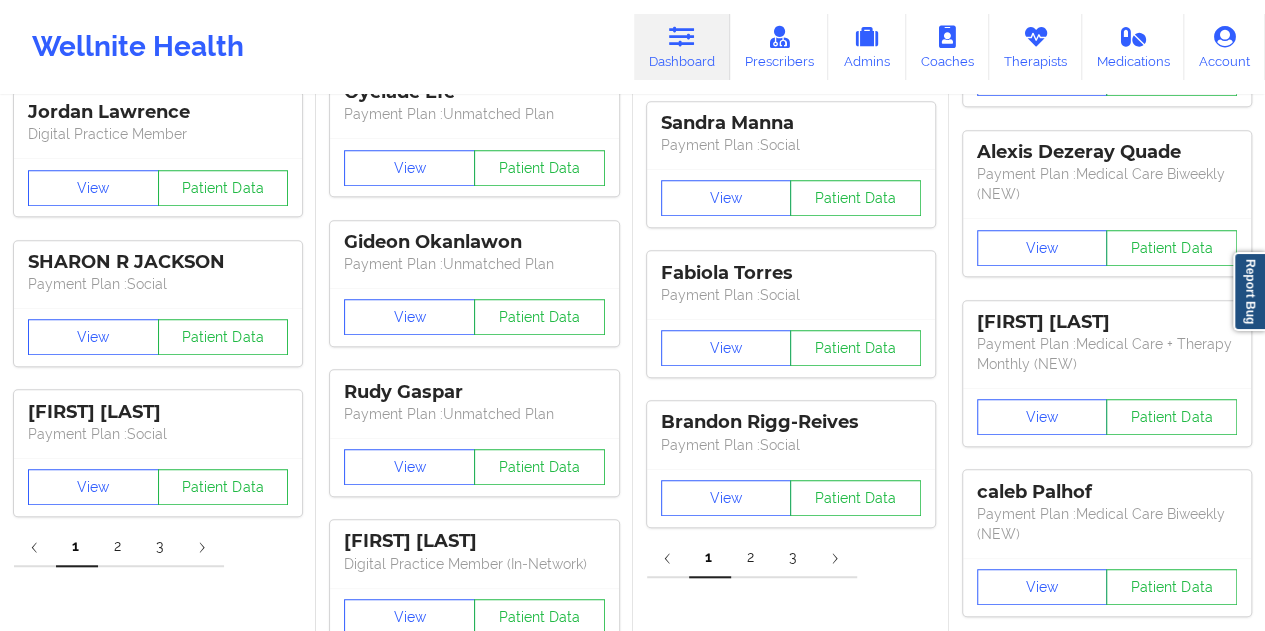 scroll, scrollTop: 0, scrollLeft: 0, axis: both 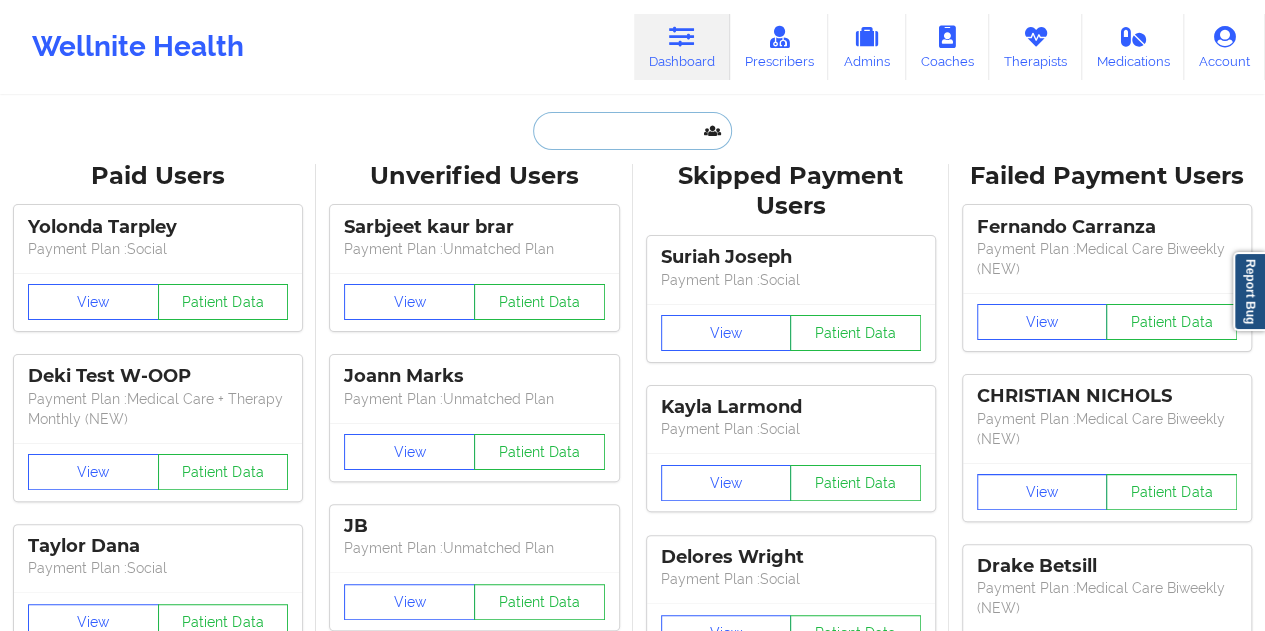 click at bounding box center [632, 131] 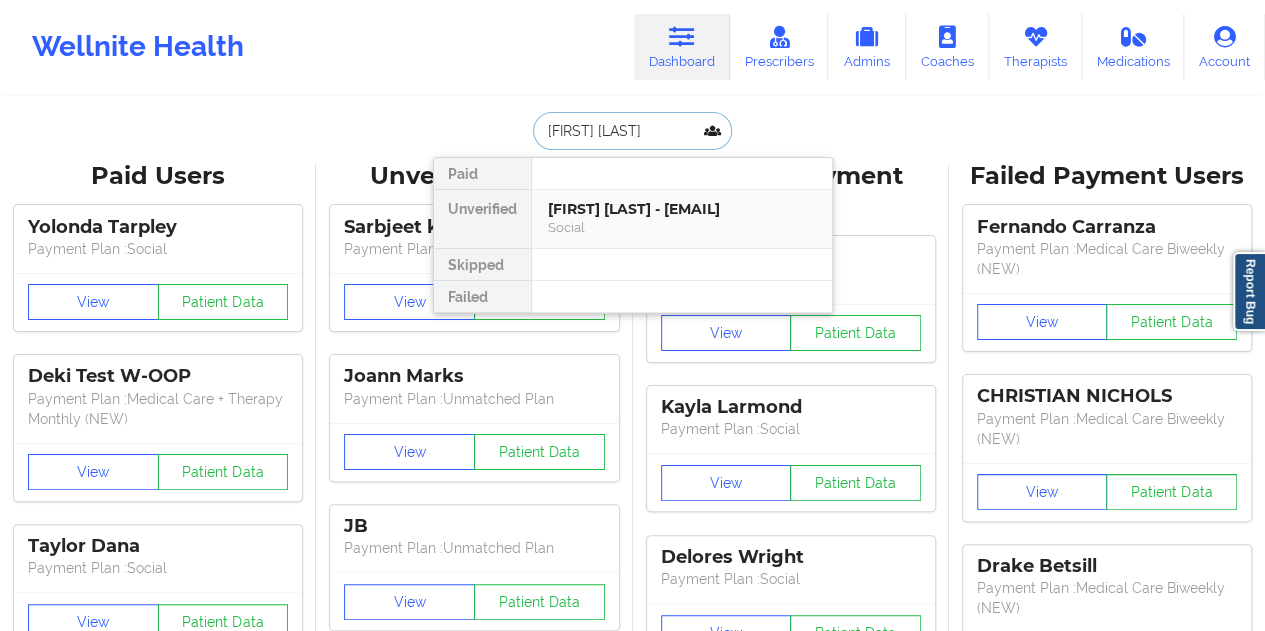 click on "Katherine Waissbluth - kwaissbluth@gmail.com" at bounding box center [682, 209] 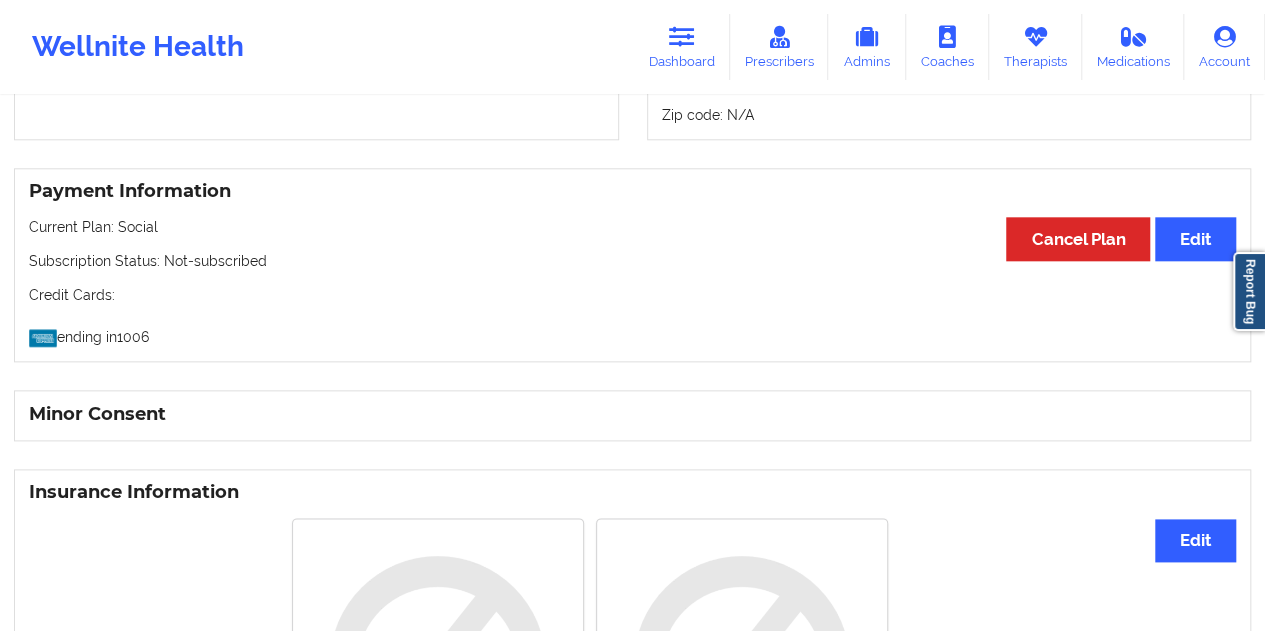 scroll, scrollTop: 1339, scrollLeft: 0, axis: vertical 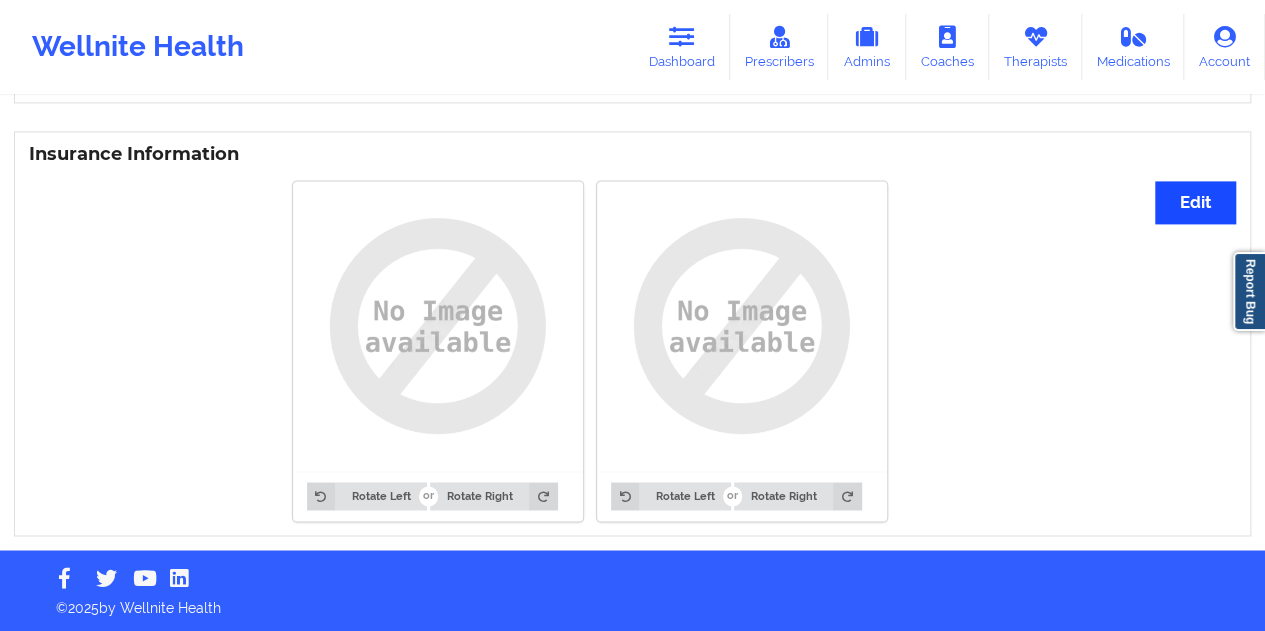 drag, startPoint x: 1230, startPoint y: 170, endPoint x: 1207, endPoint y: 191, distance: 31.144823 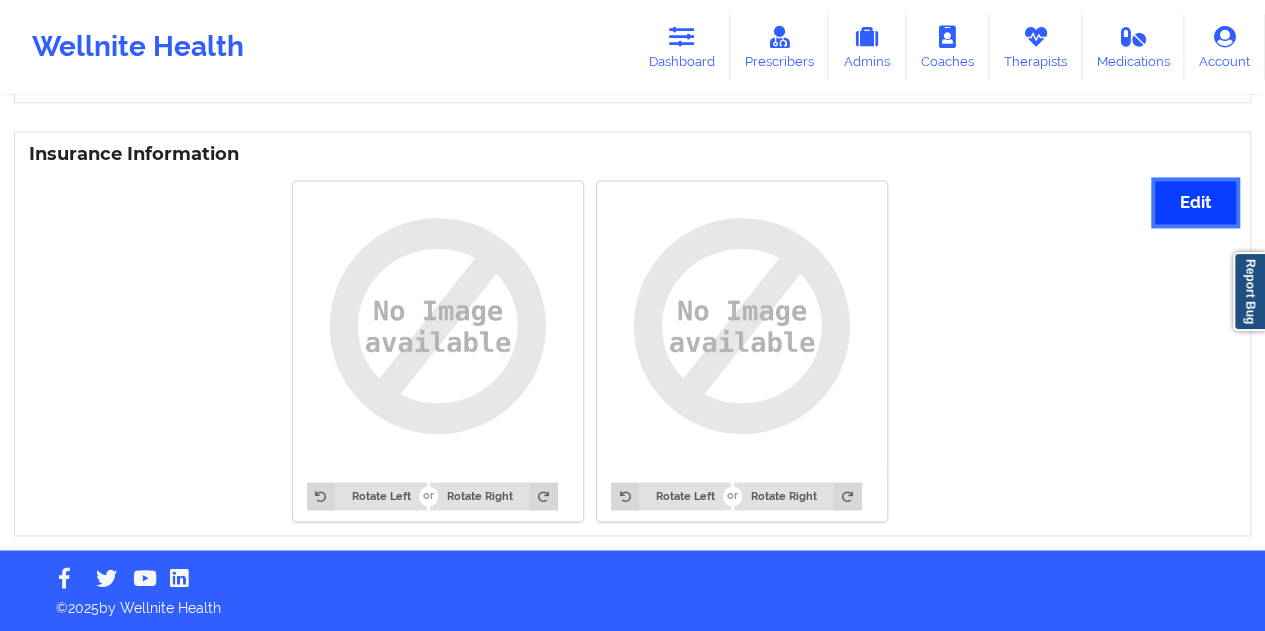 click on "Edit" at bounding box center [1195, 202] 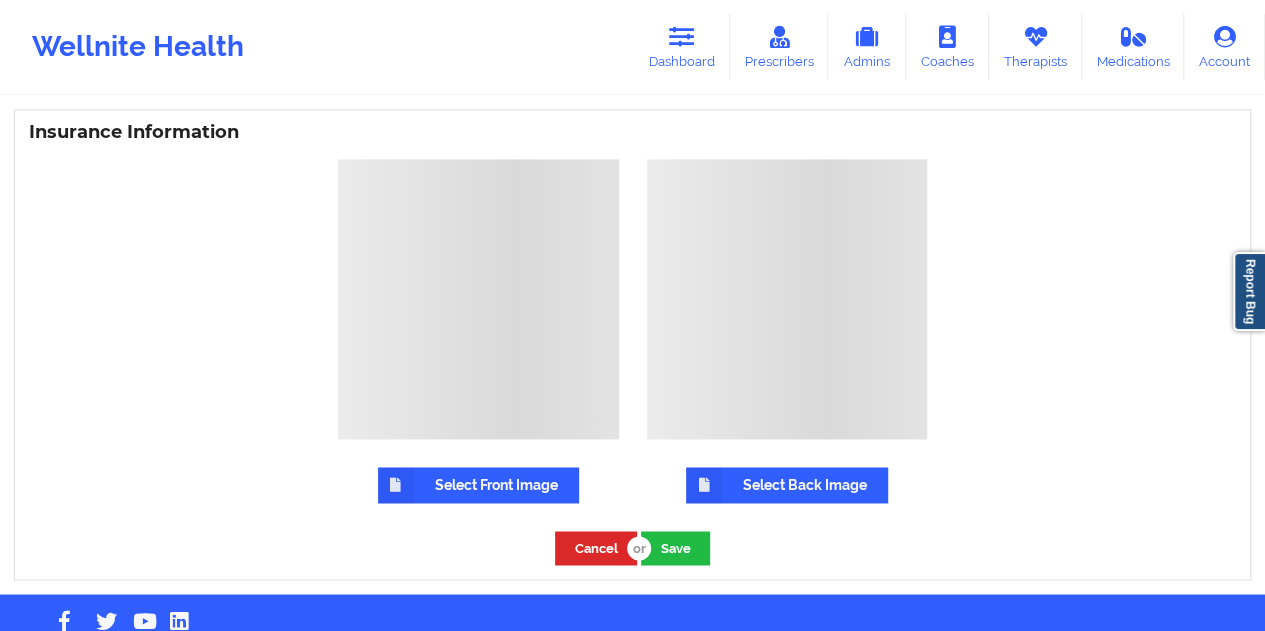 scroll, scrollTop: 1406, scrollLeft: 0, axis: vertical 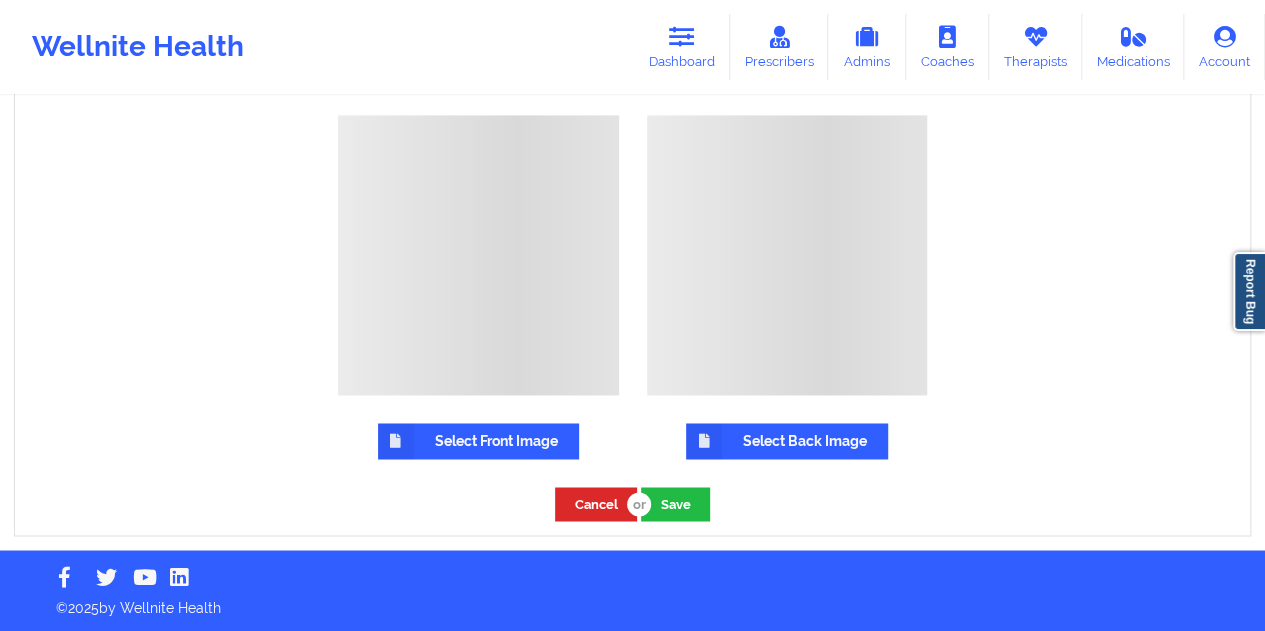 click on "Select Front Image" at bounding box center [478, 441] 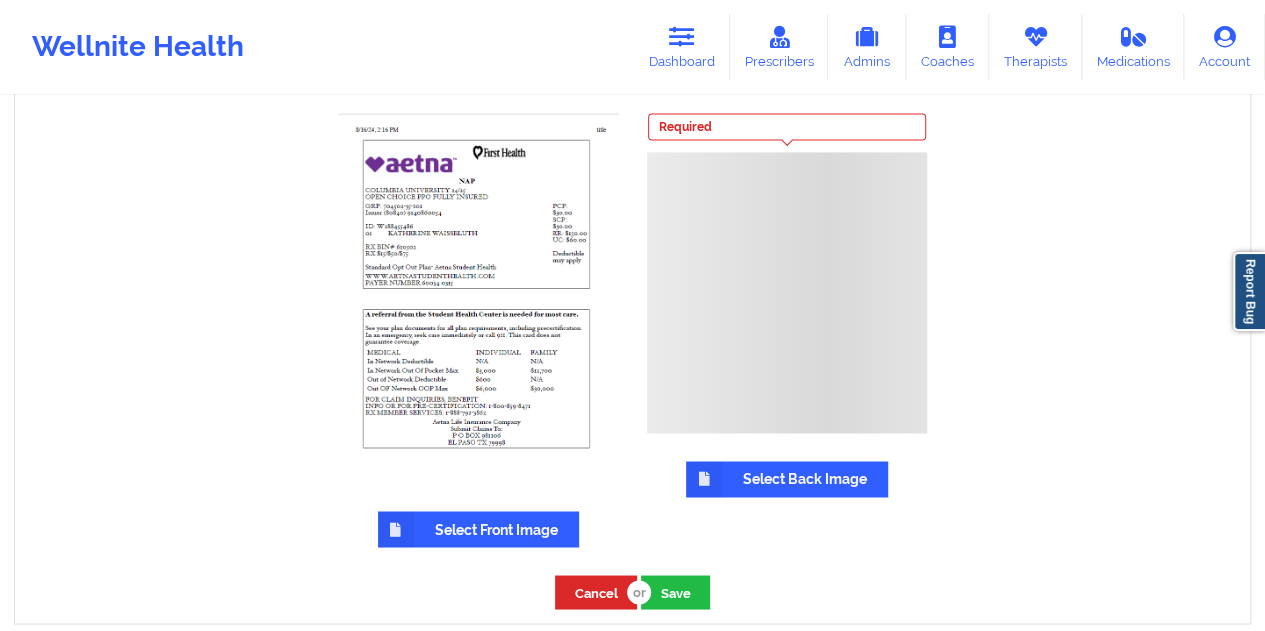 click on "Select Back Image" at bounding box center [787, 479] 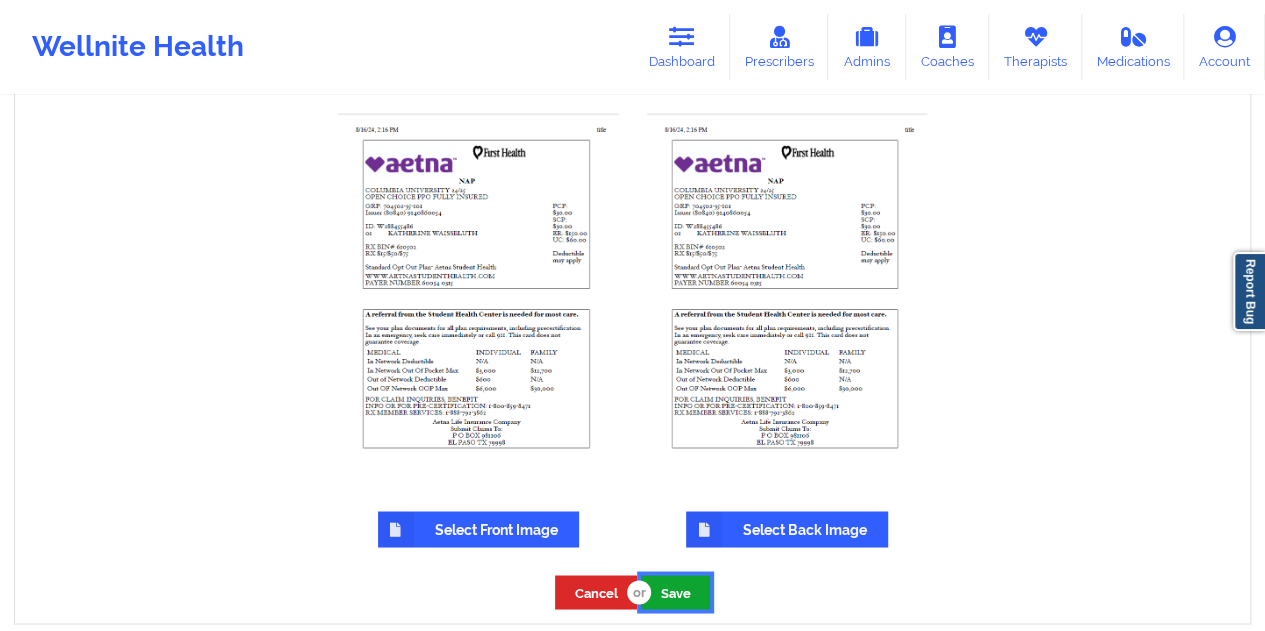 click on "Save" at bounding box center (675, 591) 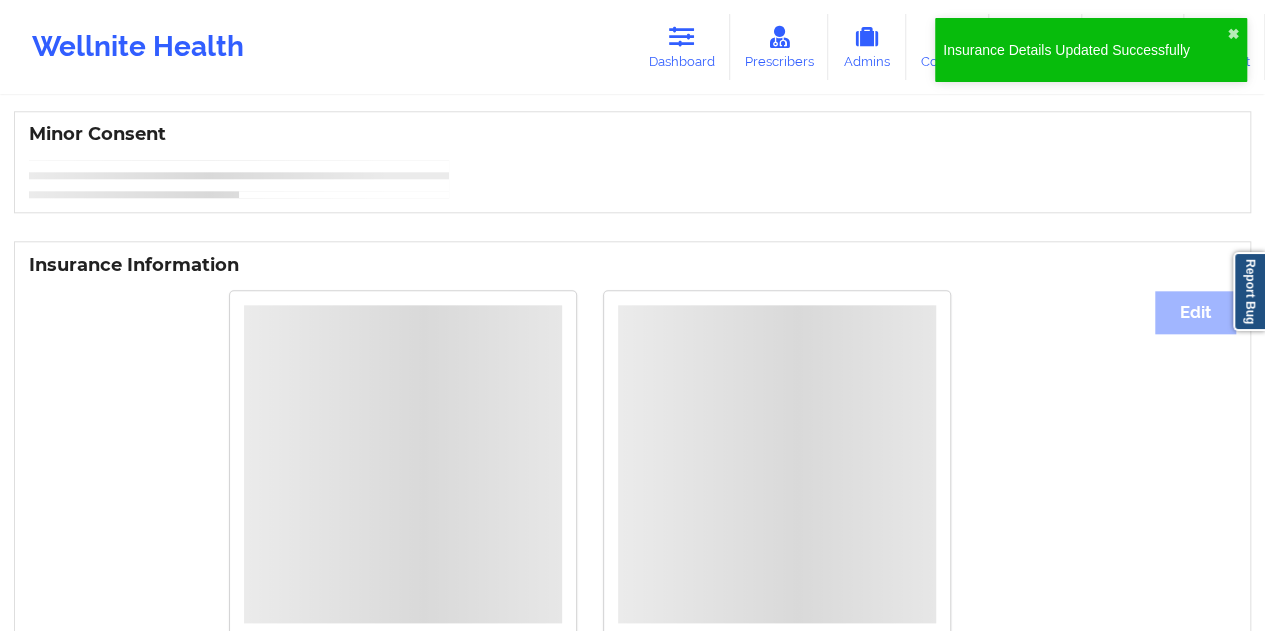 scroll, scrollTop: 1149, scrollLeft: 0, axis: vertical 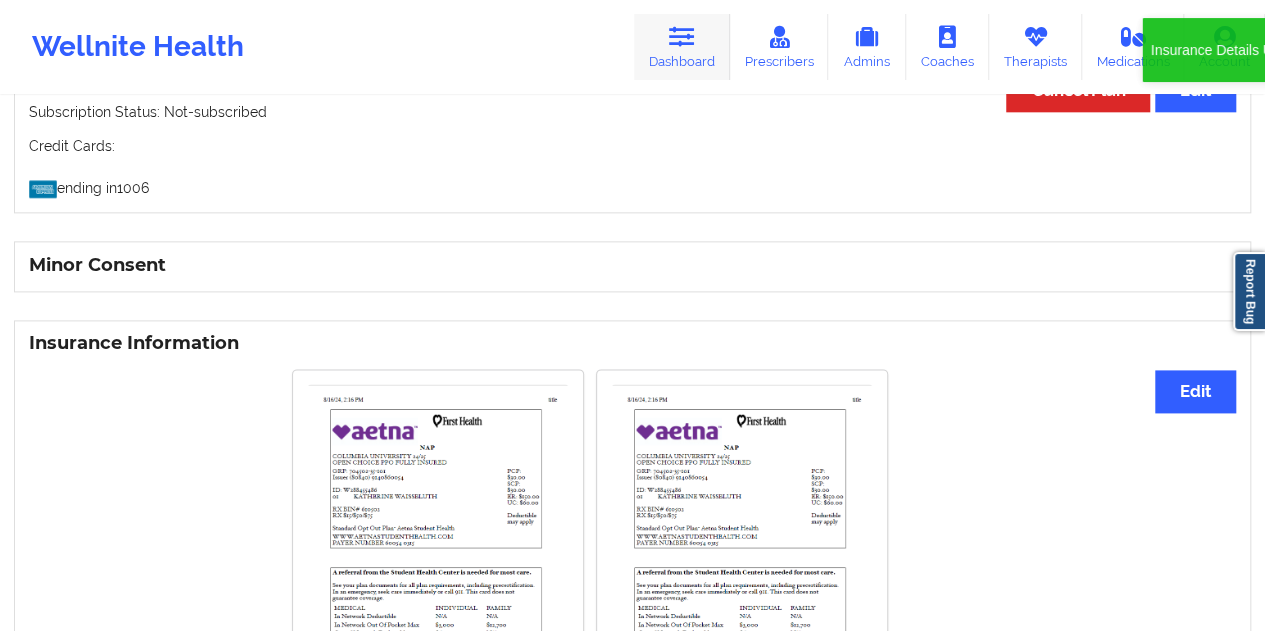 click at bounding box center [682, 37] 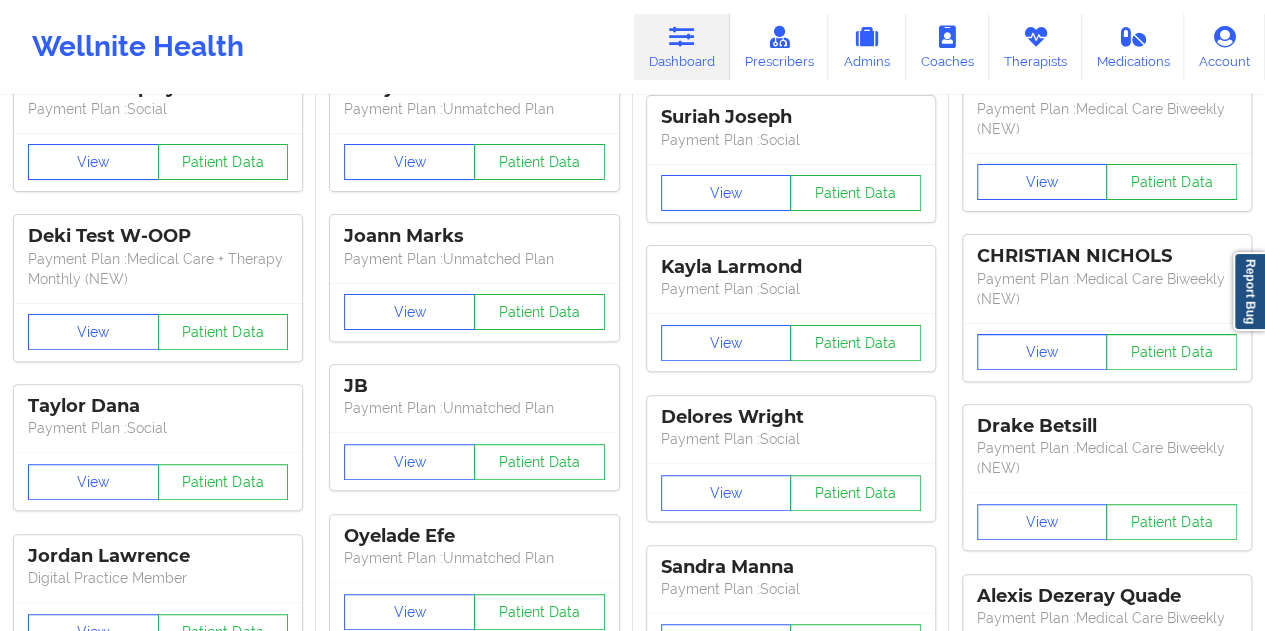 scroll, scrollTop: 0, scrollLeft: 0, axis: both 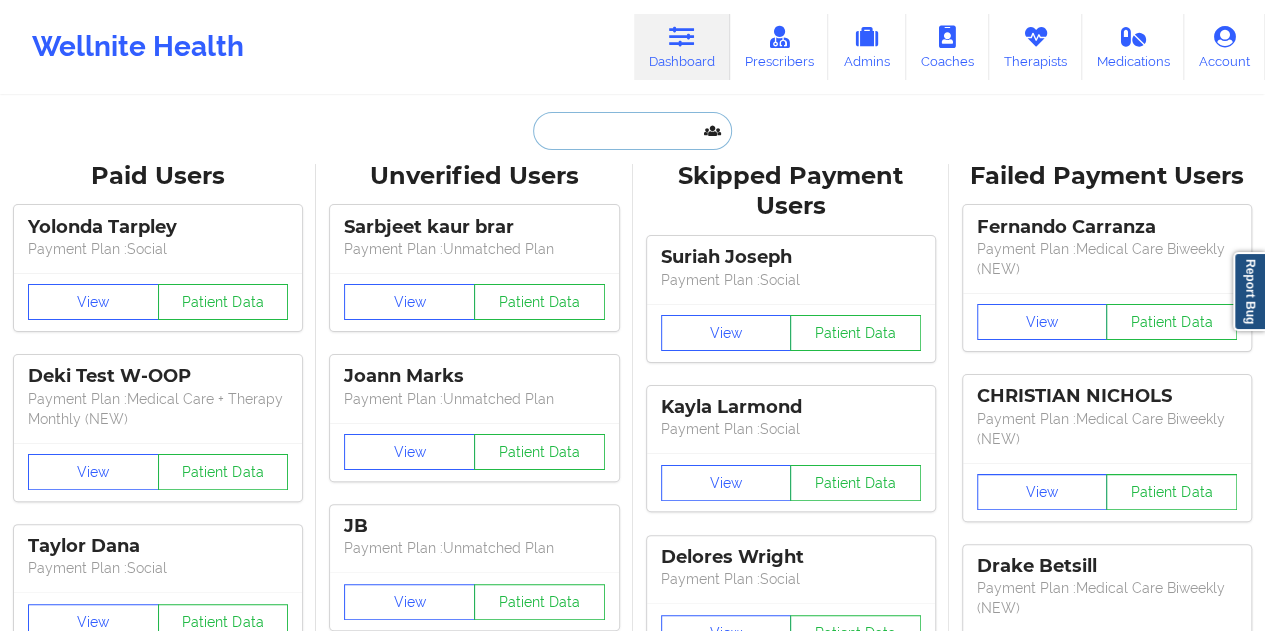 click at bounding box center [632, 131] 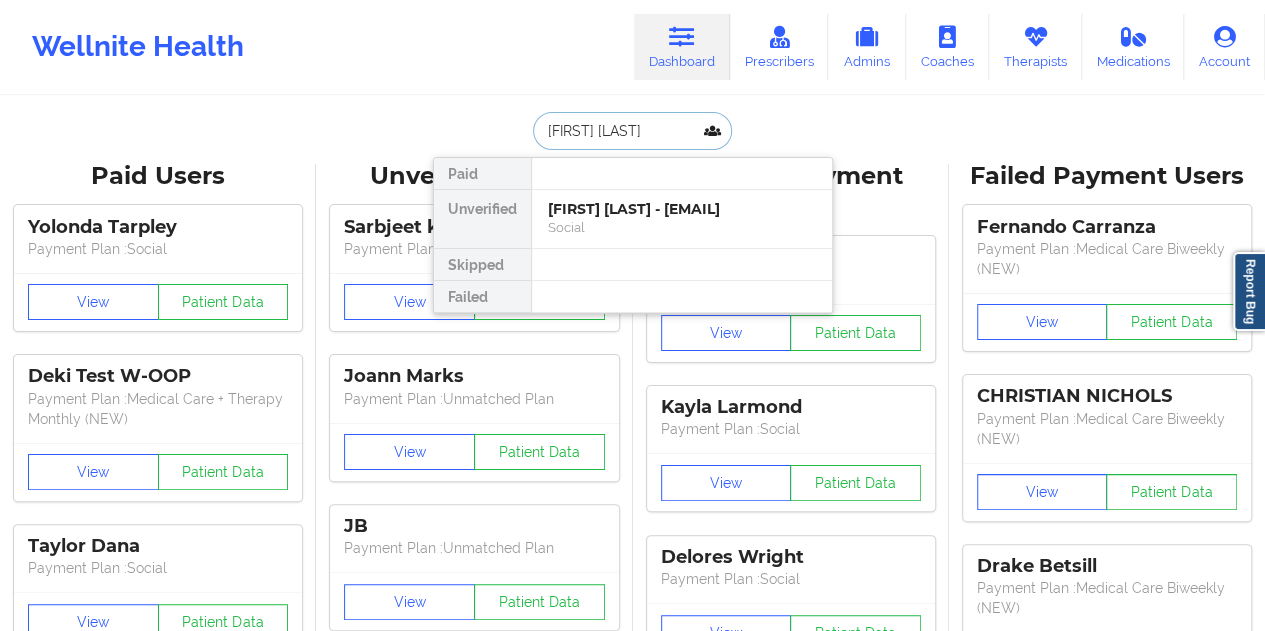click on "Krishna Villar  - krishnavillar@hotmail.com" at bounding box center [682, 209] 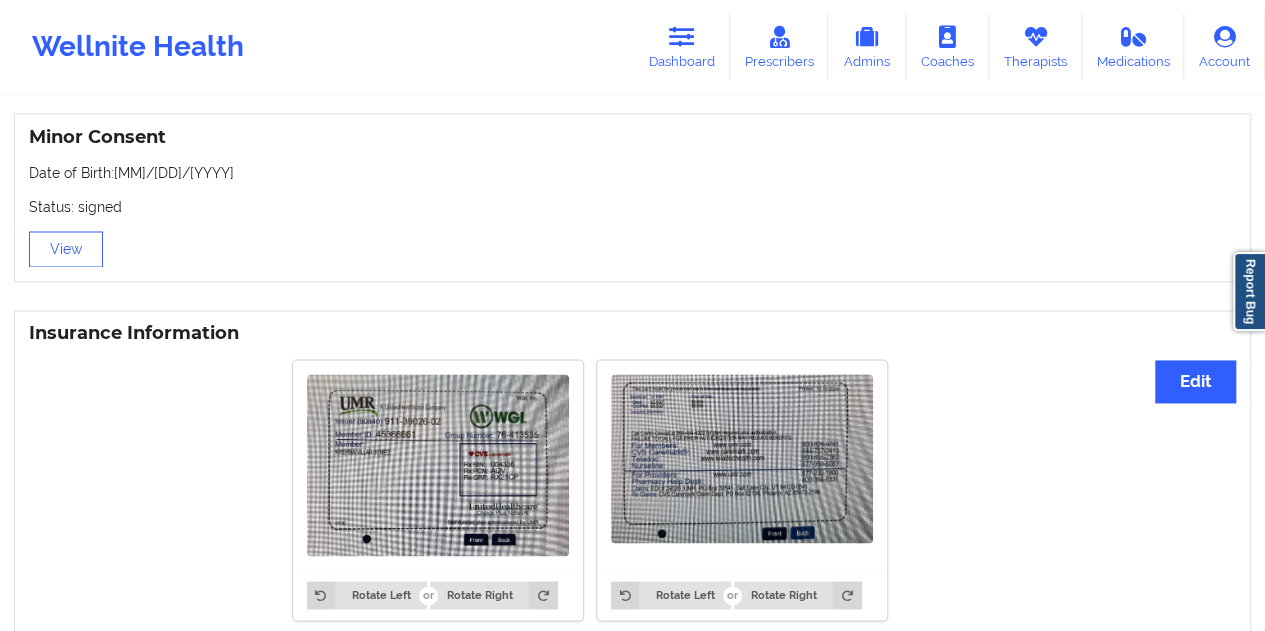 scroll, scrollTop: 1377, scrollLeft: 0, axis: vertical 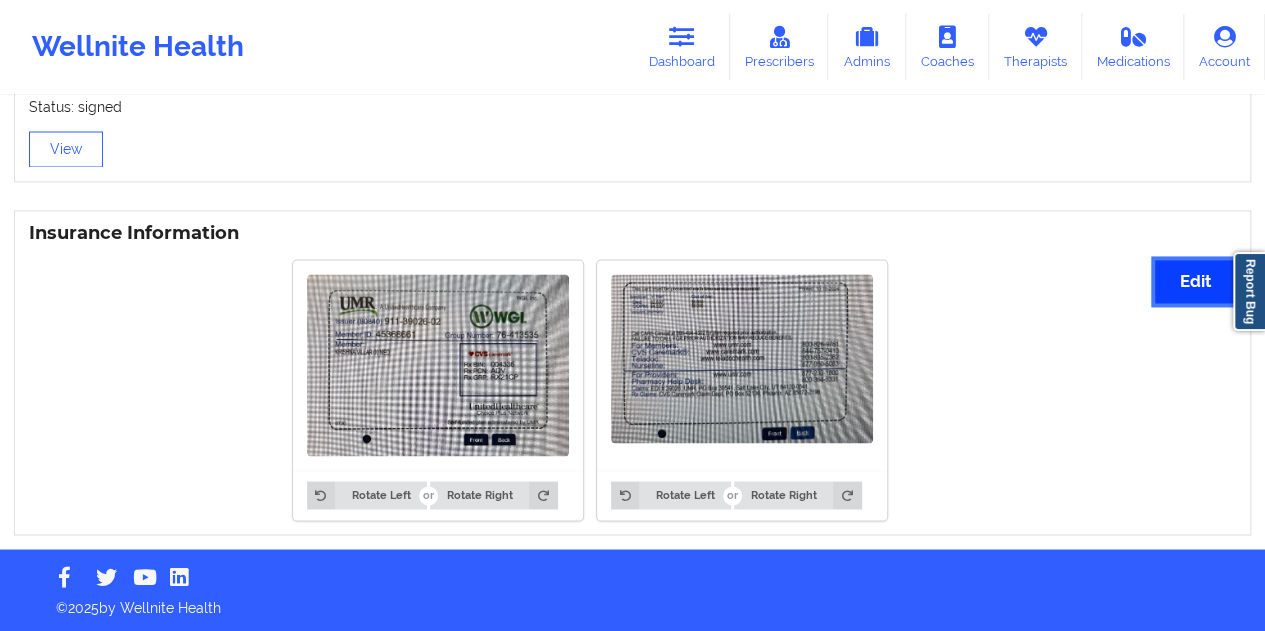 click on "Edit" at bounding box center [1195, 281] 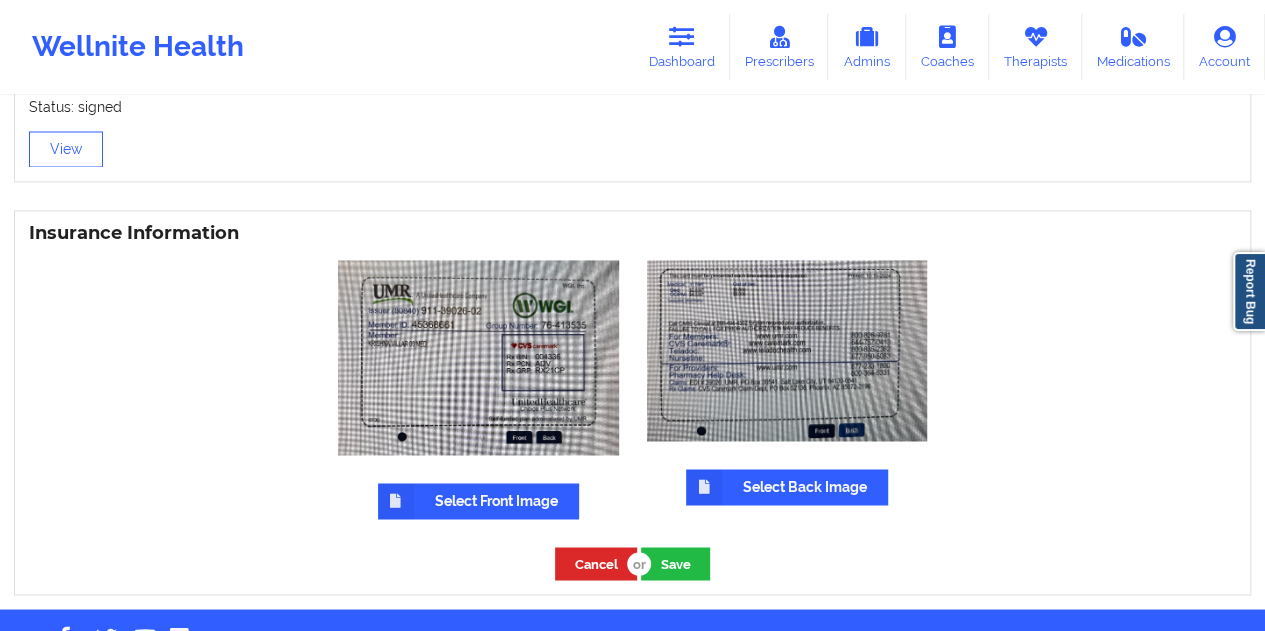 click on "Select Front Image" at bounding box center [478, 501] 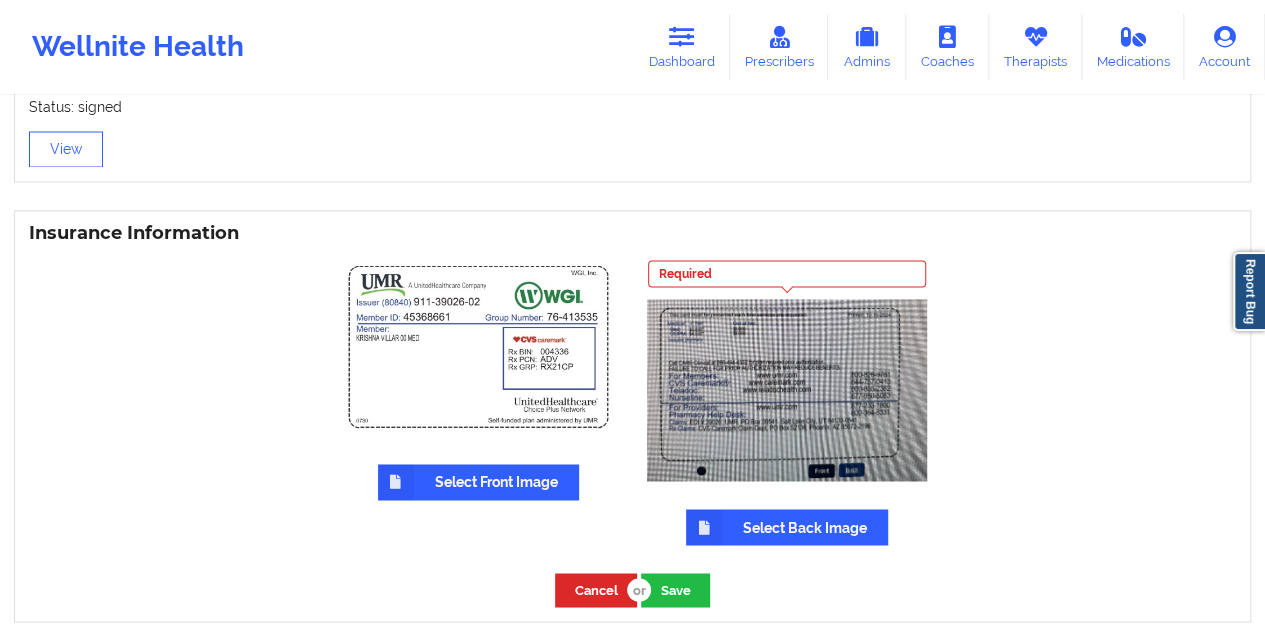click on "Select Back Image" at bounding box center (787, 527) 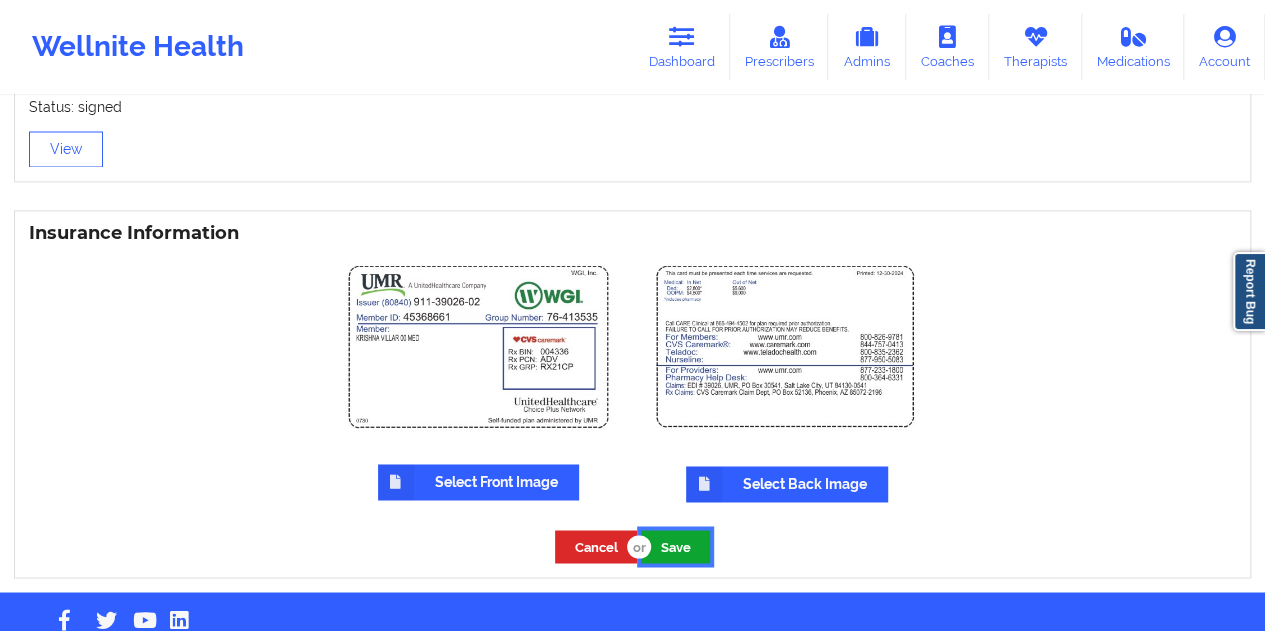 click on "Save" at bounding box center (675, 546) 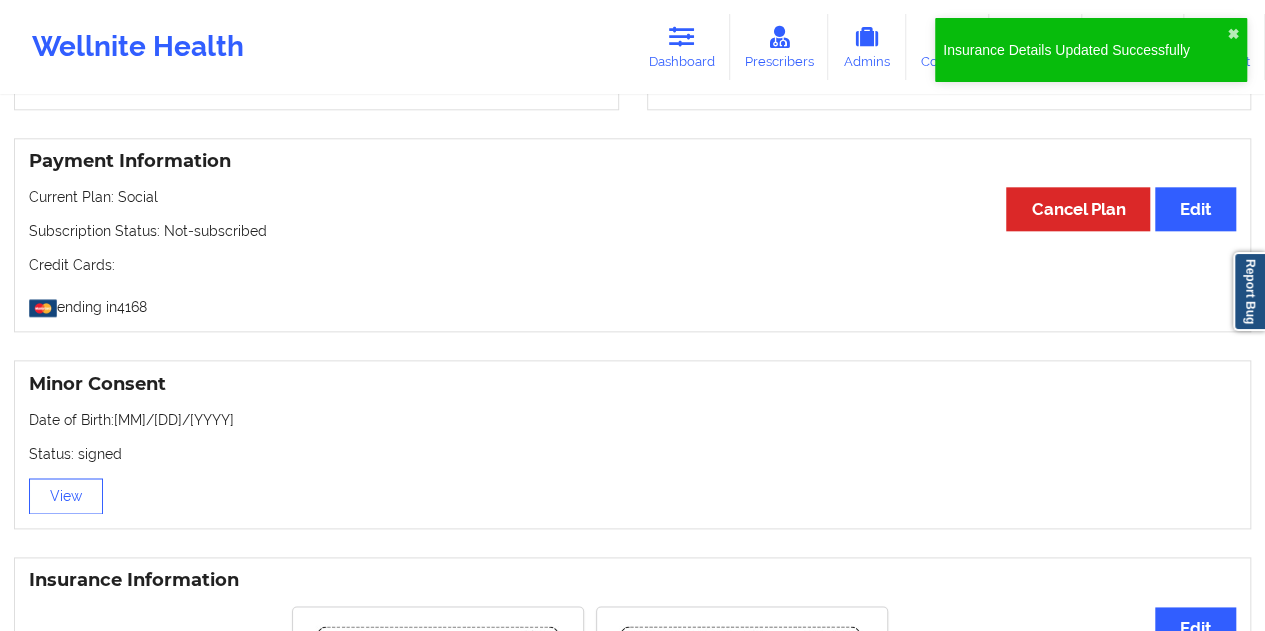 scroll, scrollTop: 1362, scrollLeft: 0, axis: vertical 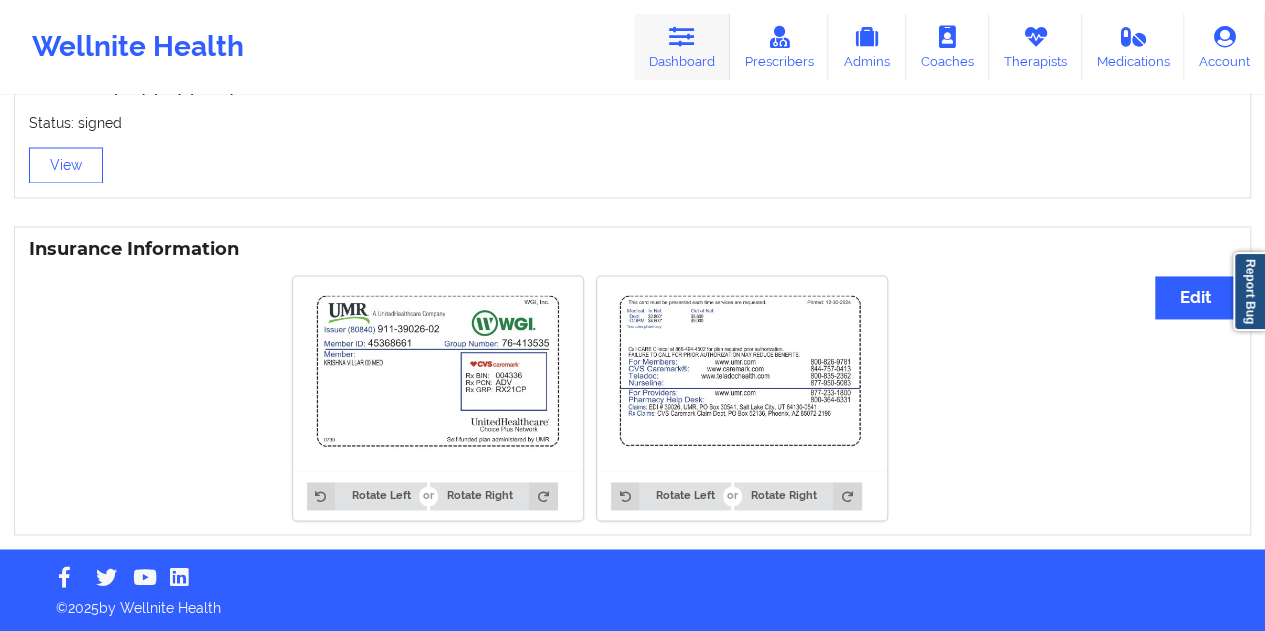 click on "Dashboard" at bounding box center (682, 47) 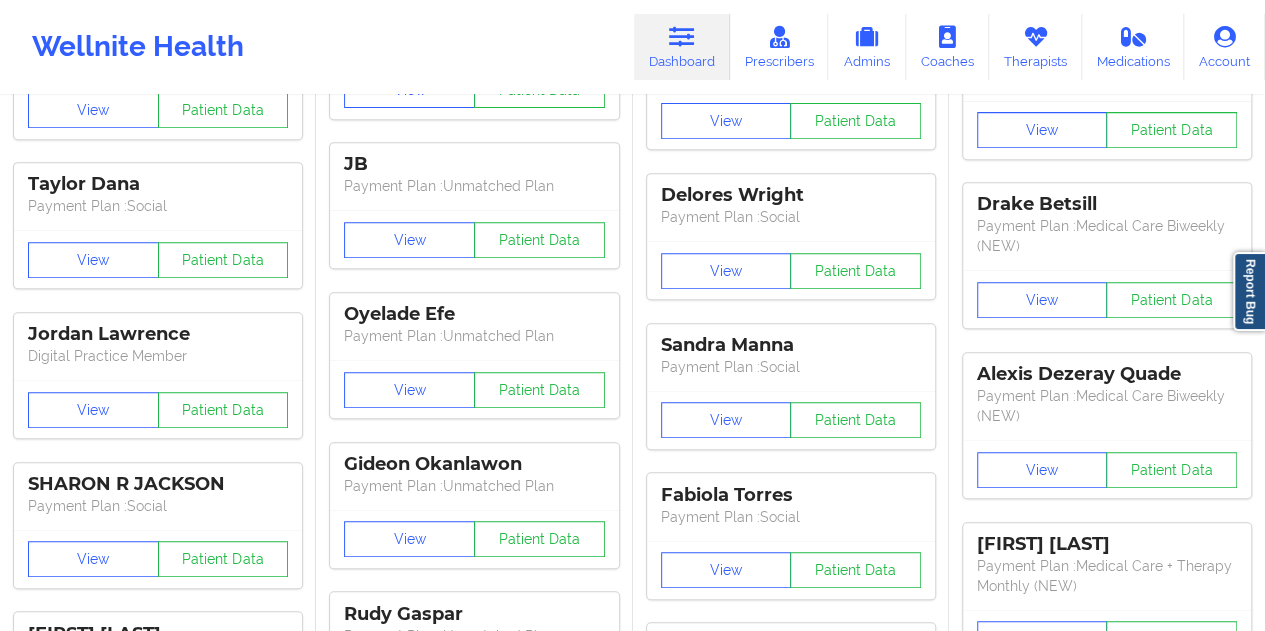 scroll, scrollTop: 0, scrollLeft: 0, axis: both 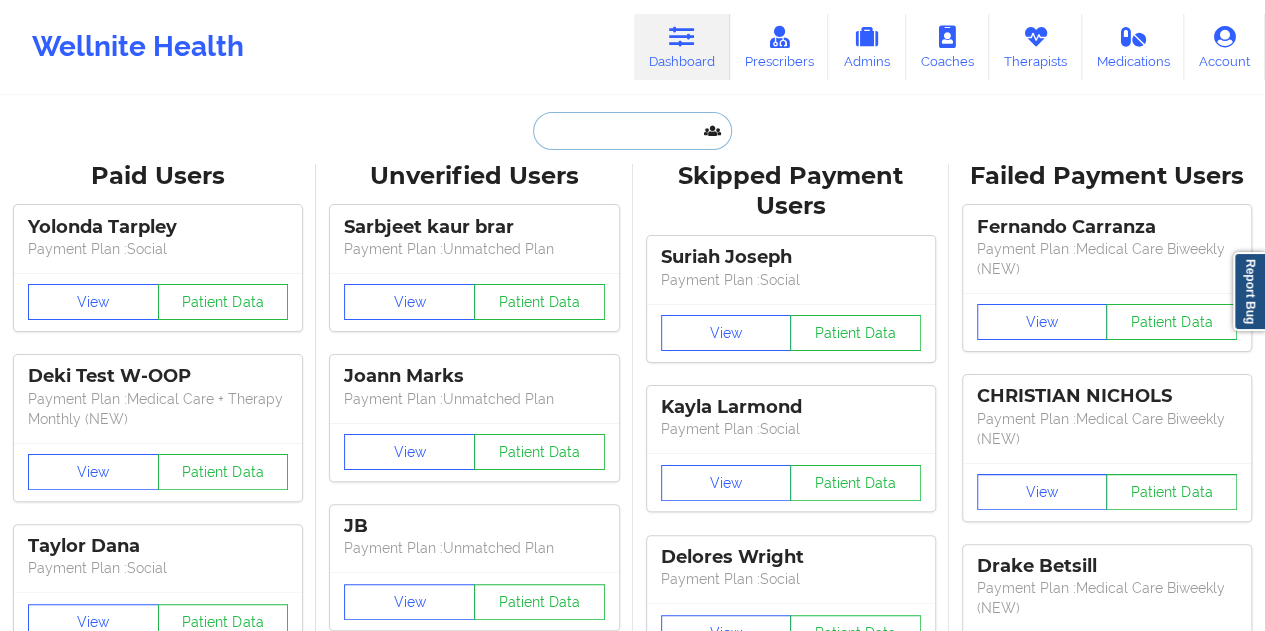 click at bounding box center (632, 131) 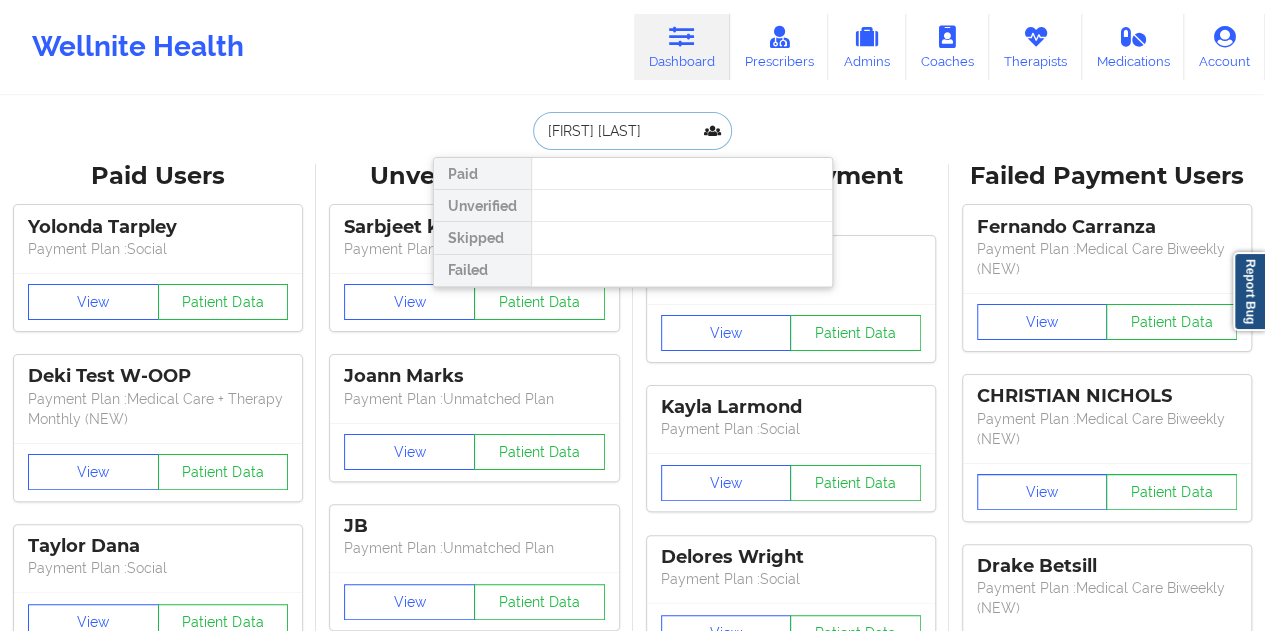 click on "Tammi Hardin" at bounding box center (632, 131) 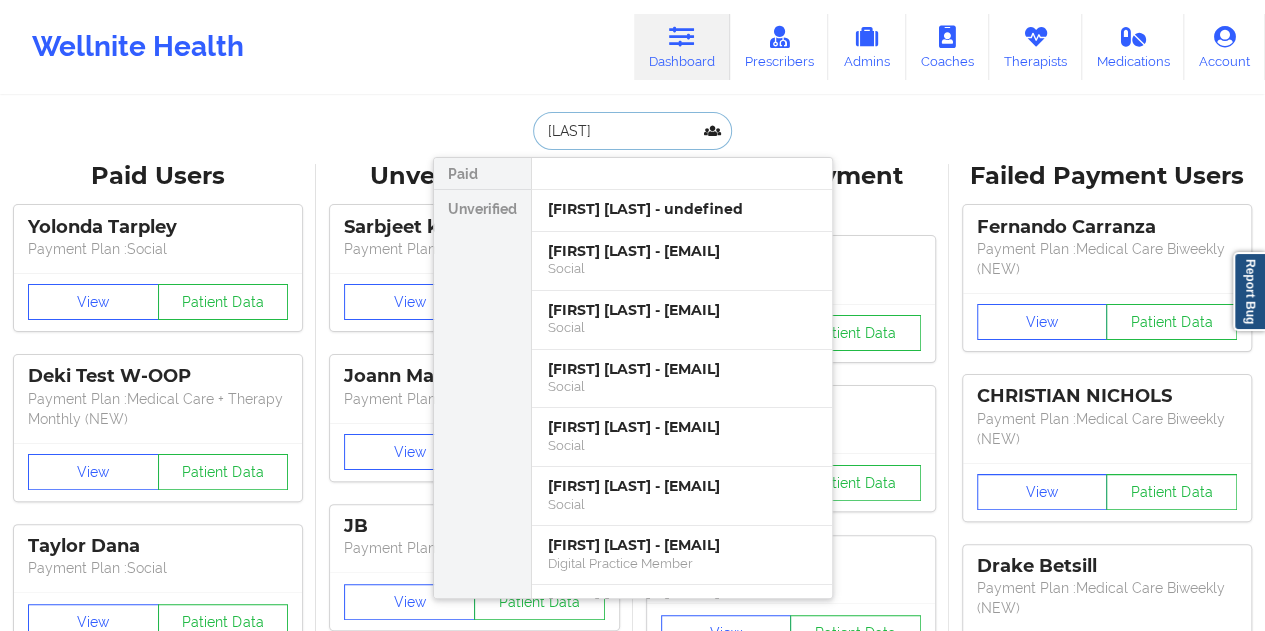 drag, startPoint x: 602, startPoint y: 133, endPoint x: 520, endPoint y: 131, distance: 82.02438 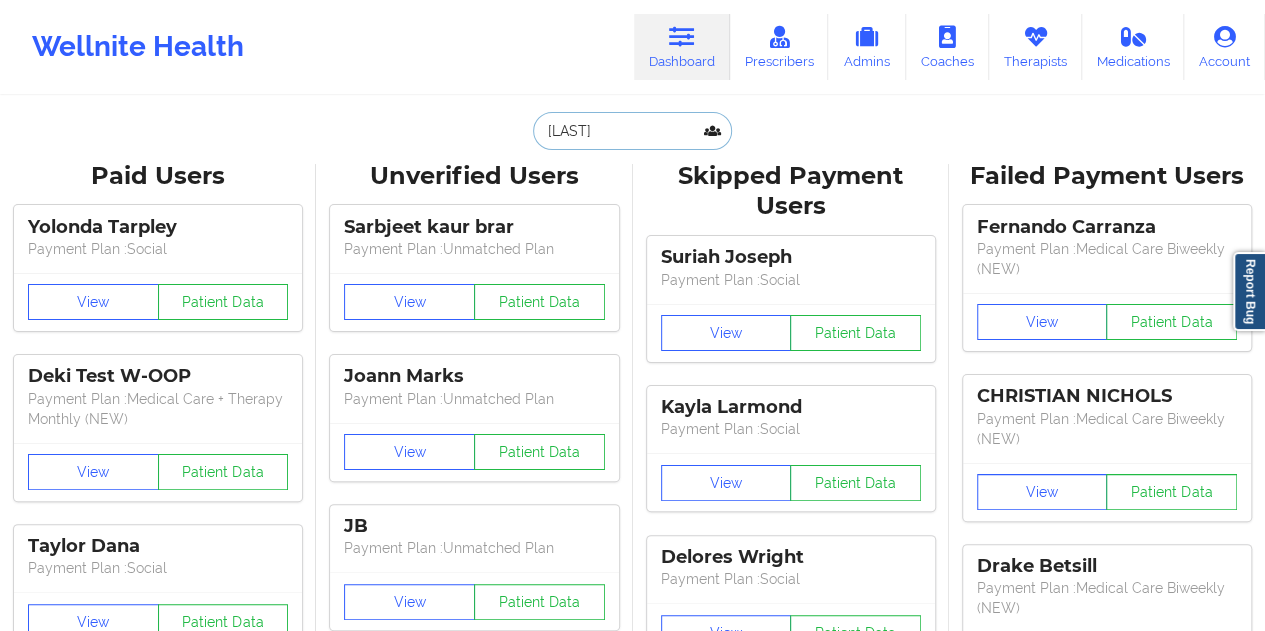 paste on "tammi.hardin1988@gmail.com" 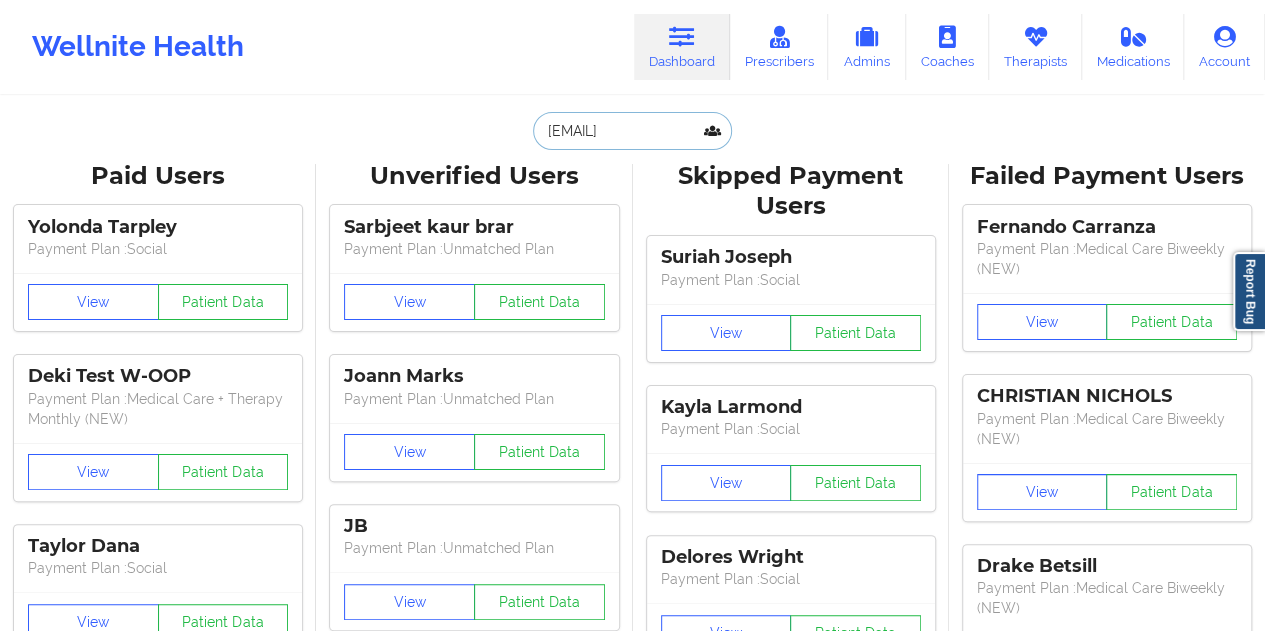 scroll, scrollTop: 0, scrollLeft: 33, axis: horizontal 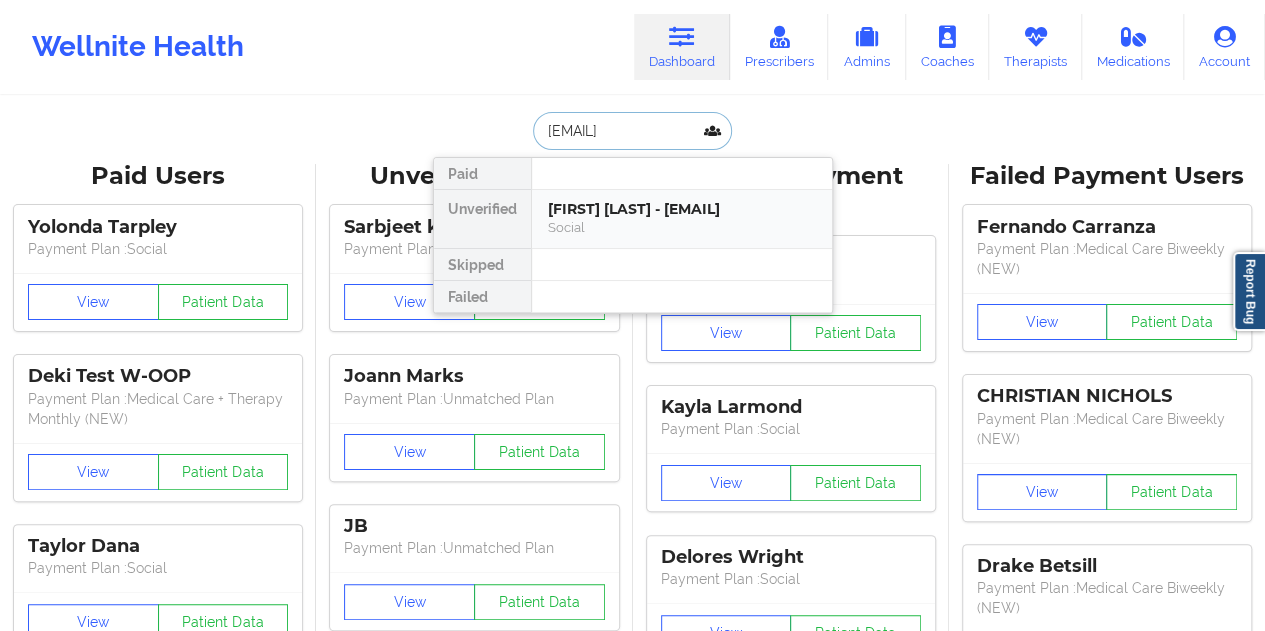 click on "Tammi L Hardin - tammi.hardin1988@gmail.com" at bounding box center [682, 209] 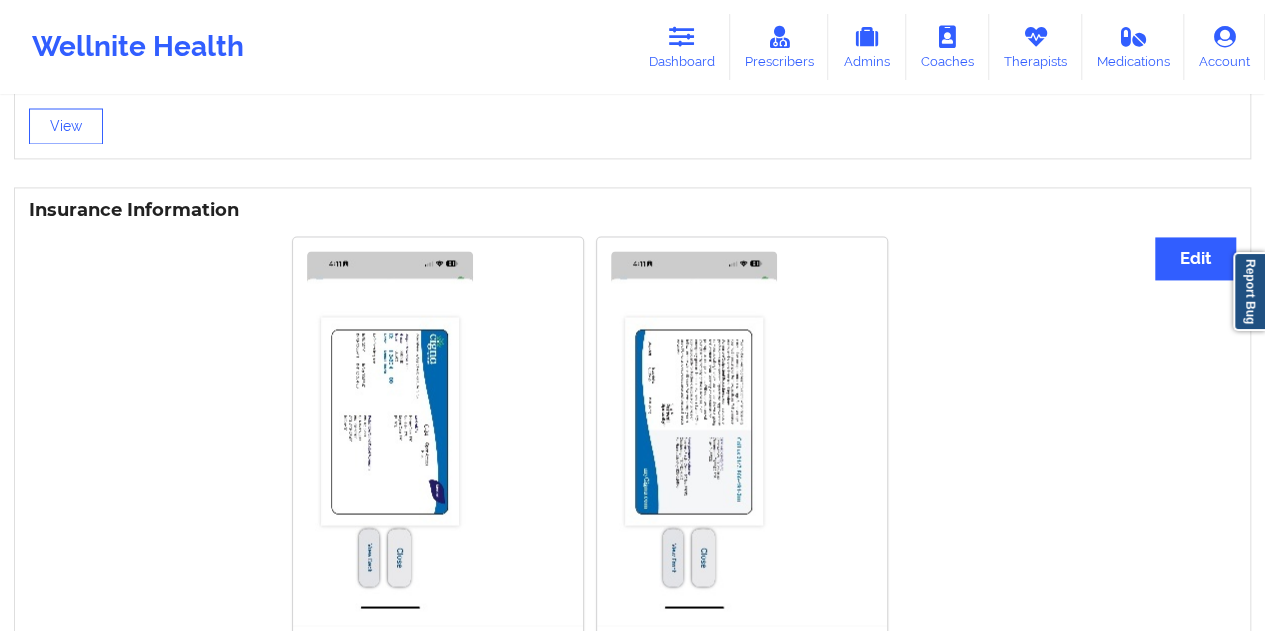 scroll, scrollTop: 1500, scrollLeft: 0, axis: vertical 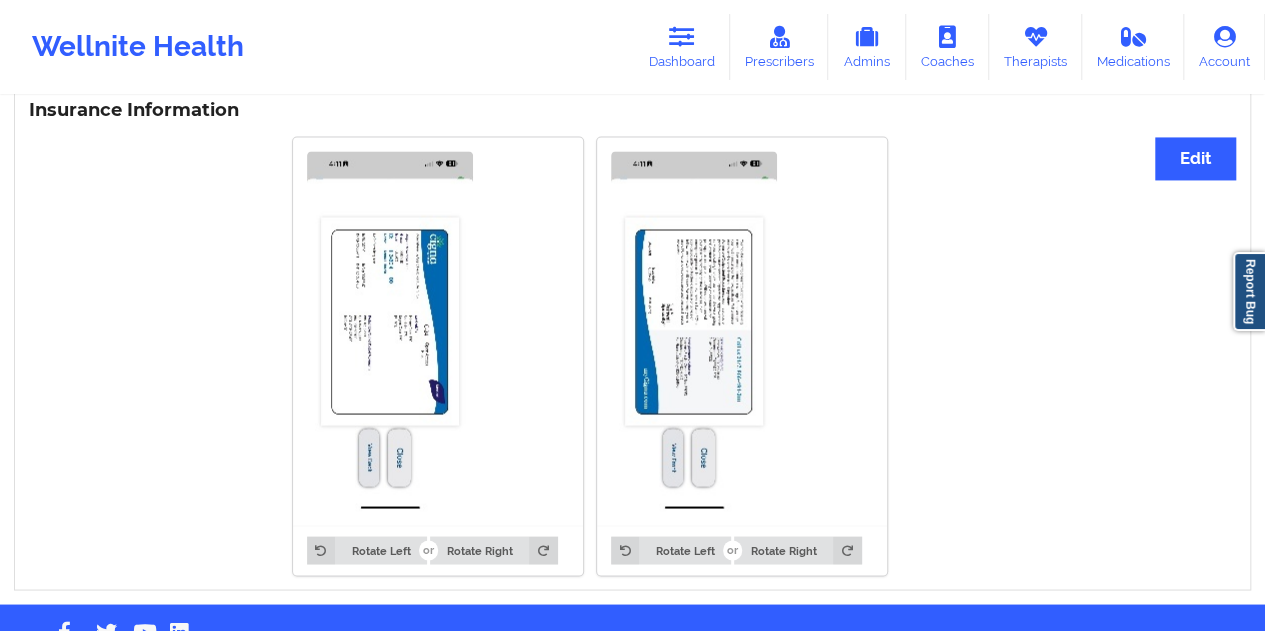 click at bounding box center (390, 331) 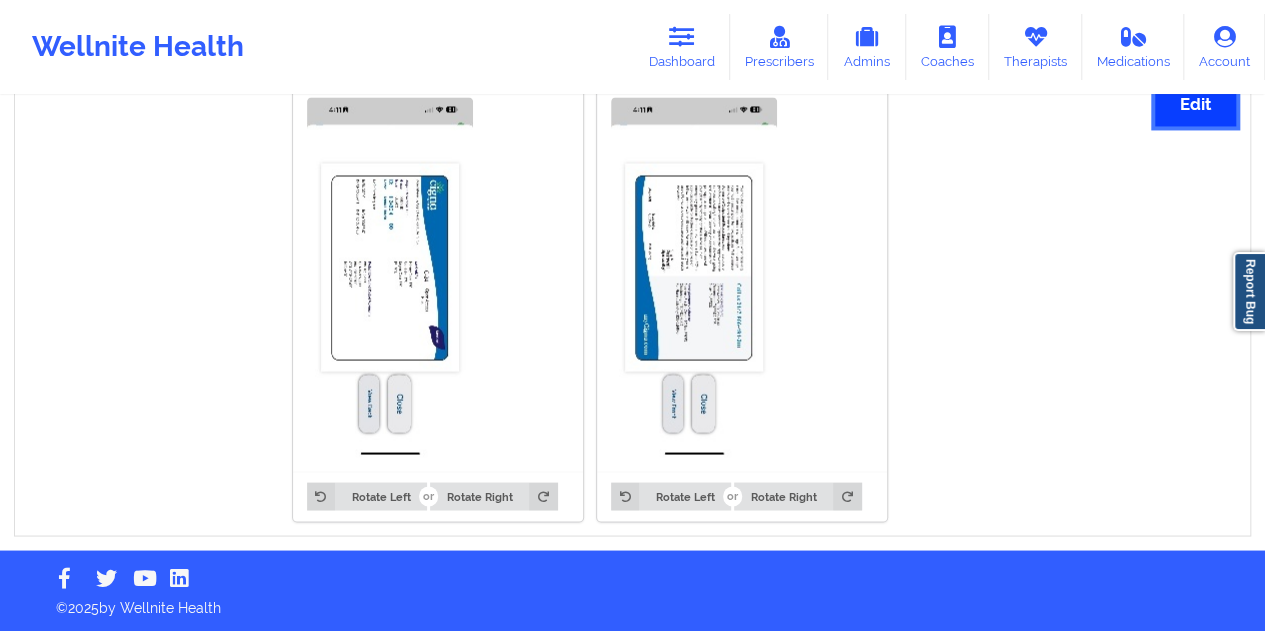 click on "Edit" at bounding box center (1195, 104) 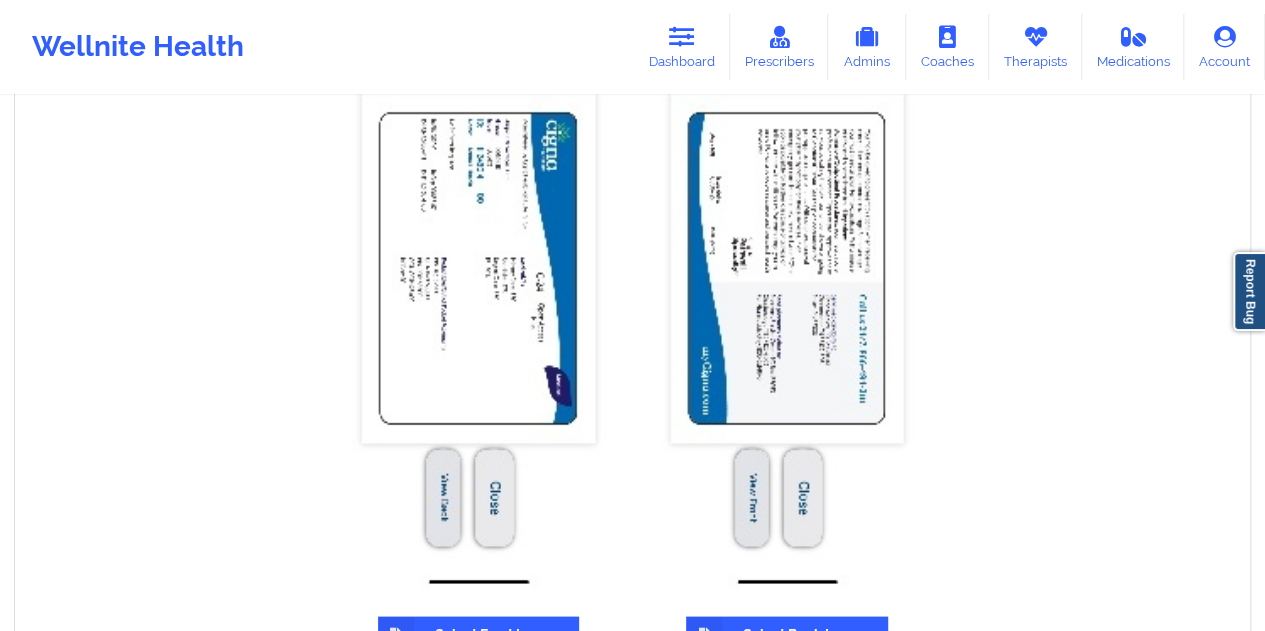 scroll, scrollTop: 1852, scrollLeft: 0, axis: vertical 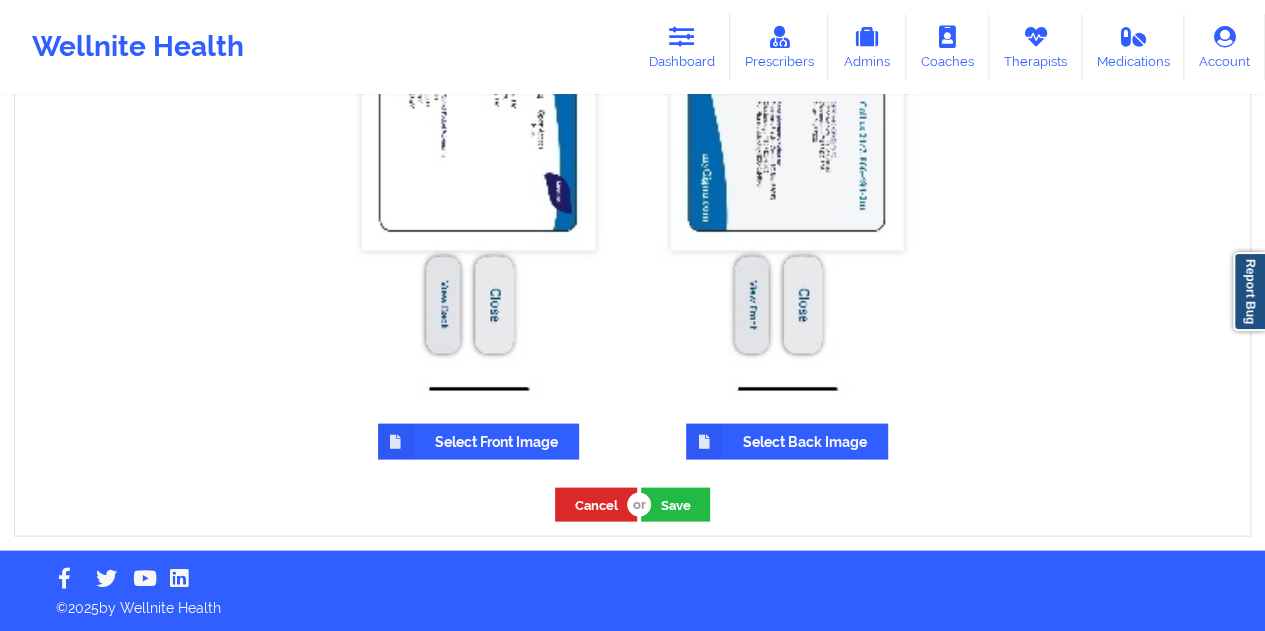 click on "Select Front Image" at bounding box center (478, 441) 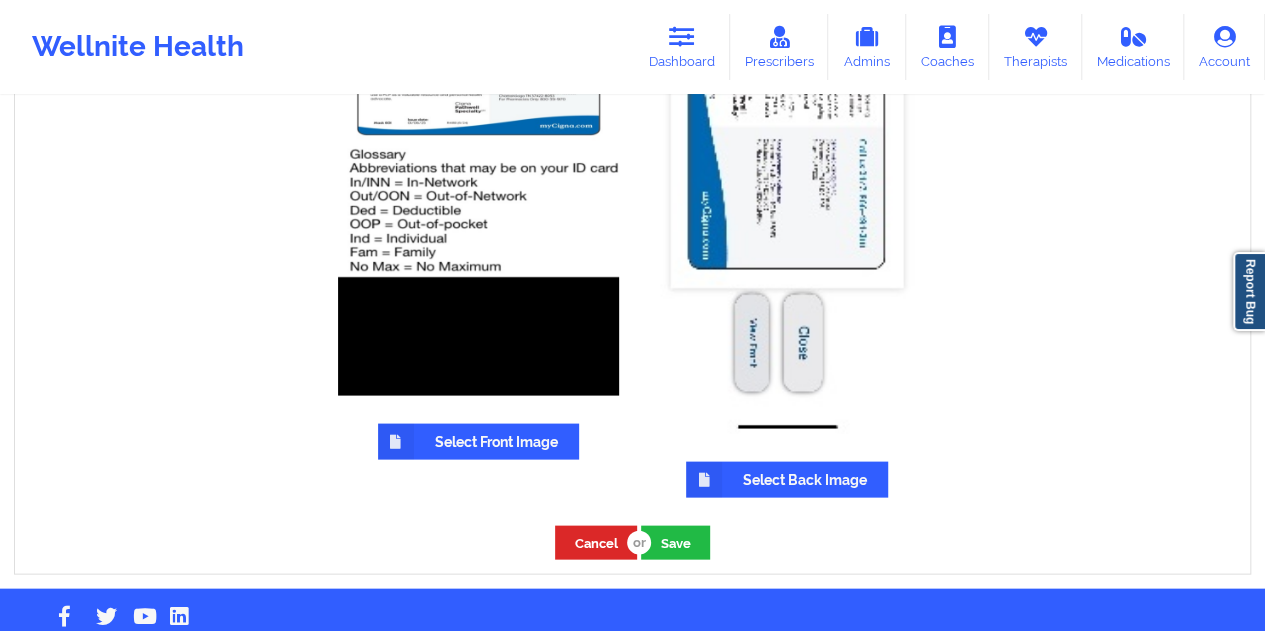 click on "Select Back Image" at bounding box center [787, 479] 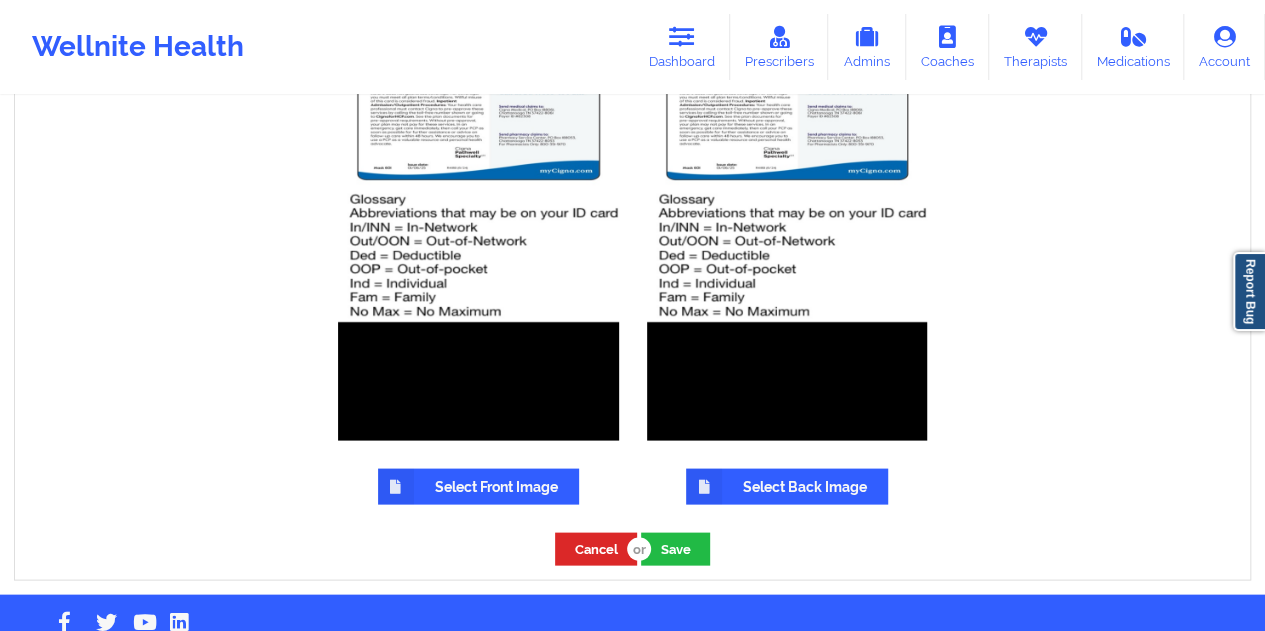 scroll, scrollTop: 1853, scrollLeft: 0, axis: vertical 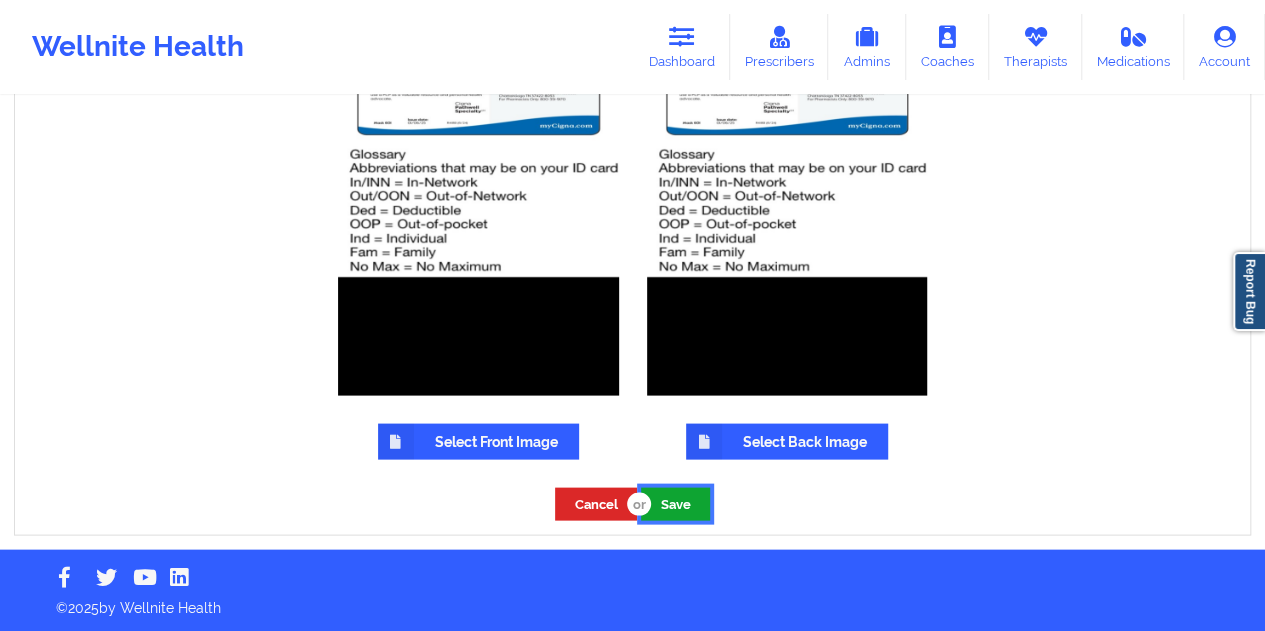 click on "Save" at bounding box center [675, 503] 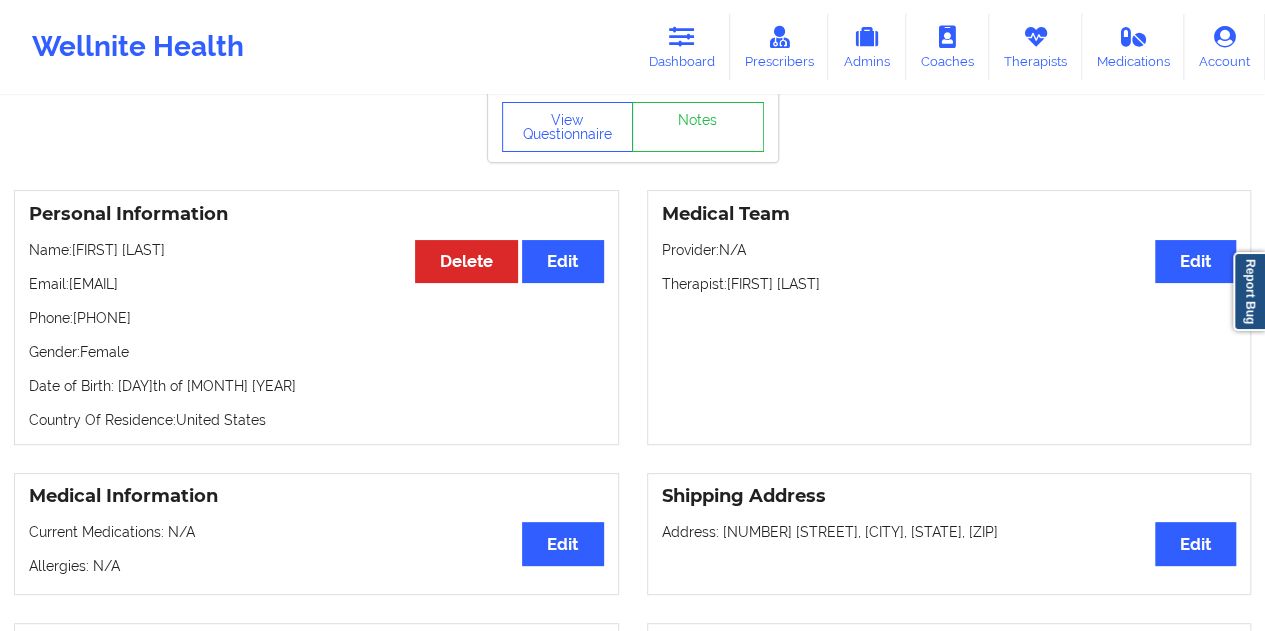 scroll, scrollTop: 0, scrollLeft: 0, axis: both 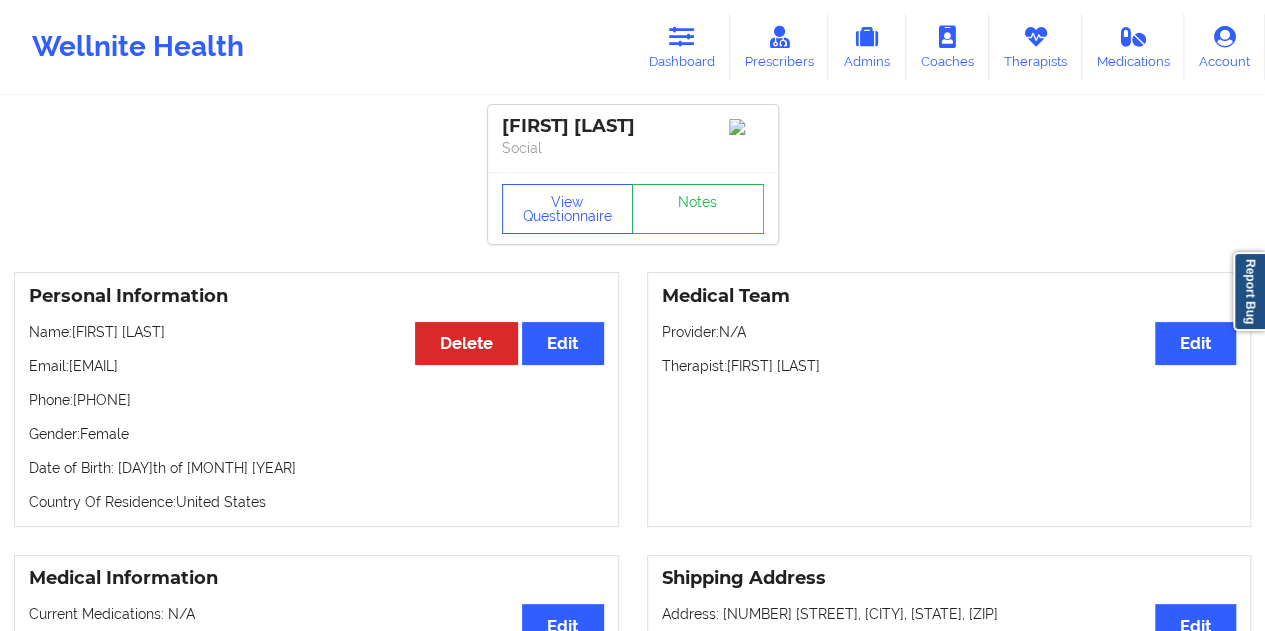 click on "Name:  Tammi L Hardin" at bounding box center [316, 332] 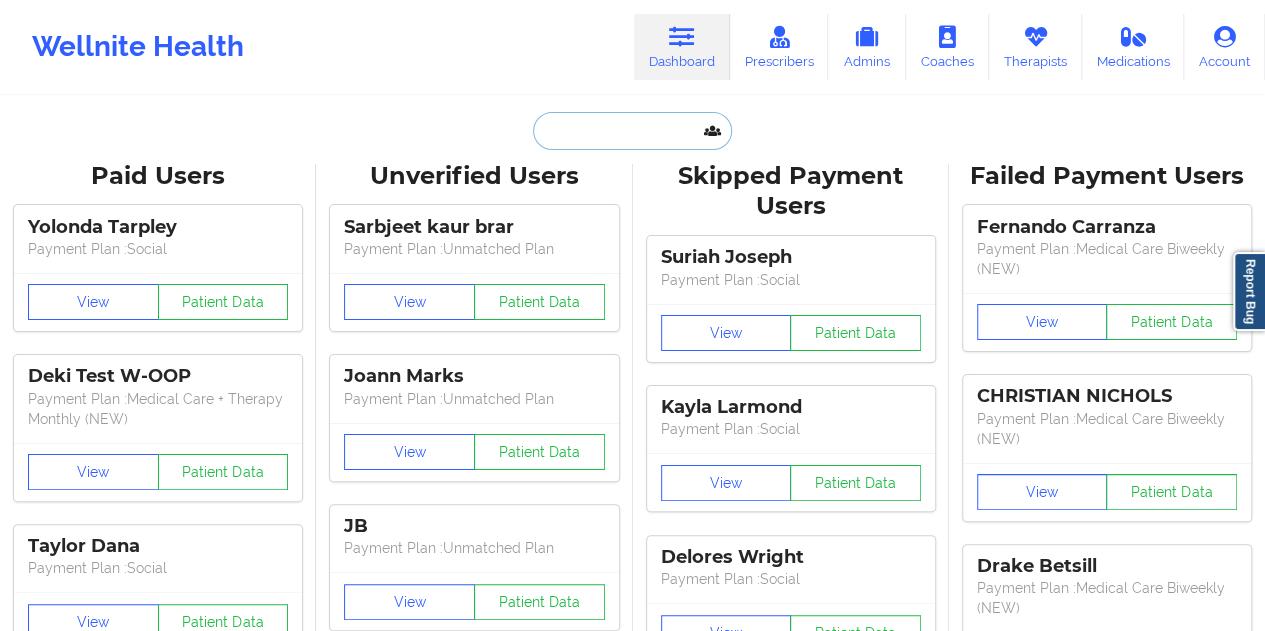 click at bounding box center [632, 131] 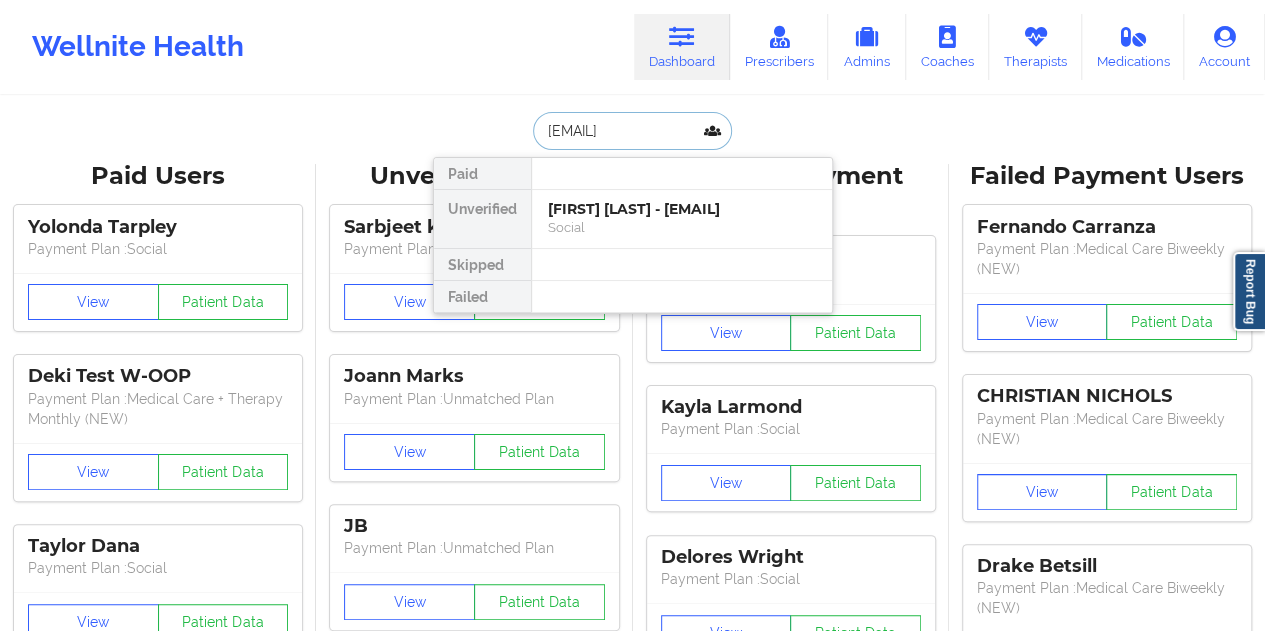 scroll, scrollTop: 0, scrollLeft: 33, axis: horizontal 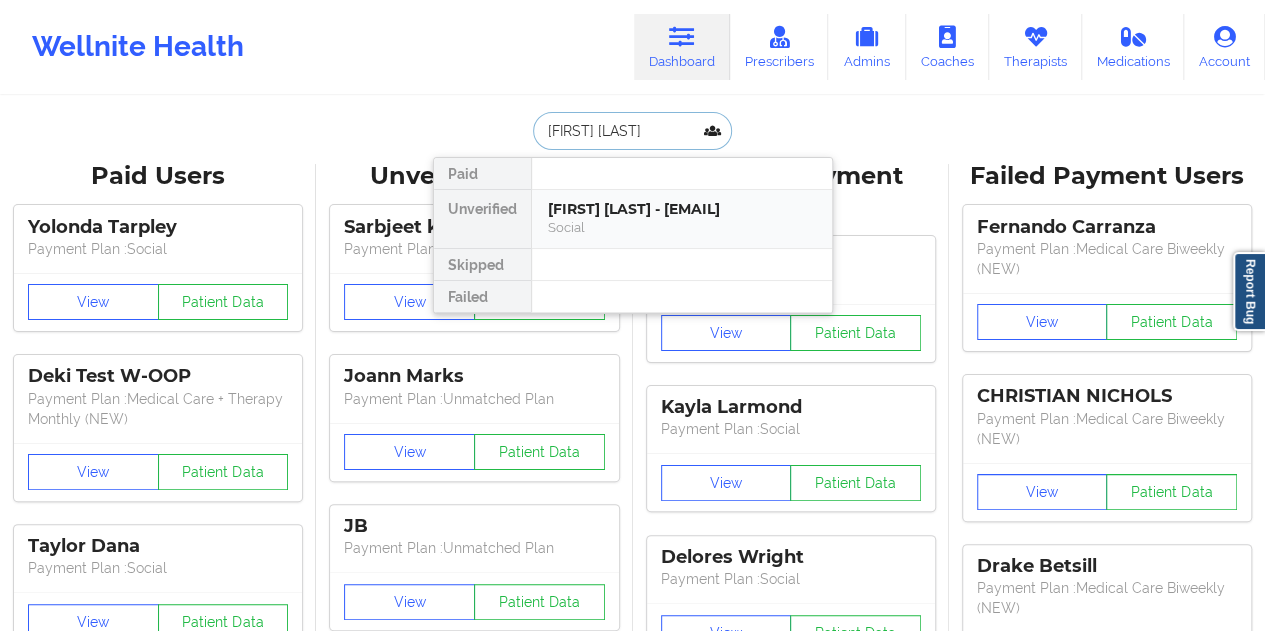 click on "James Bifulco - jim@tscusvi.com" at bounding box center [682, 209] 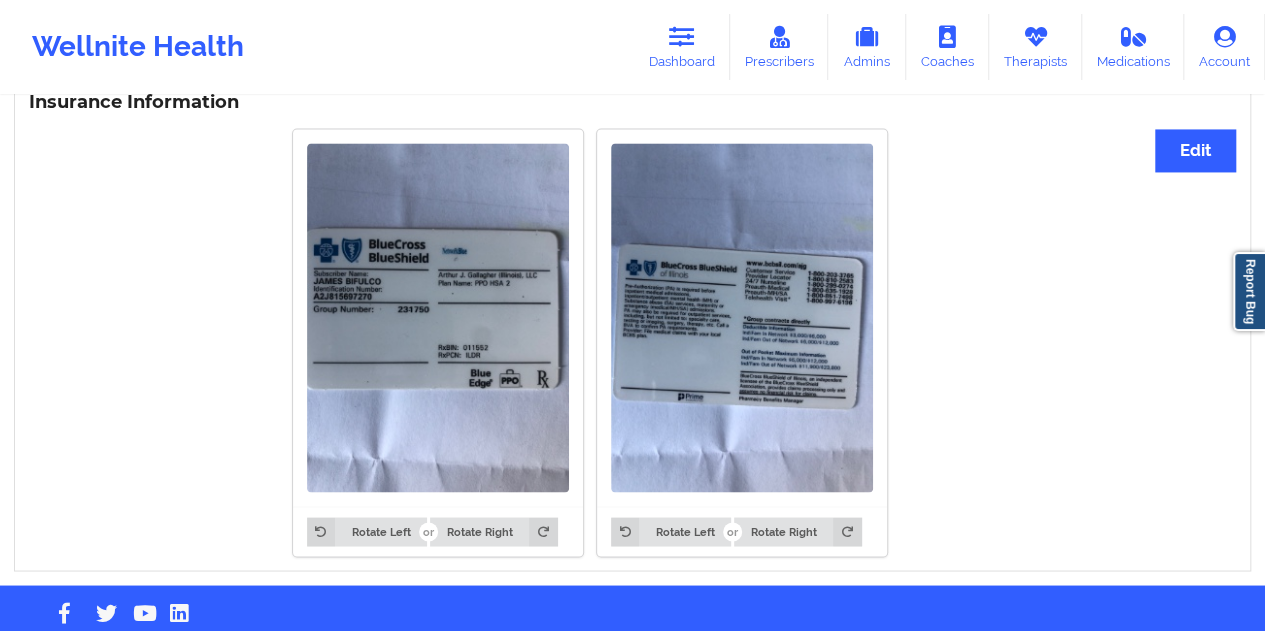 scroll, scrollTop: 1544, scrollLeft: 0, axis: vertical 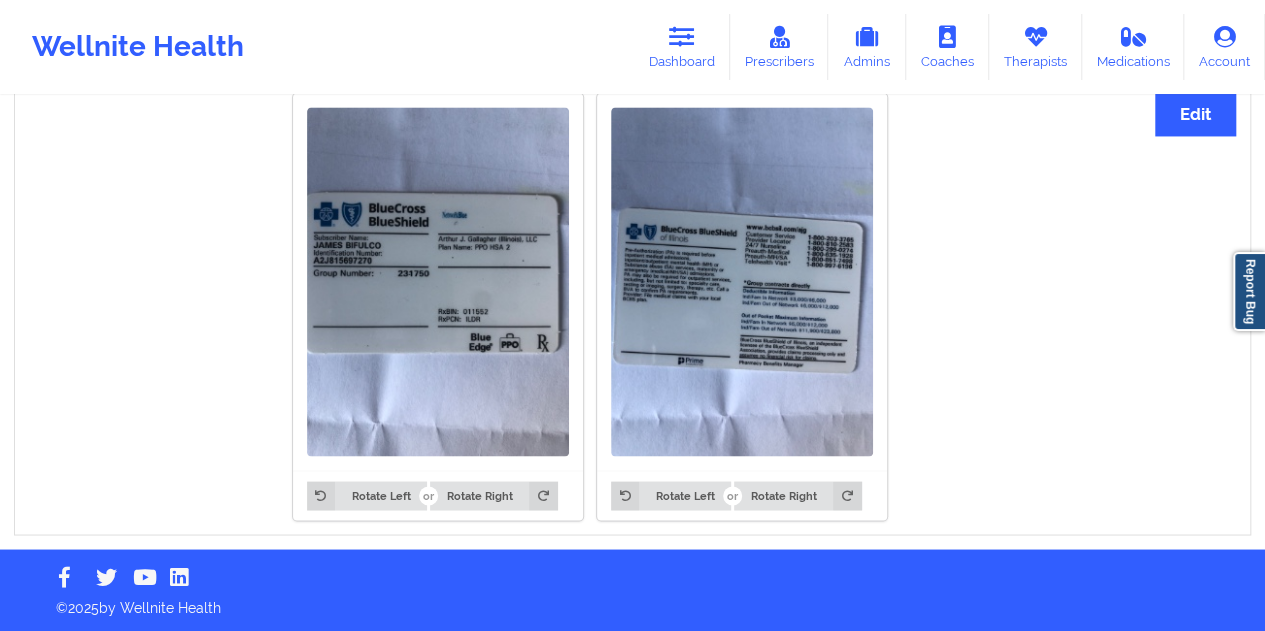 drag, startPoint x: 708, startPoint y: 47, endPoint x: 682, endPoint y: 91, distance: 51.10773 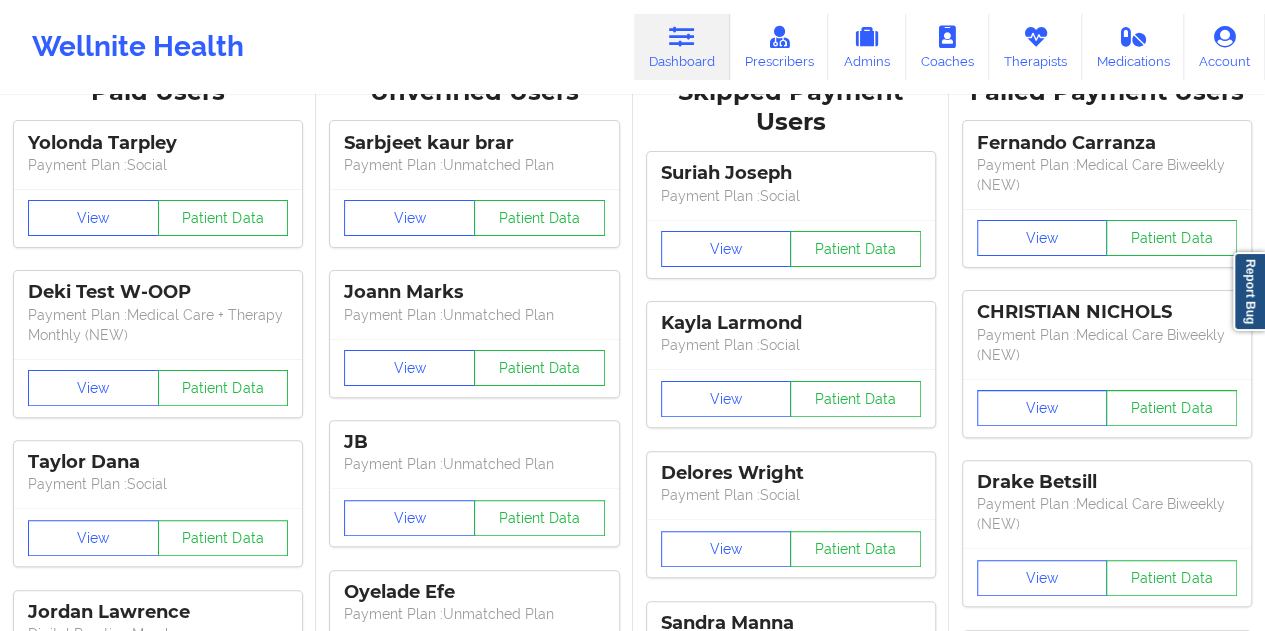 scroll, scrollTop: 0, scrollLeft: 0, axis: both 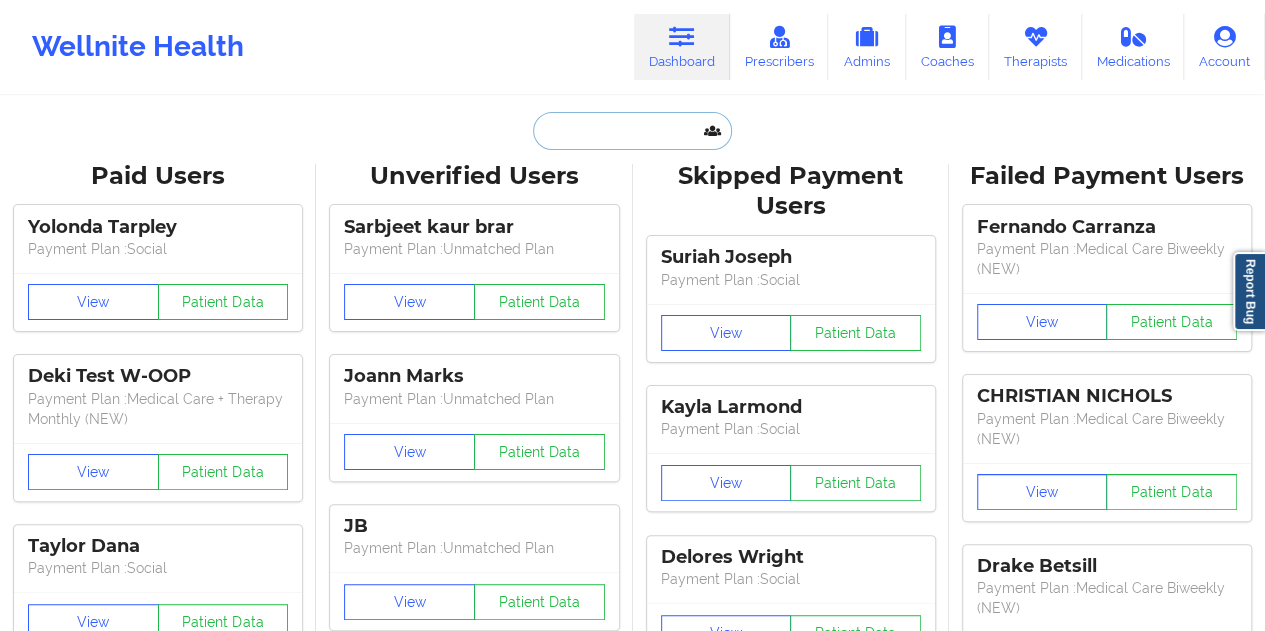 click at bounding box center (632, 131) 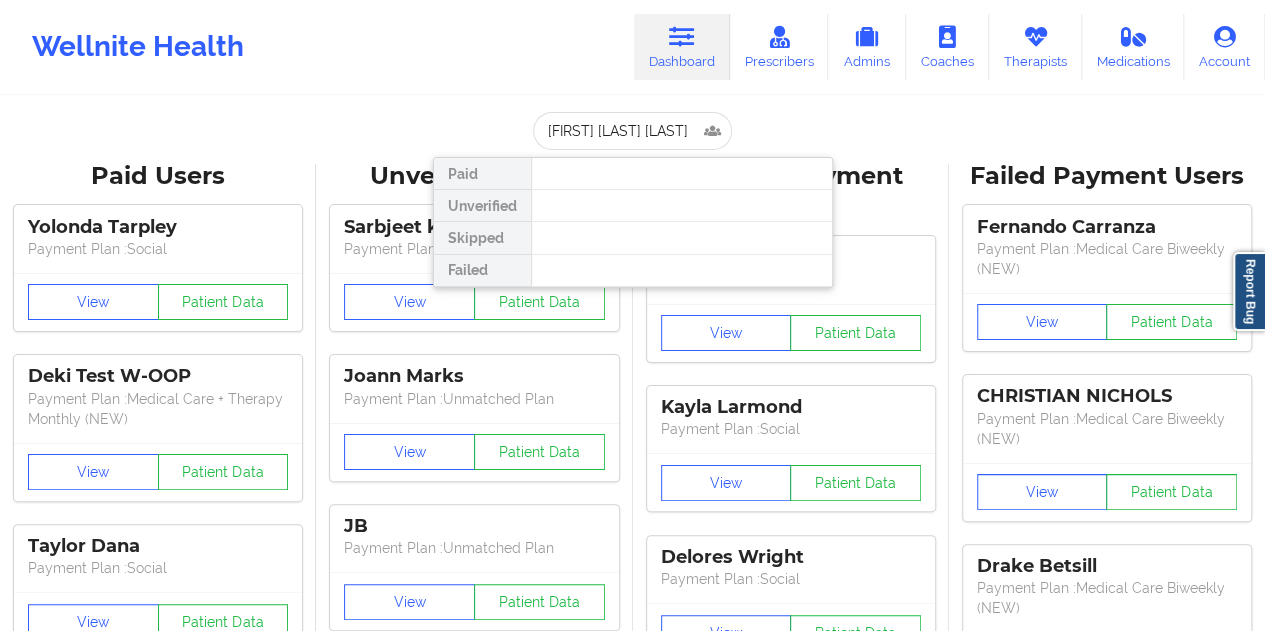 click on "valentina cuevas gomez Paid Unverified Skipped Failed Paid Users Yolonda Tarpley  Payment Plan :  Social View Patient Data Deki Test W-OOP Payment Plan :  Medical Care + Therapy Monthly (NEW) View Patient Data Taylor Dana Payment Plan :  Social View Patient Data Jordan Lawrence Digital Practice Member  View Patient Data SHARON R JACKSON Payment Plan :  Social View Patient Data Cayla Marie Charles  Payment Plan :  Social View Patient Data ⟨ 1 2 3 ⟩ Unverified Users Sarbjeet kaur brar Payment Plan :  Unmatched Plan View Patient Data Joann Marks Payment Plan :  Unmatched Plan View Patient Data JB Payment Plan :  Unmatched Plan View Patient Data Oyelade Efe Payment Plan :  Unmatched Plan View Patient Data Gideon Okanlawon Payment Plan :  Unmatched Plan View Patient Data Rudy Gaspar Payment Plan :  Unmatched Plan View Patient Data Faith Fanama Digital Practice Member  (In-Network) View Patient Data Carina Smith Digital Practice Member  (In-Network) View Patient Data Marithe Molina View 1" at bounding box center [632, 2510] 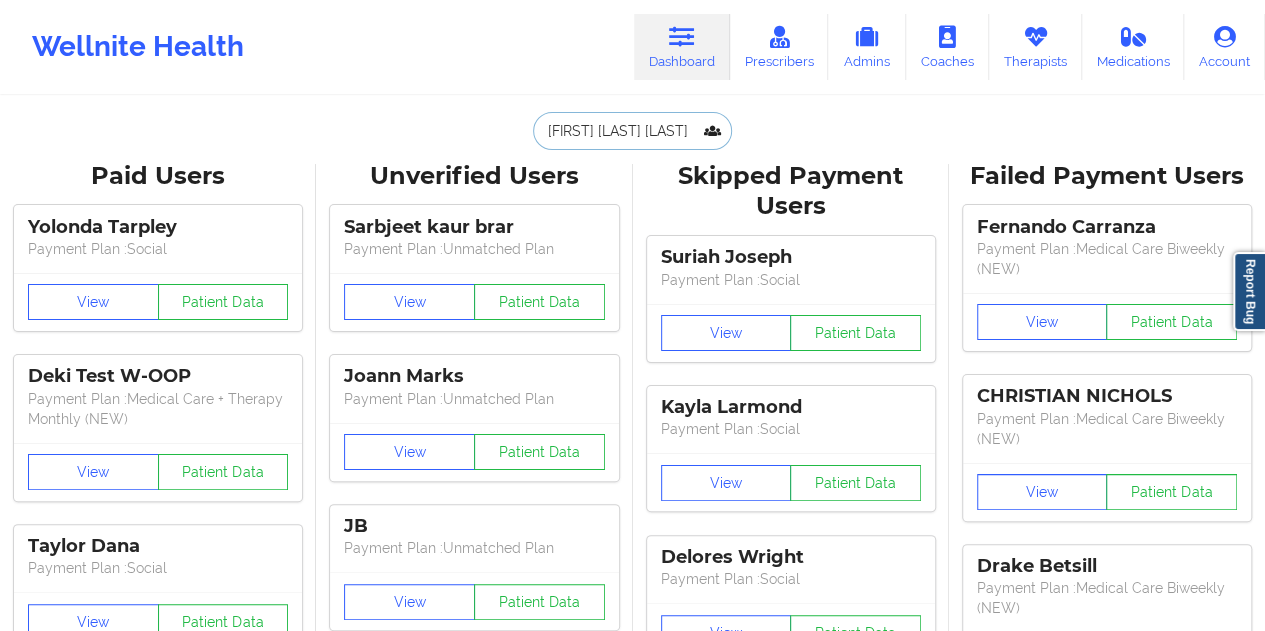 click on "valentina cuevas gomez" at bounding box center (632, 131) 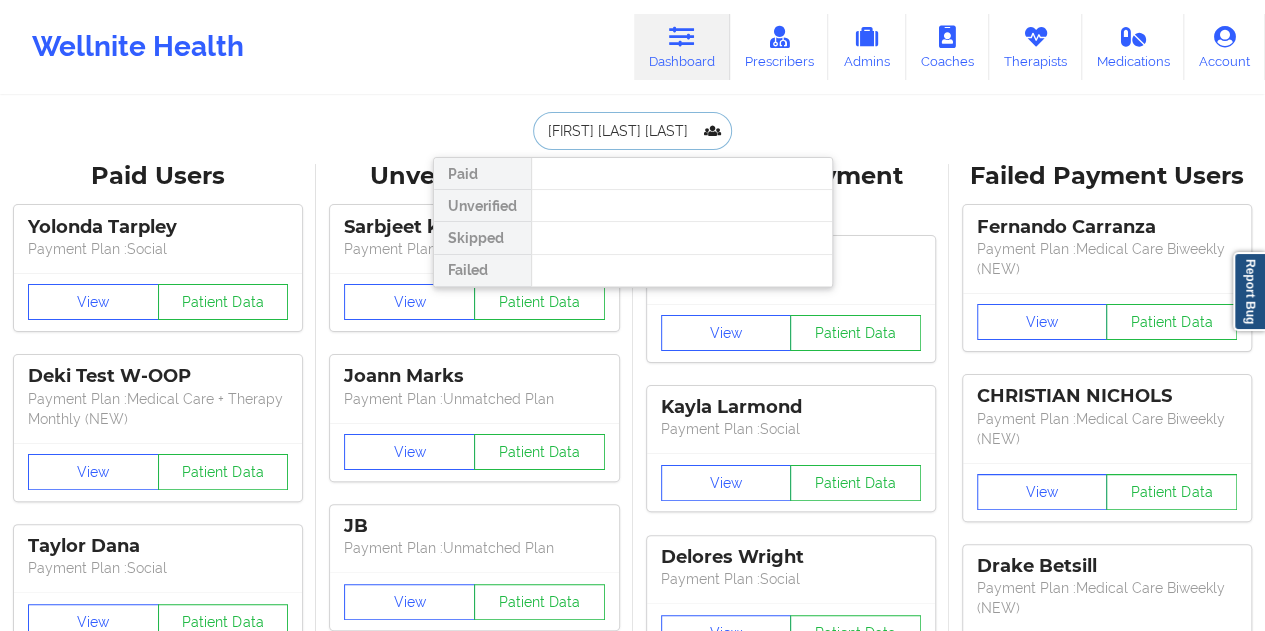 paste on "cgomez@outlook.com" 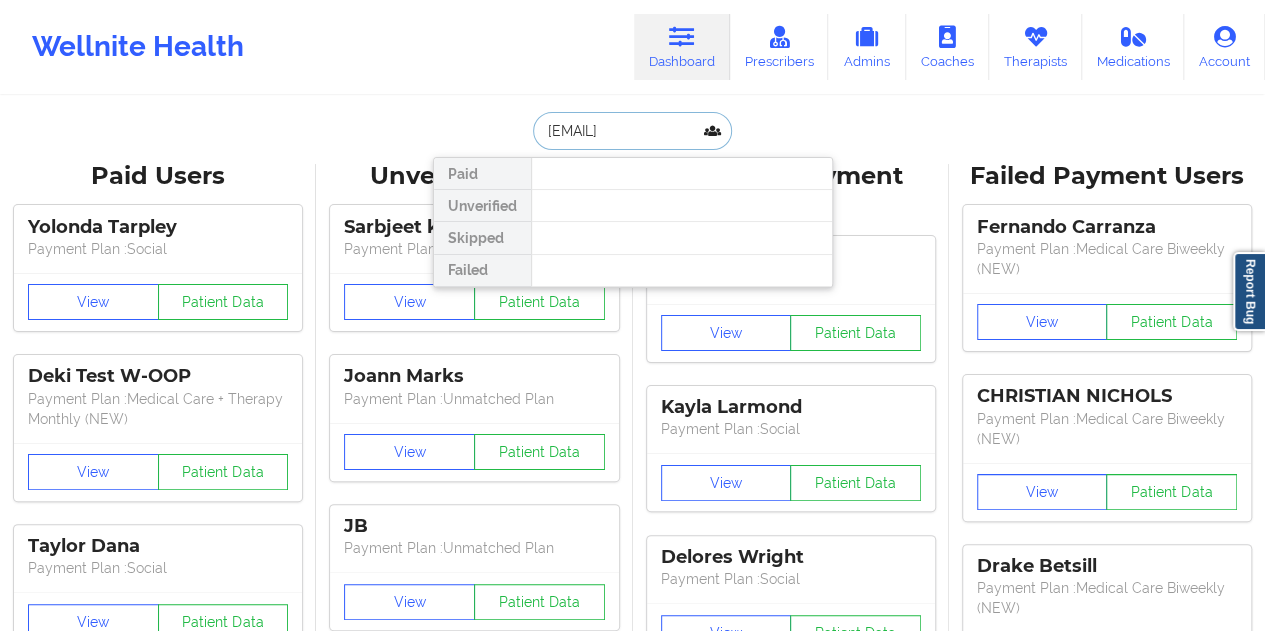 scroll, scrollTop: 0, scrollLeft: 42, axis: horizontal 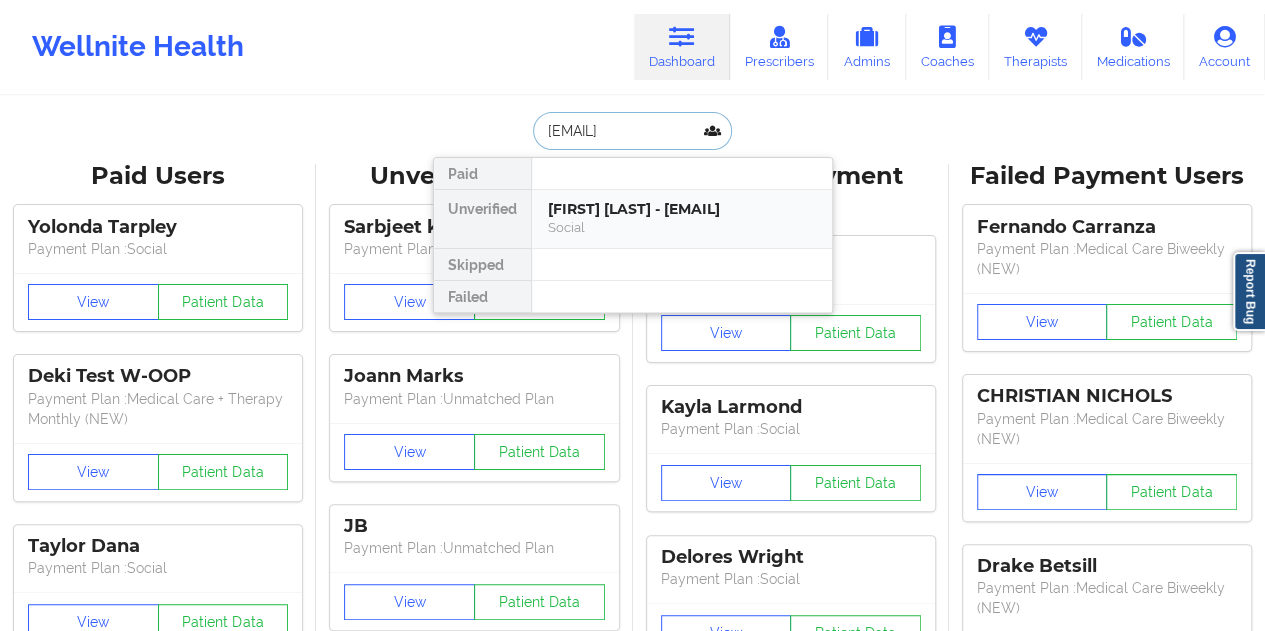 click on "Valentina Cuevas  - valentinacgomez@outlook.com" at bounding box center [682, 209] 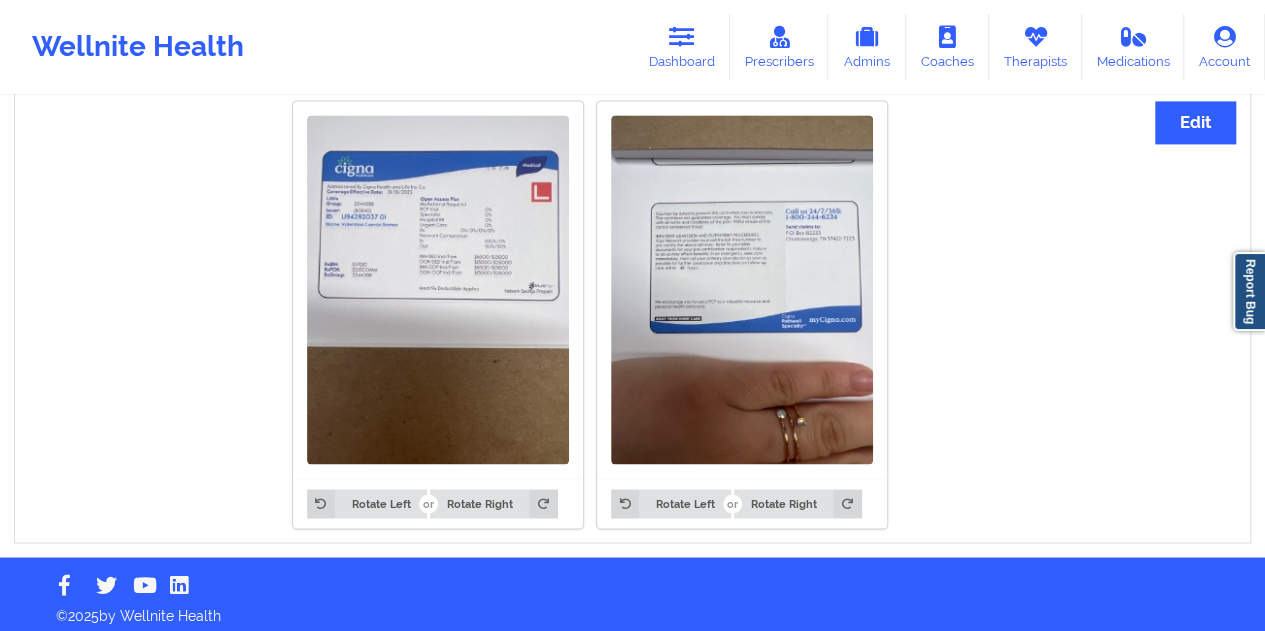 scroll, scrollTop: 1426, scrollLeft: 0, axis: vertical 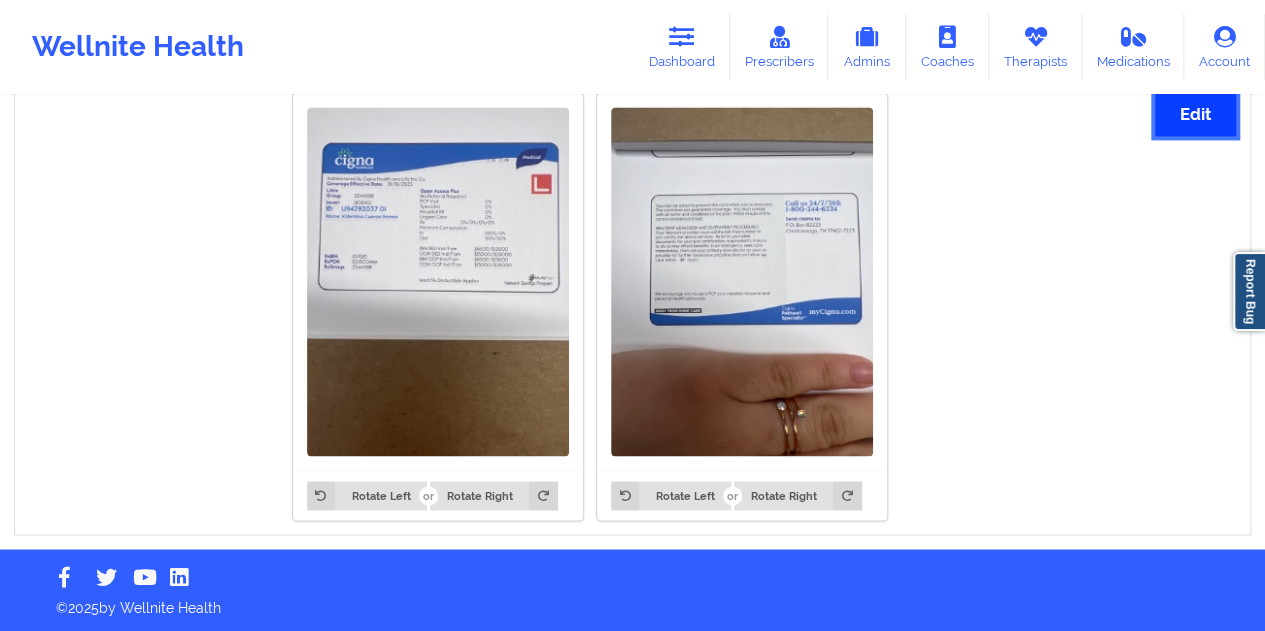 click on "Edit" at bounding box center [1195, 114] 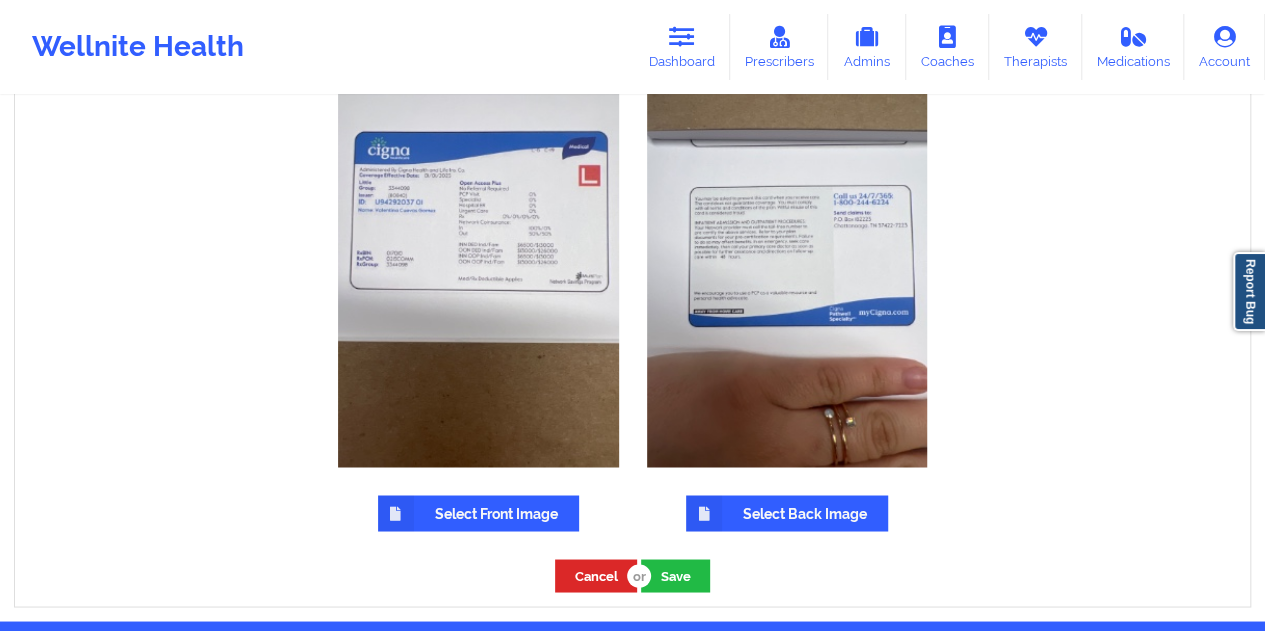click on "Select Front Image" at bounding box center [478, 513] 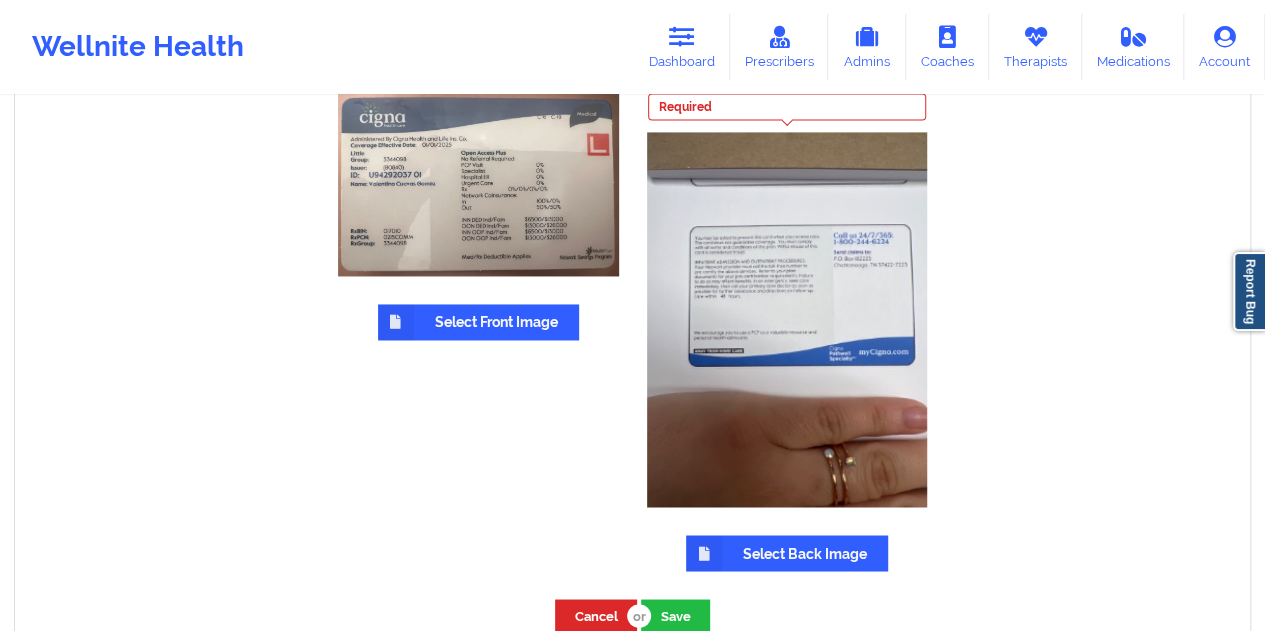 click on "Select Back Image" at bounding box center [787, 553] 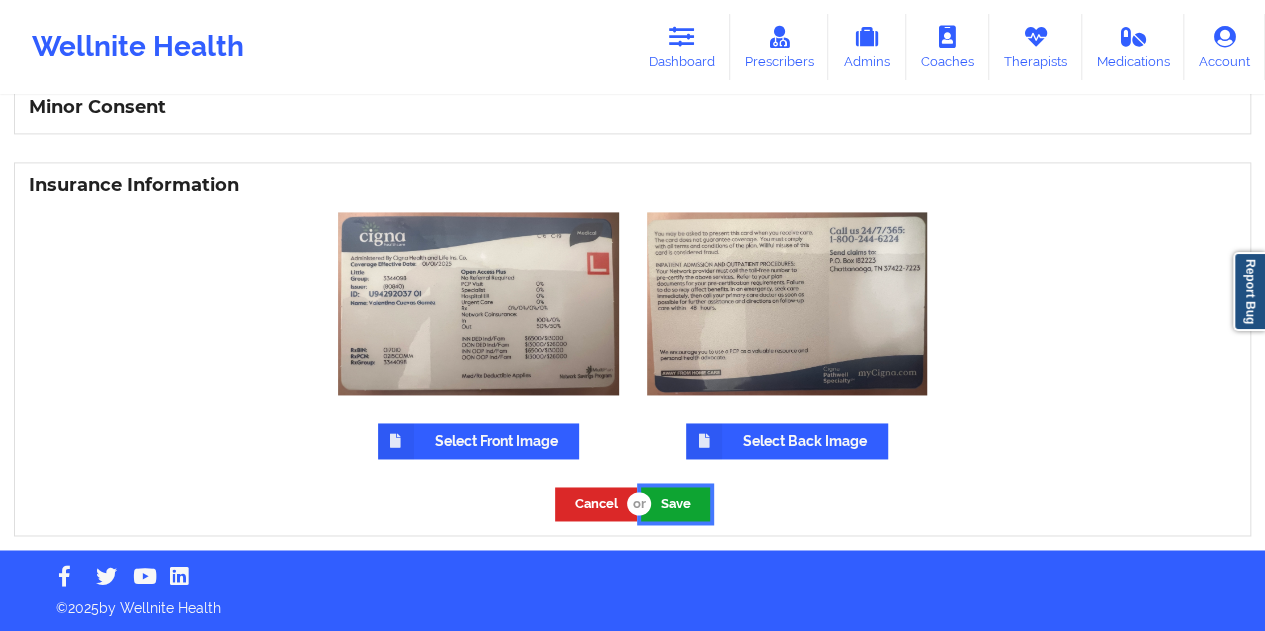 click on "Save" at bounding box center (675, 503) 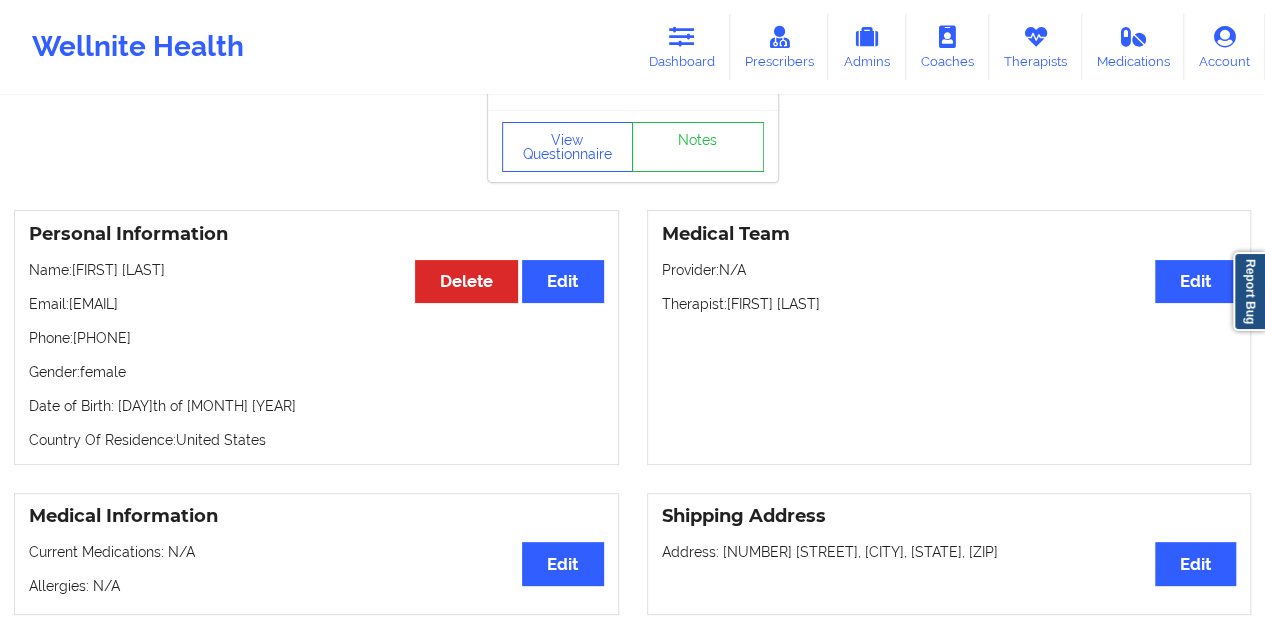 scroll, scrollTop: 0, scrollLeft: 0, axis: both 